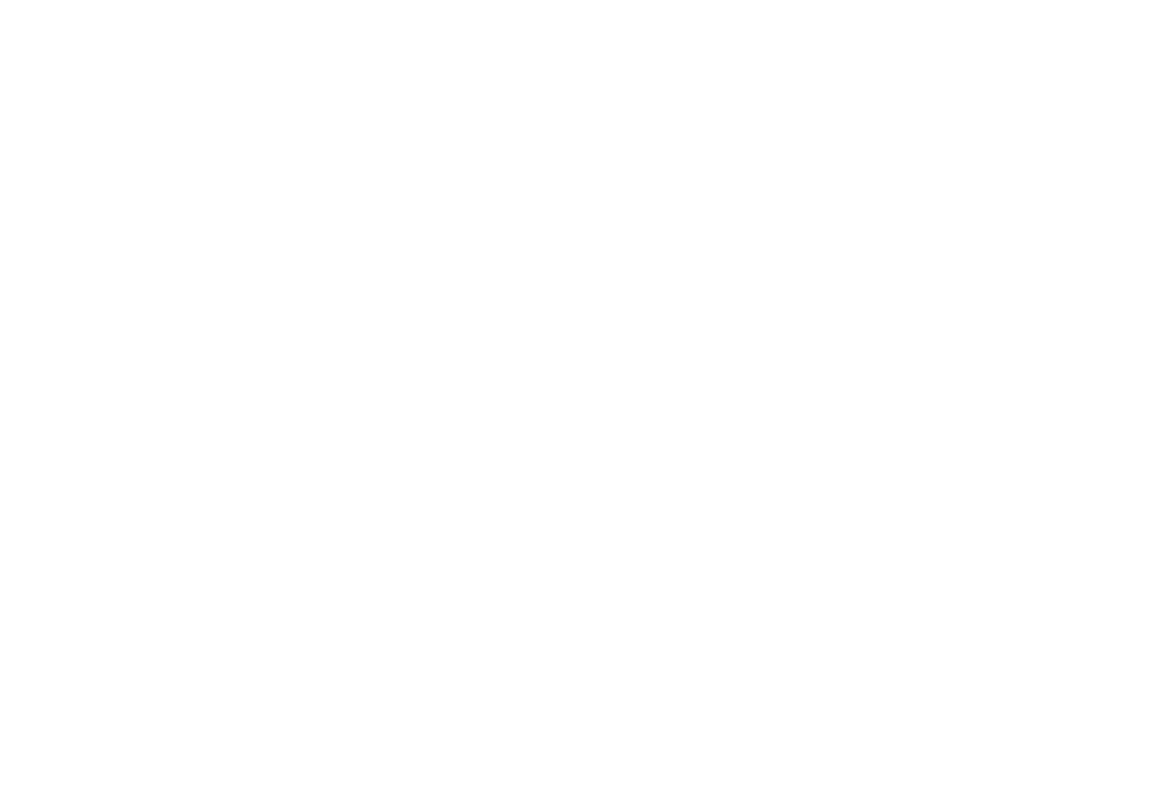 scroll, scrollTop: 0, scrollLeft: 0, axis: both 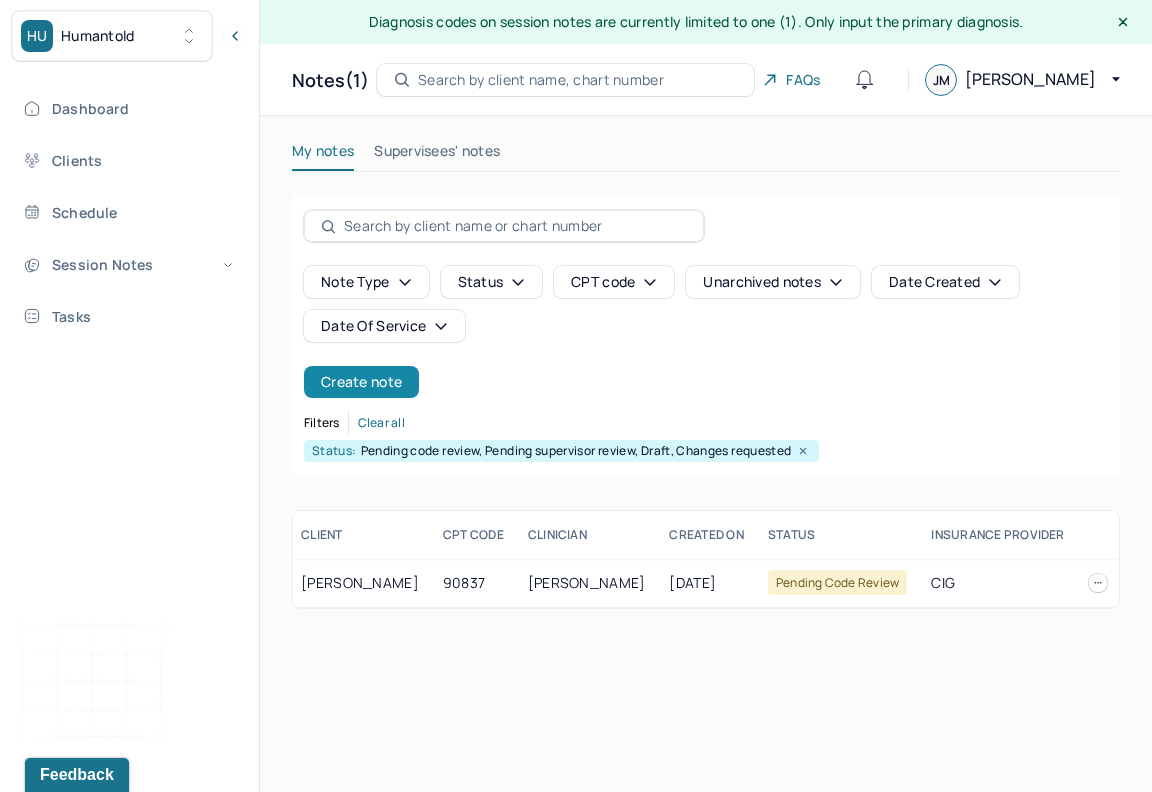 click on "Create note" at bounding box center (361, 382) 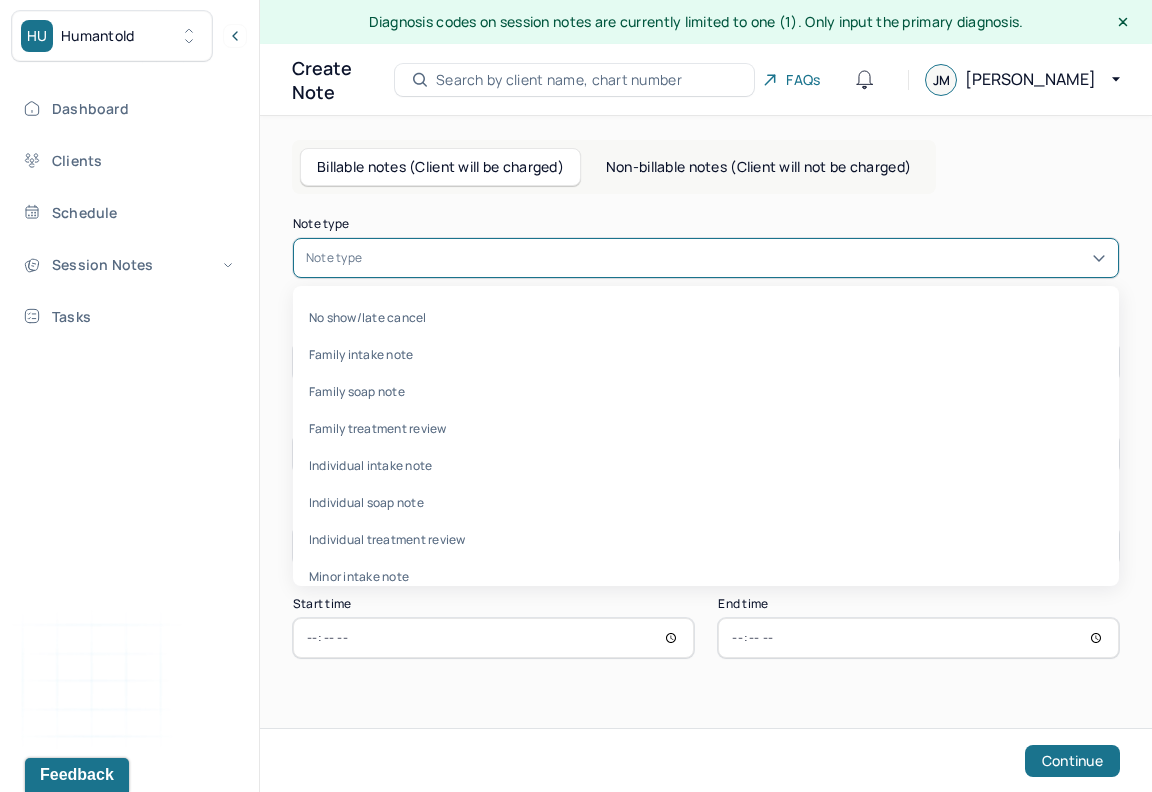 click at bounding box center (736, 258) 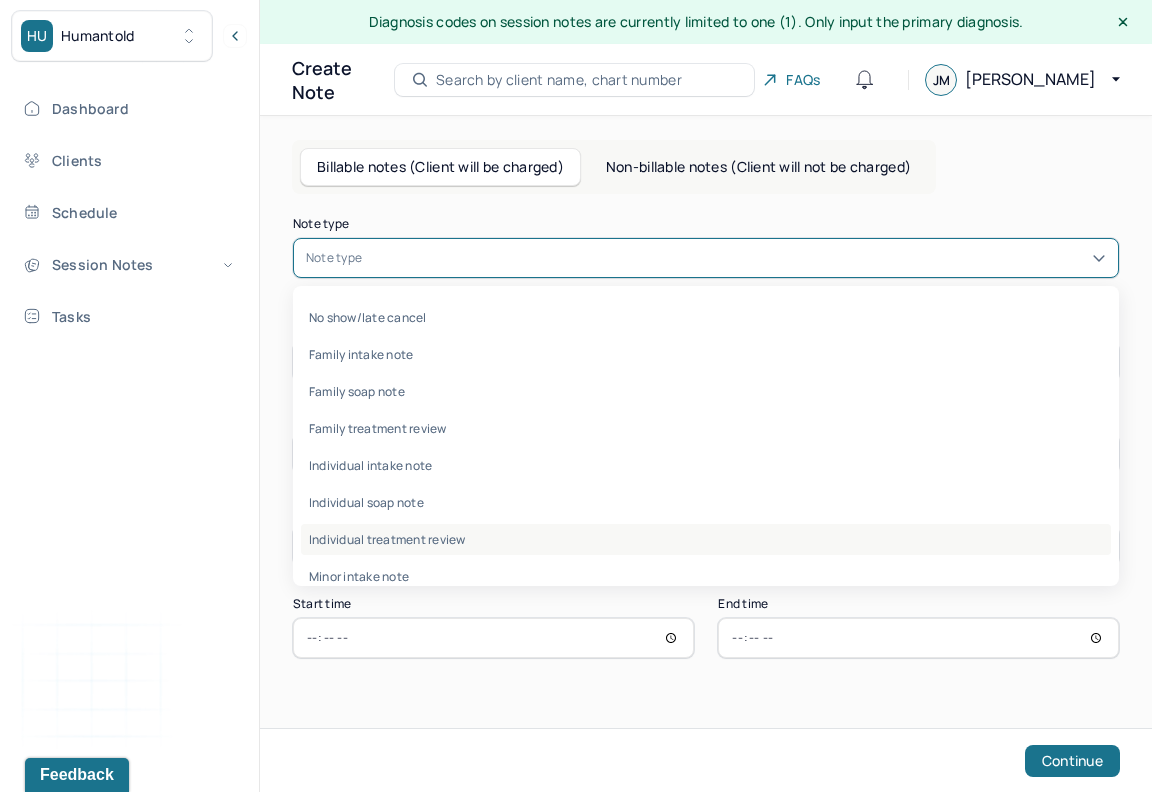 click on "Individual treatment review" at bounding box center (706, 539) 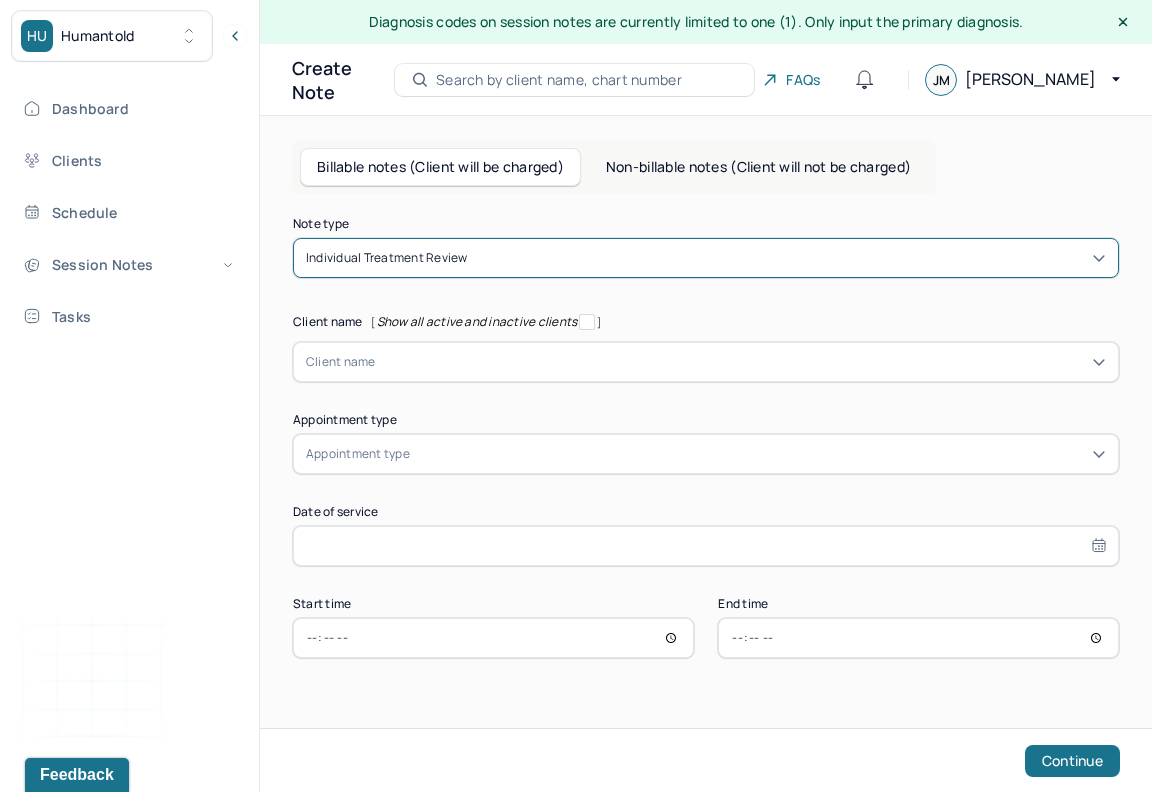 click at bounding box center (379, 362) 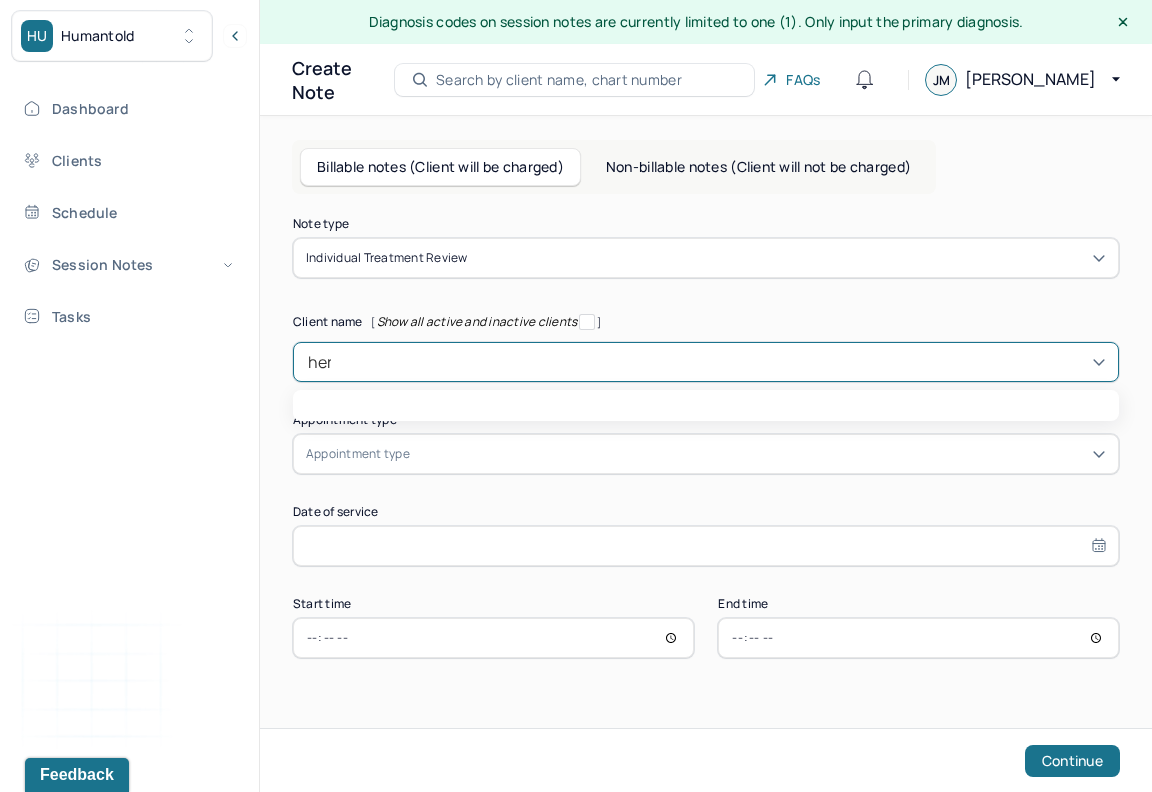 type on "[PERSON_NAME]" 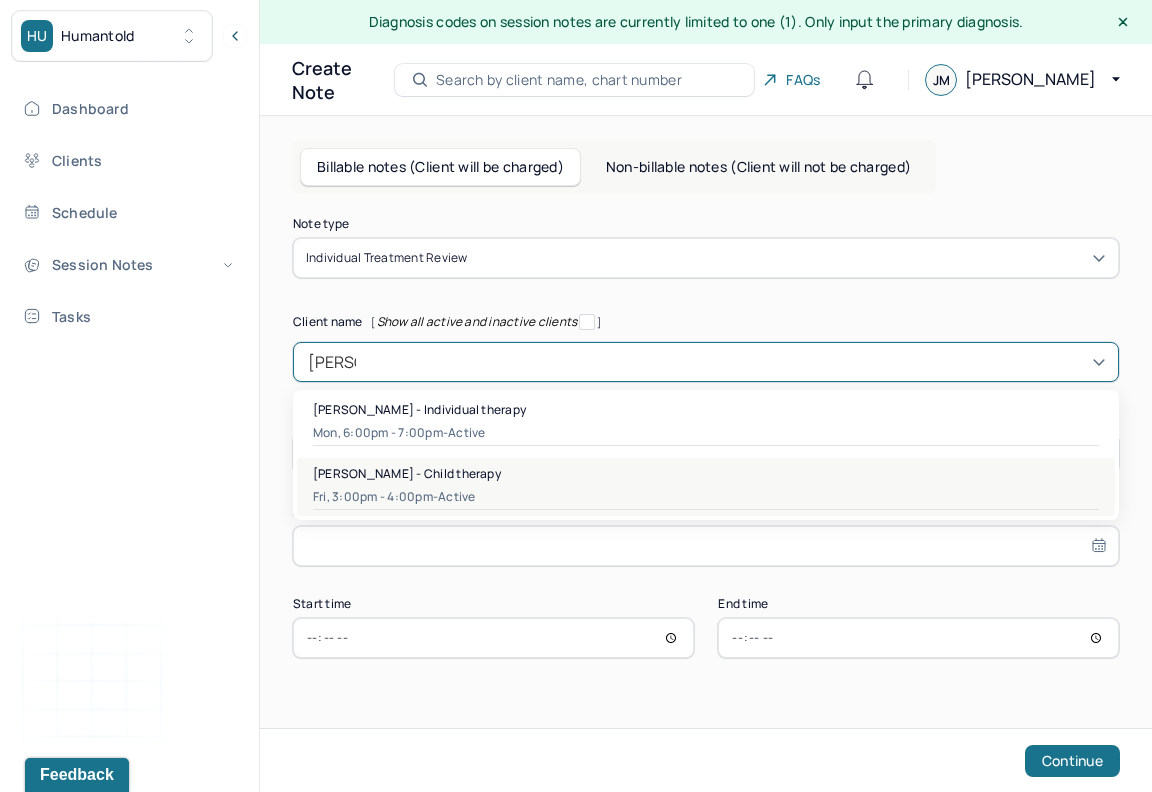 click on "active" at bounding box center [456, 497] 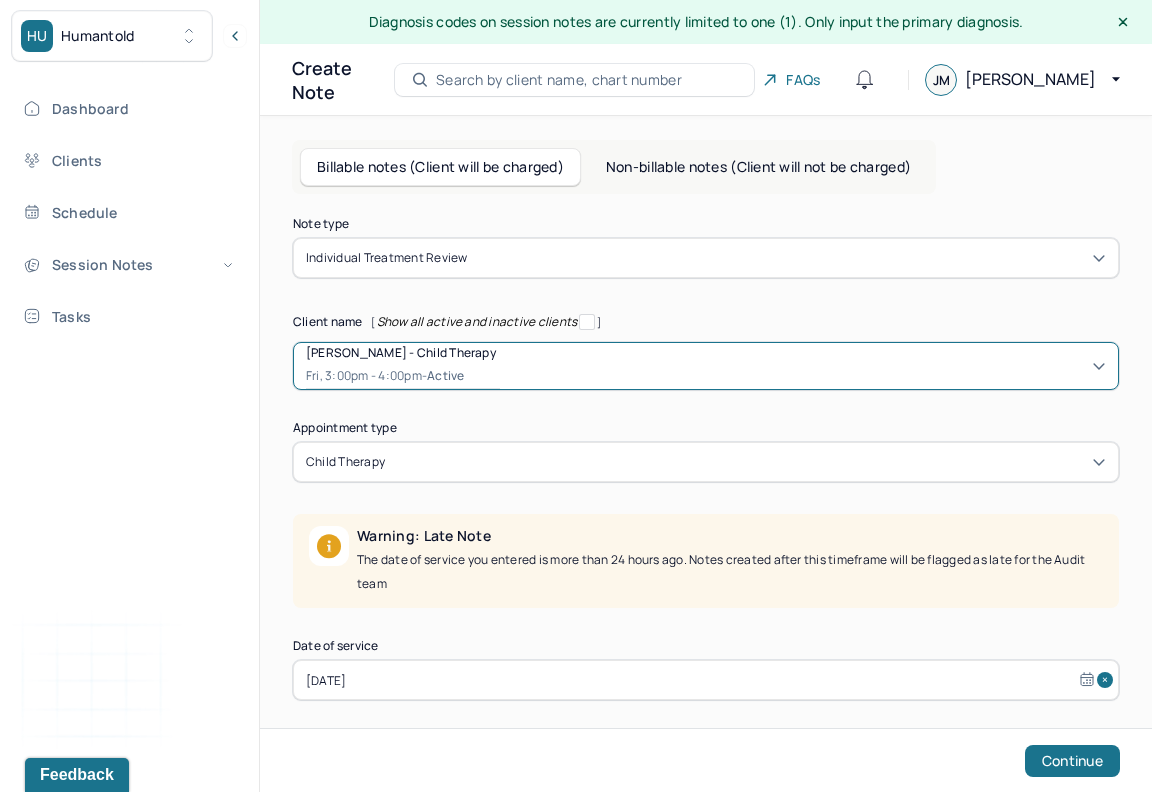 click on "[DATE]" at bounding box center [706, 680] 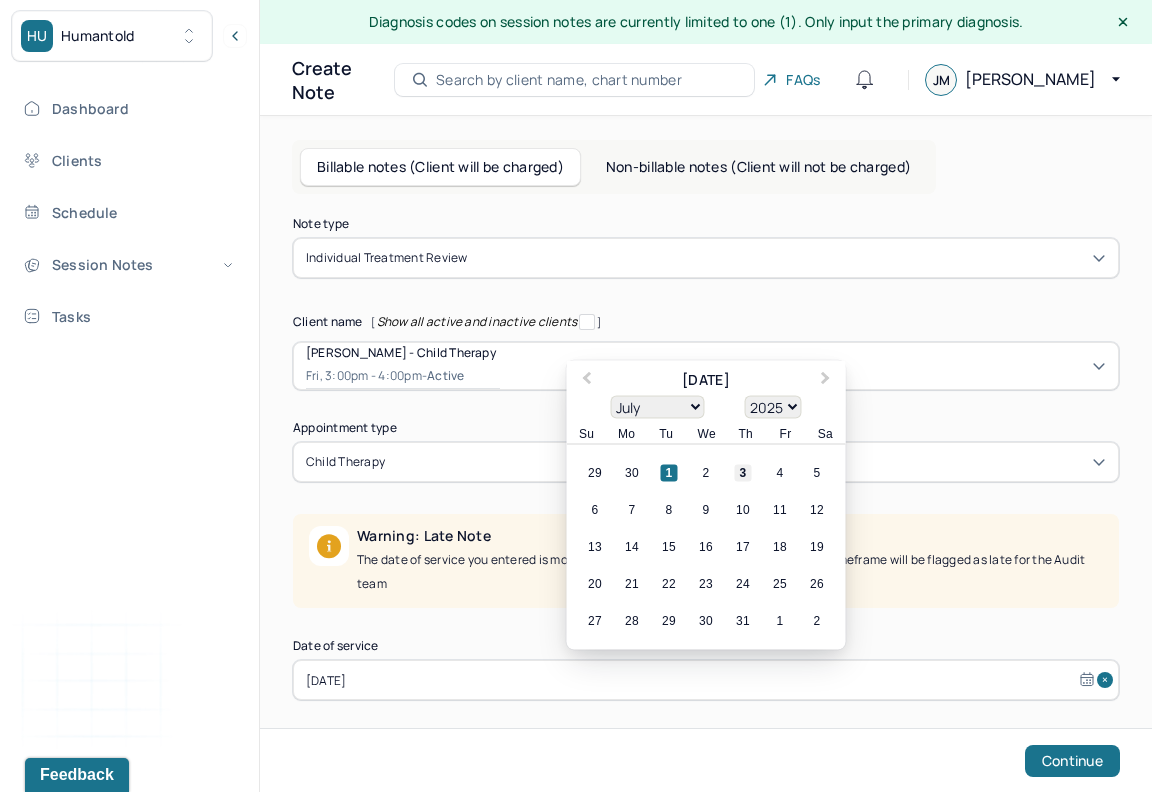 click on "3" at bounding box center [743, 473] 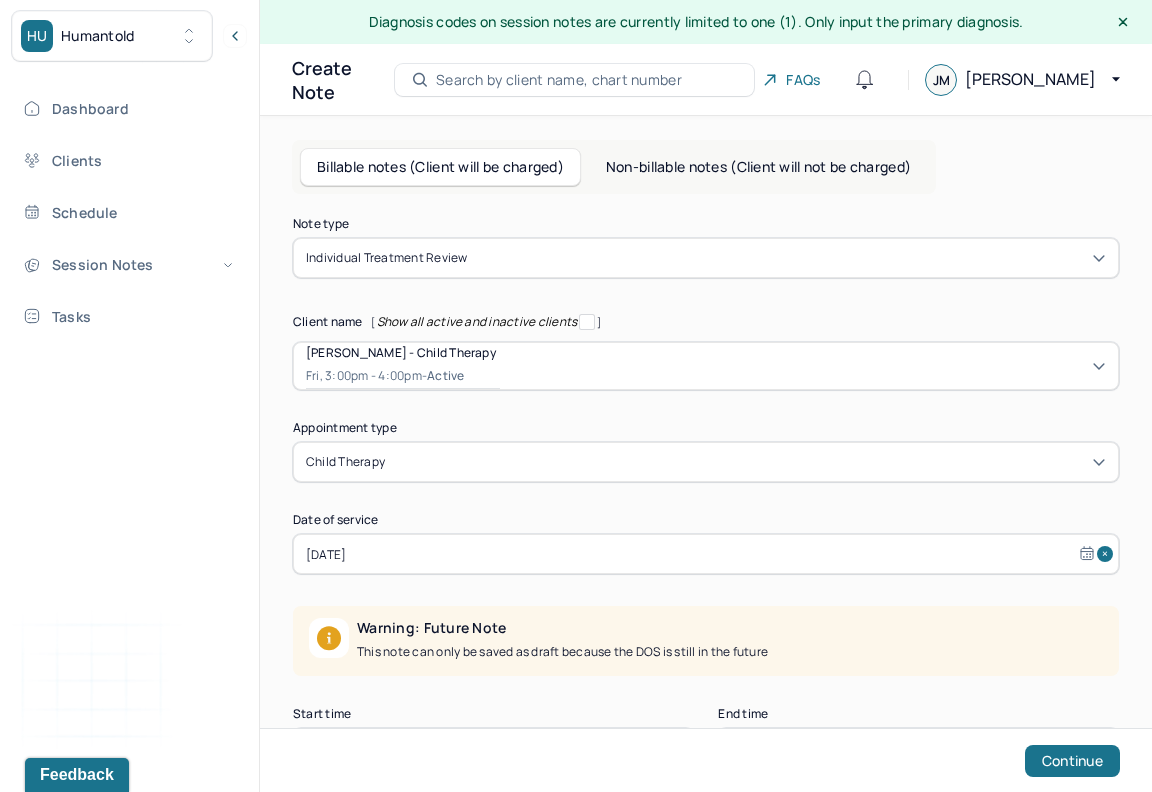 scroll, scrollTop: 81, scrollLeft: 0, axis: vertical 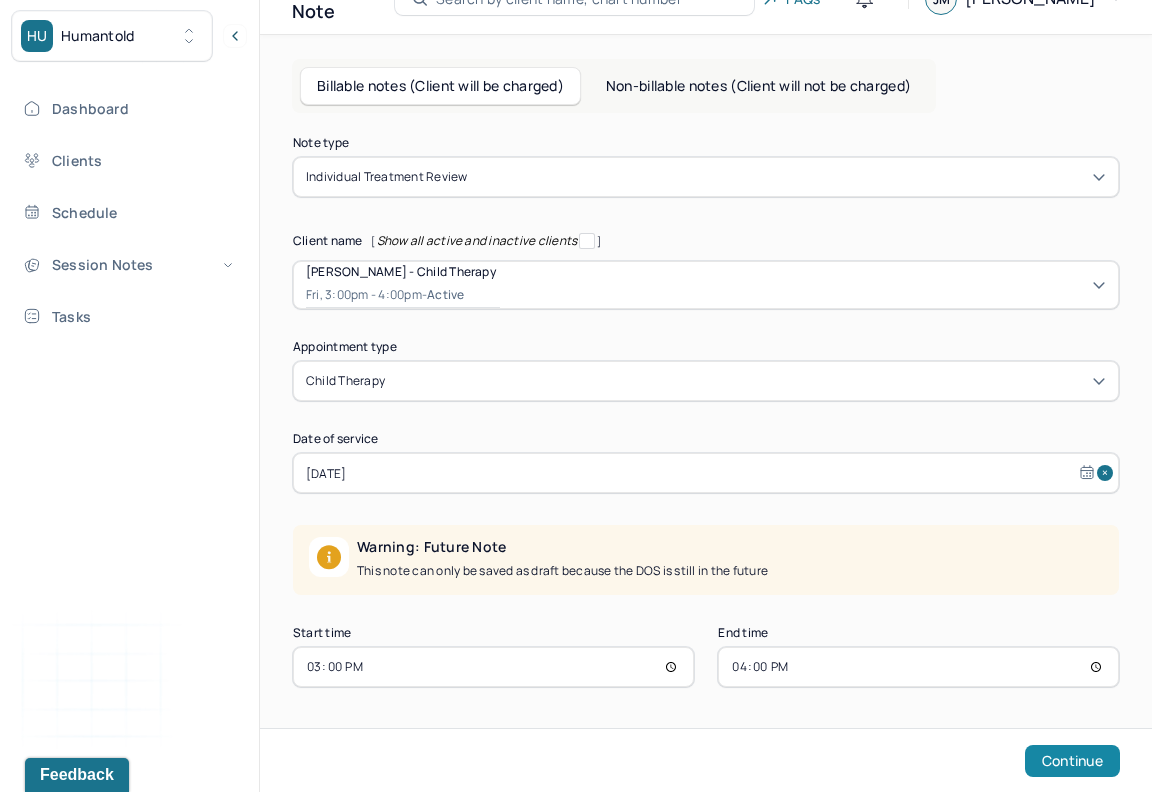 click on "Continue" at bounding box center (1072, 761) 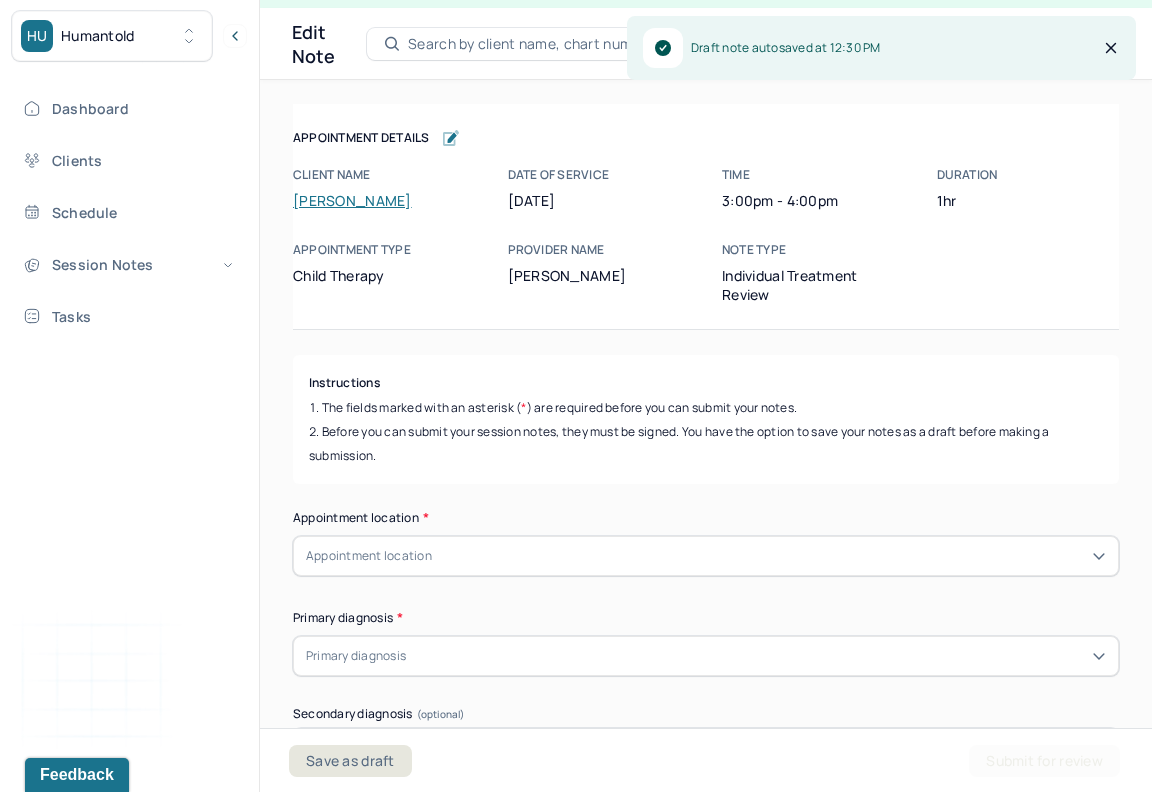 scroll, scrollTop: 36, scrollLeft: 0, axis: vertical 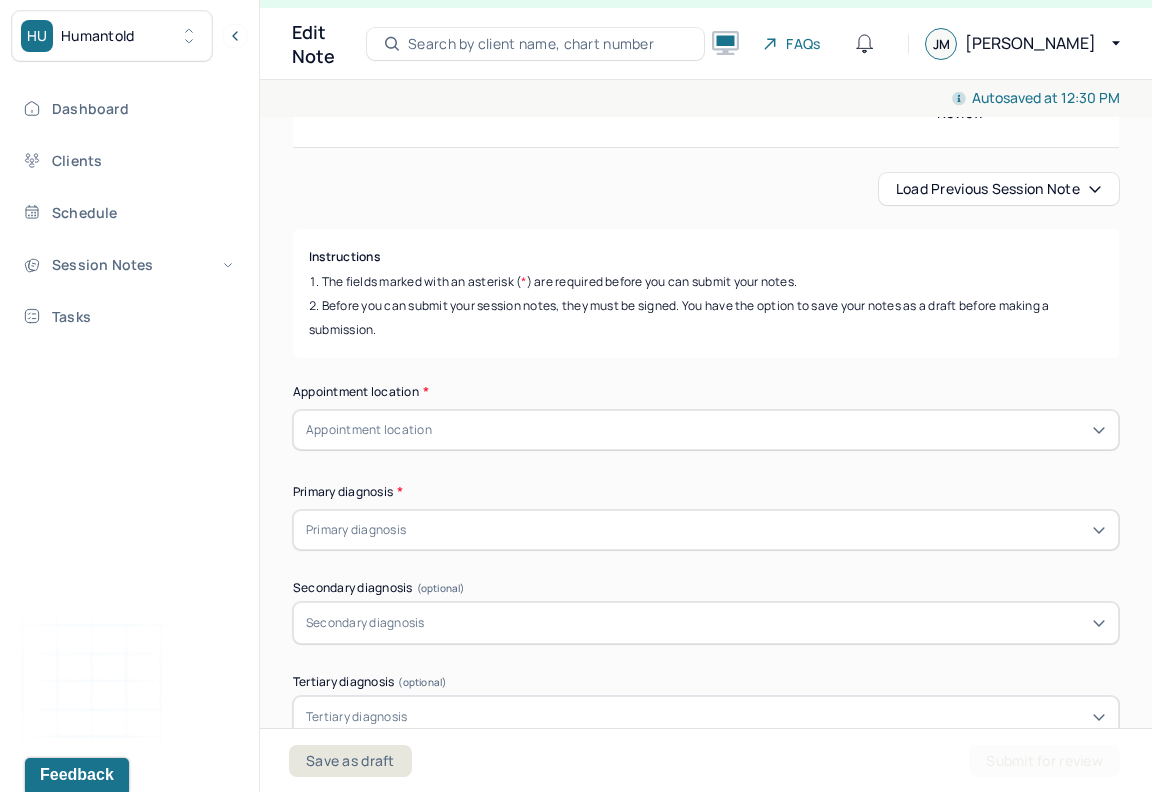 click on "Appointment location" at bounding box center (706, 430) 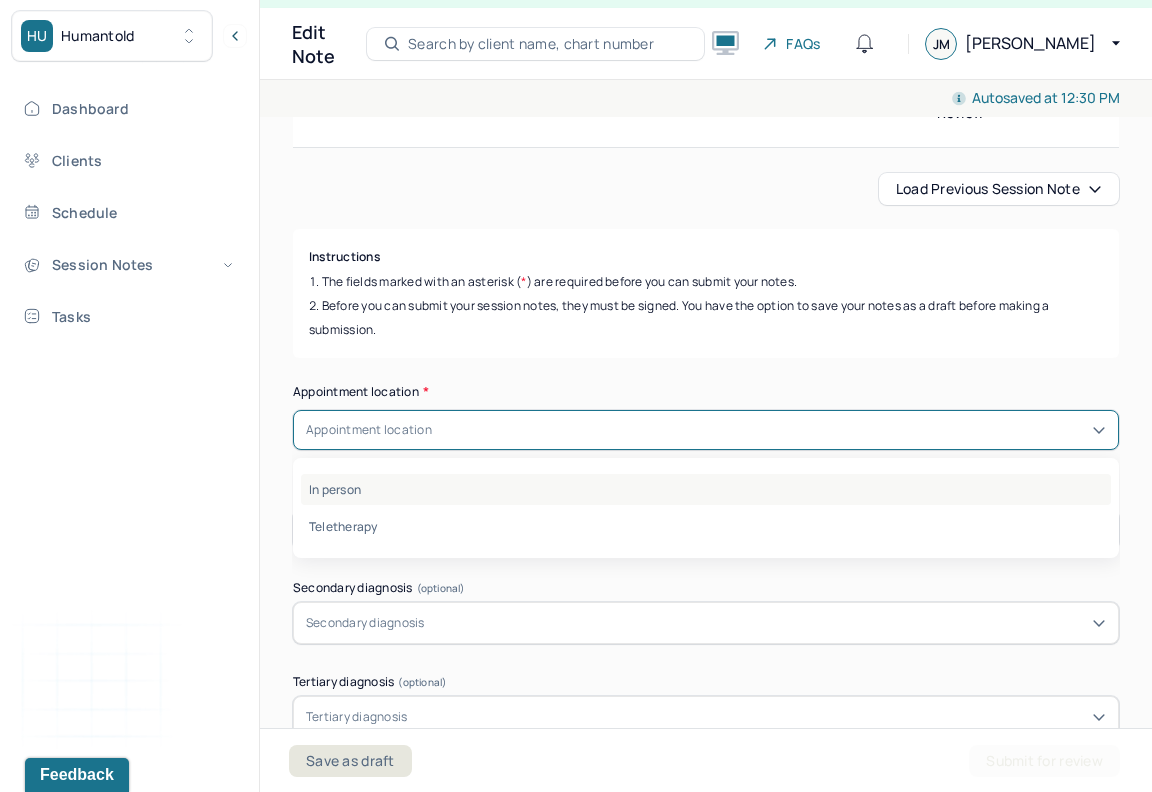 click on "In person" at bounding box center (706, 489) 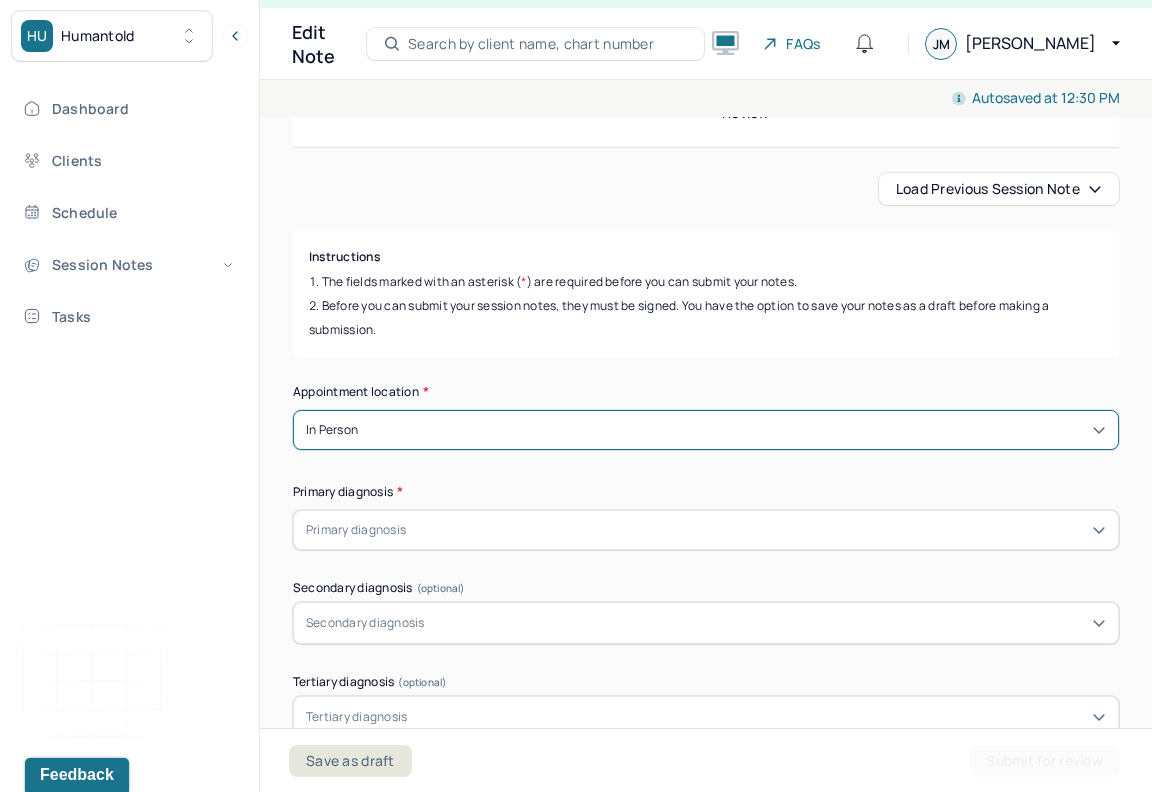click at bounding box center [758, 530] 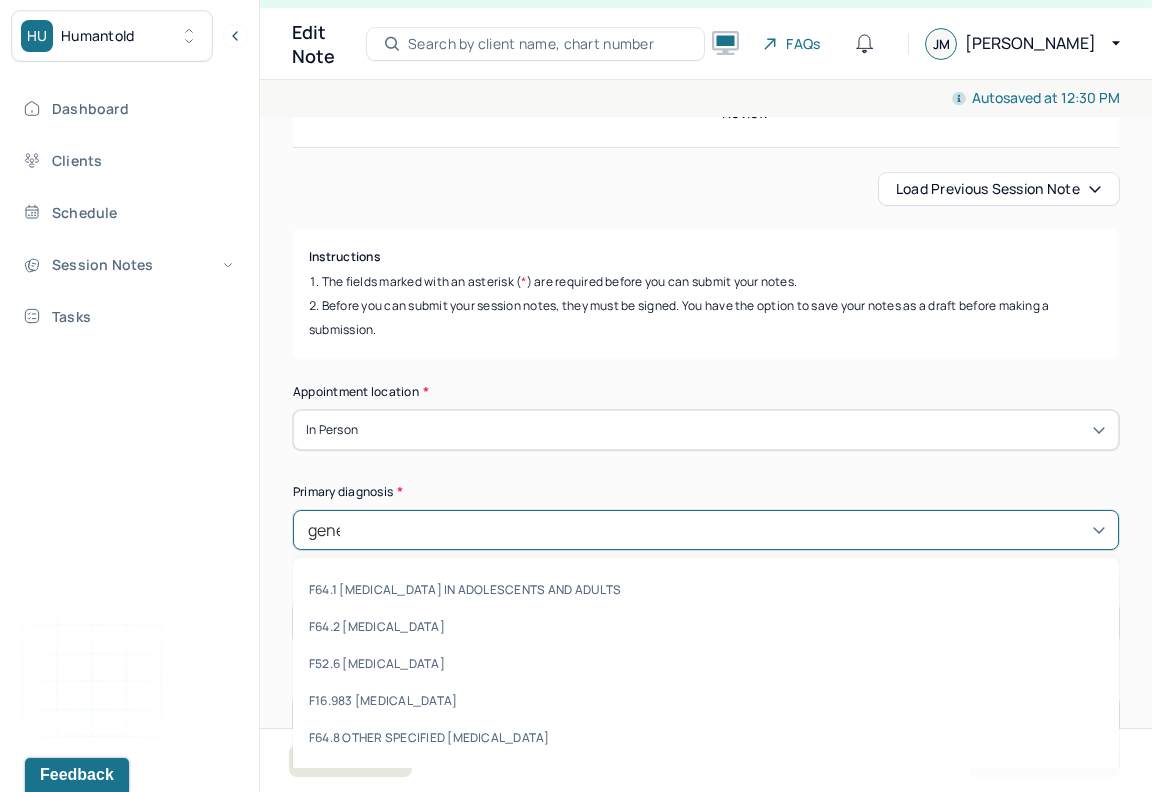 type on "genera" 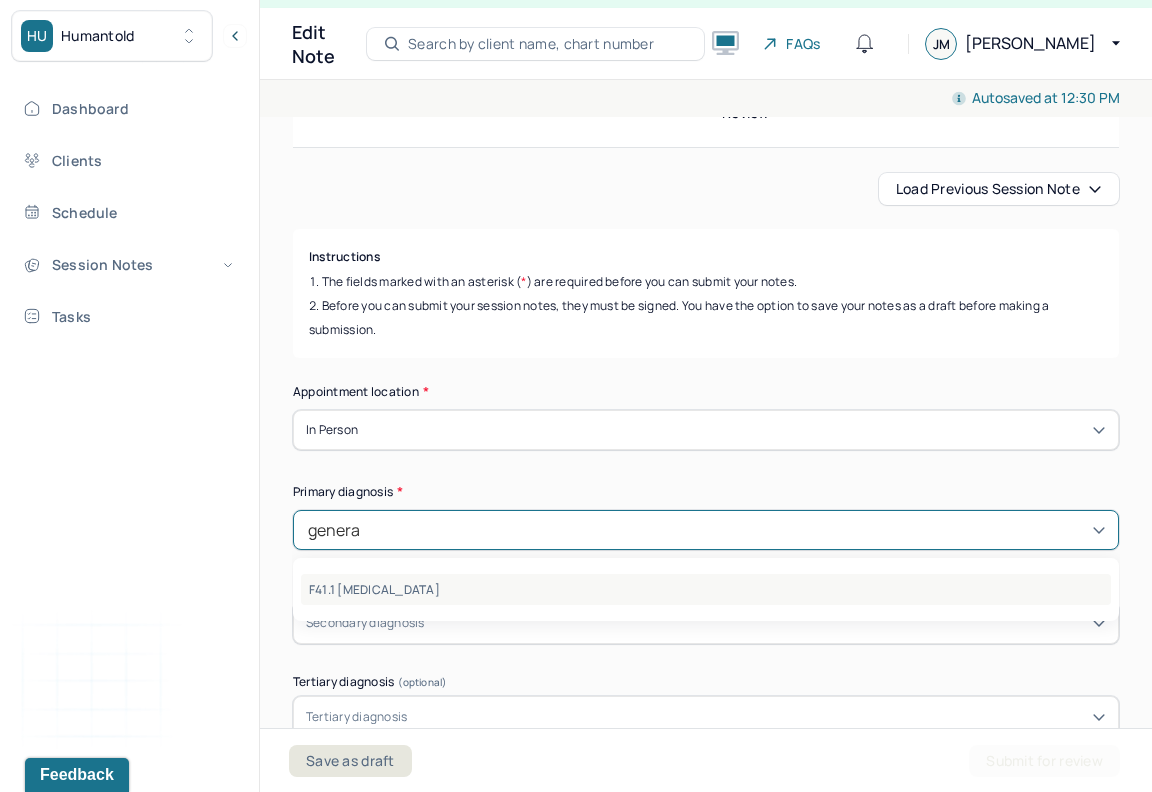 click on "F41.1 [MEDICAL_DATA]" at bounding box center (706, 589) 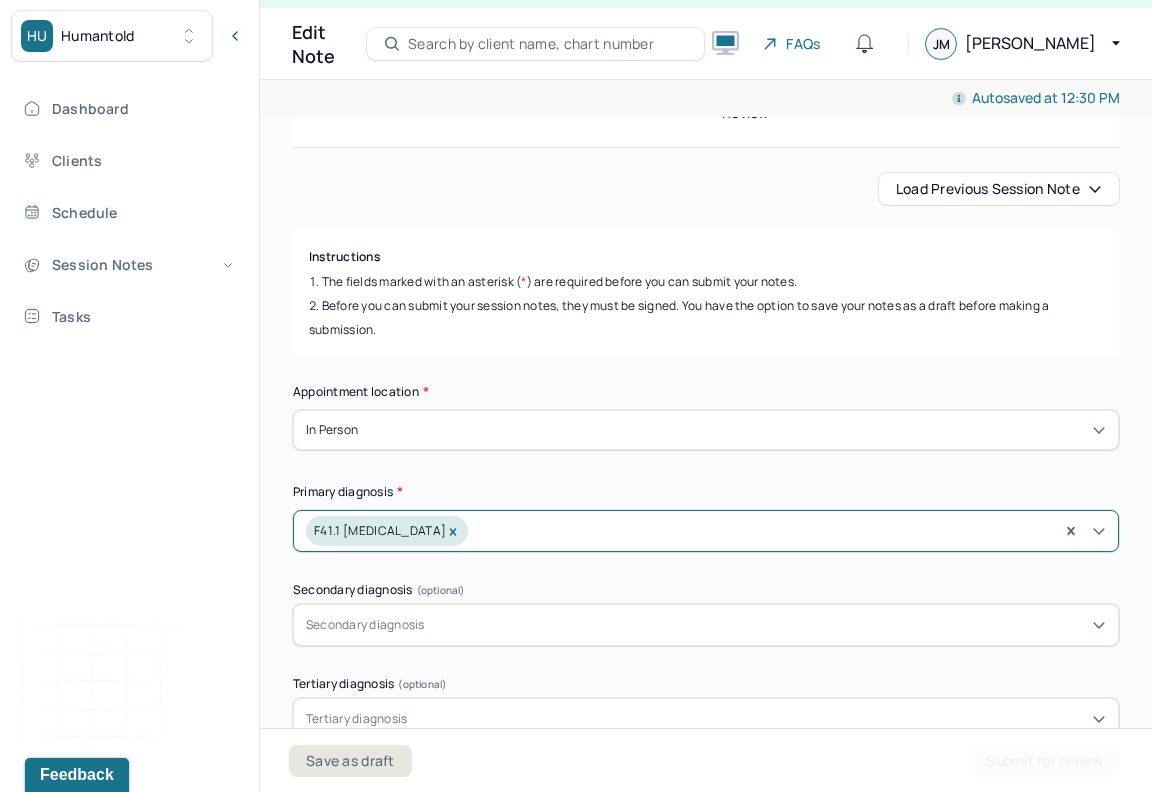 click at bounding box center (767, 625) 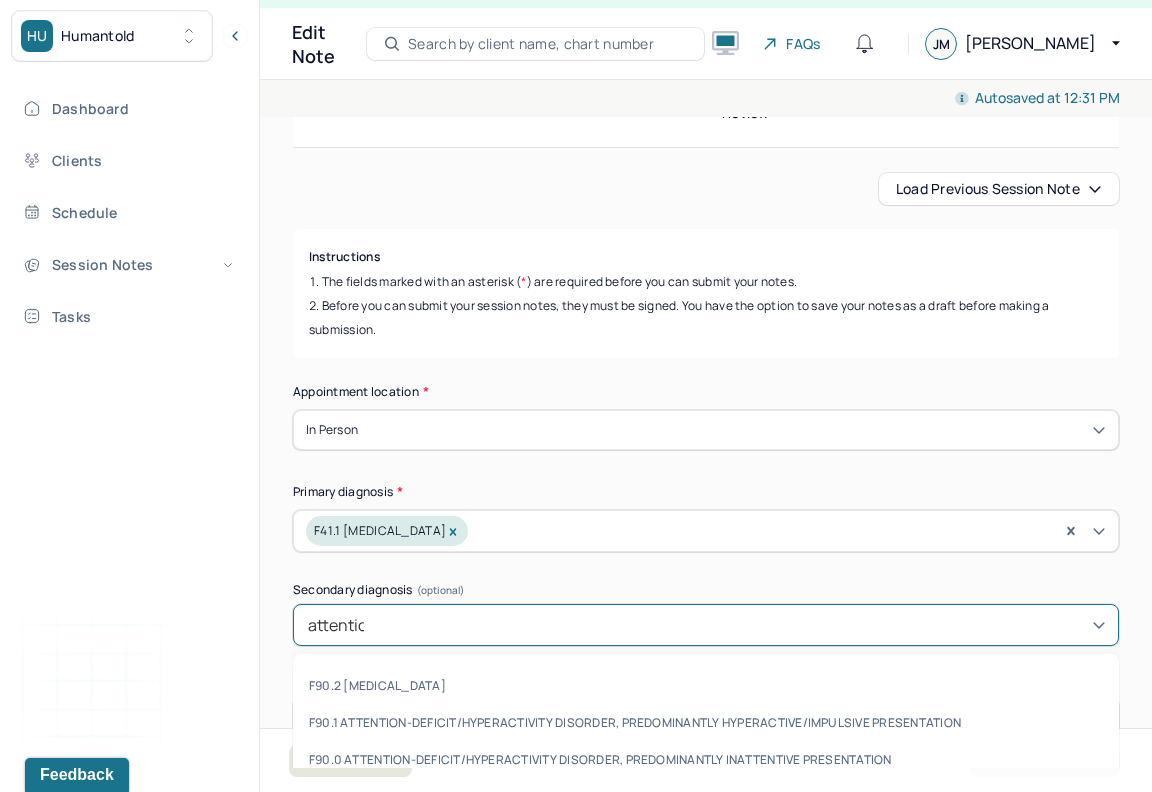 type on "attention" 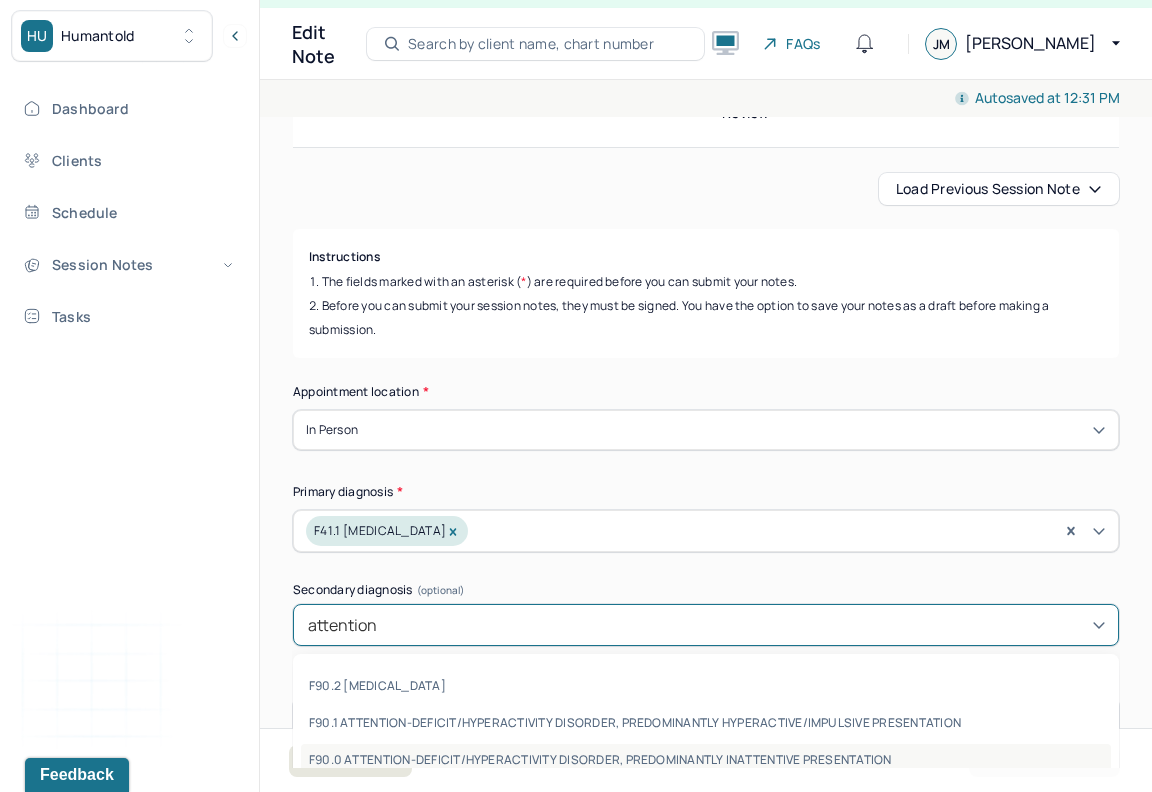 click on "F90.0 ATTENTION-DEFICIT/HYPERACTIVITY DISORDER, PREDOMINANTLY INATTENTIVE PRESENTATION" at bounding box center (706, 759) 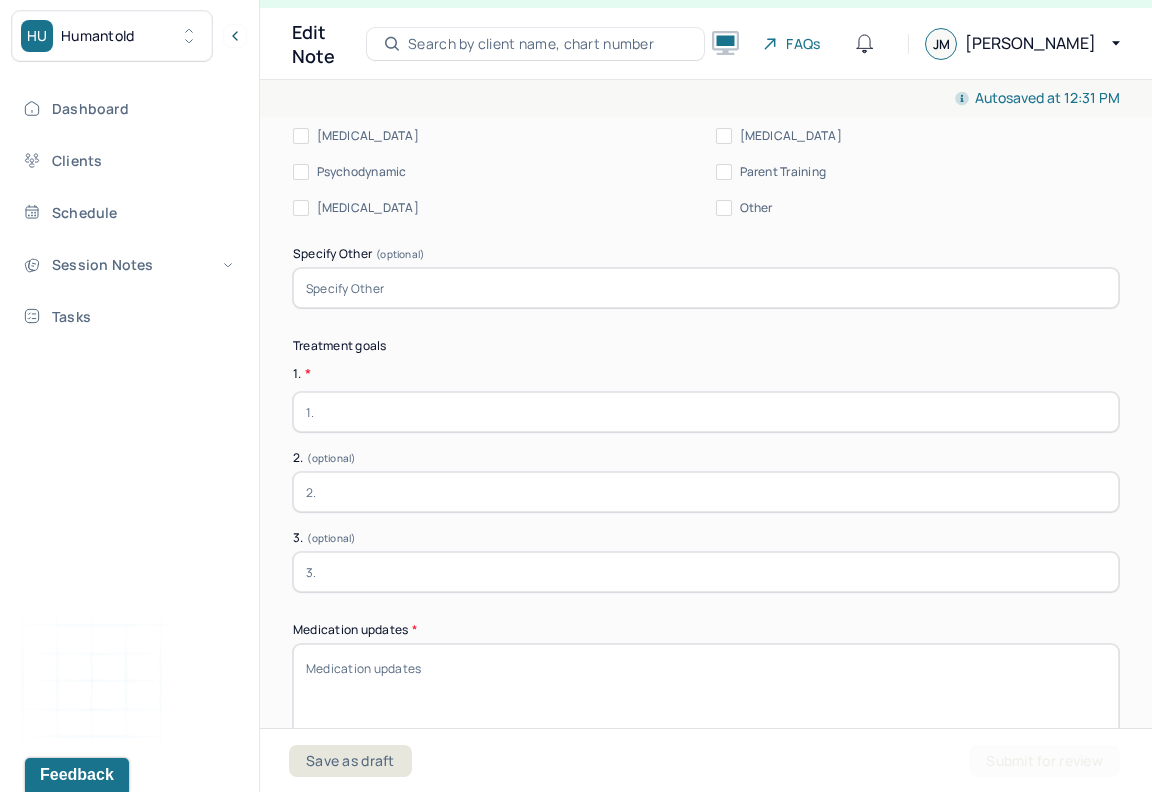 scroll, scrollTop: 4755, scrollLeft: 0, axis: vertical 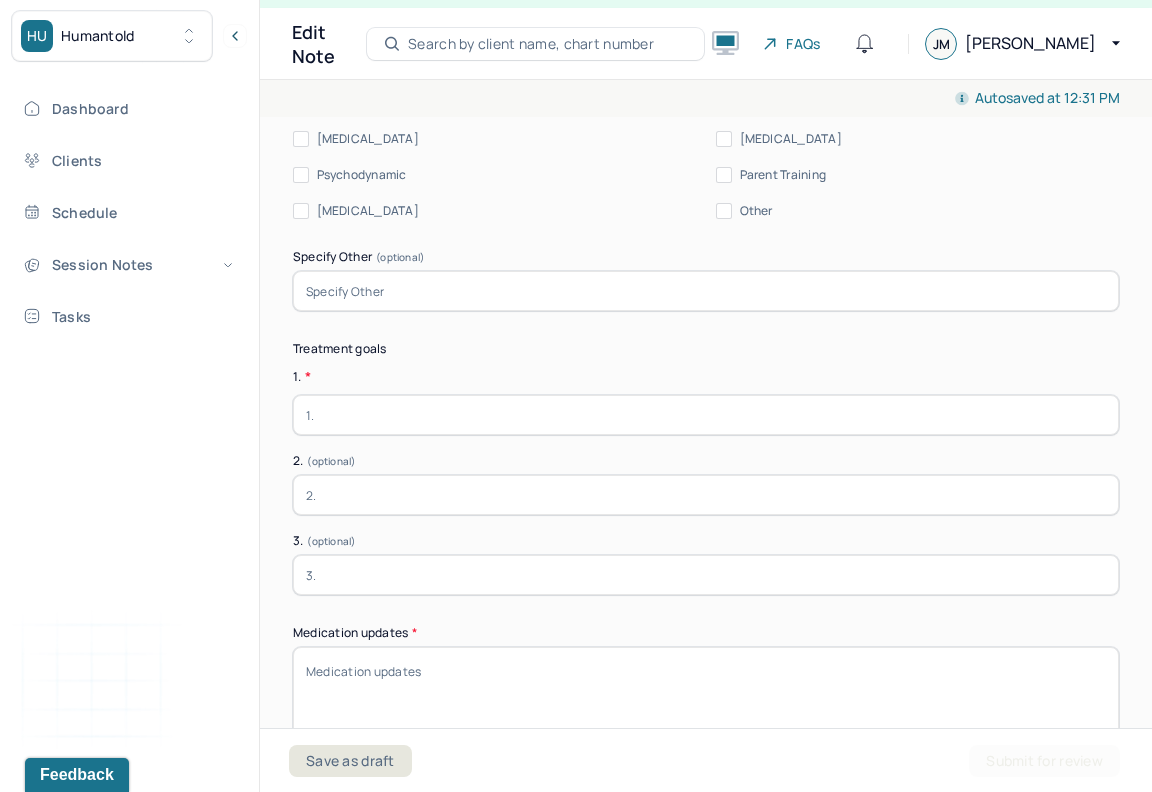 click at bounding box center (706, 415) 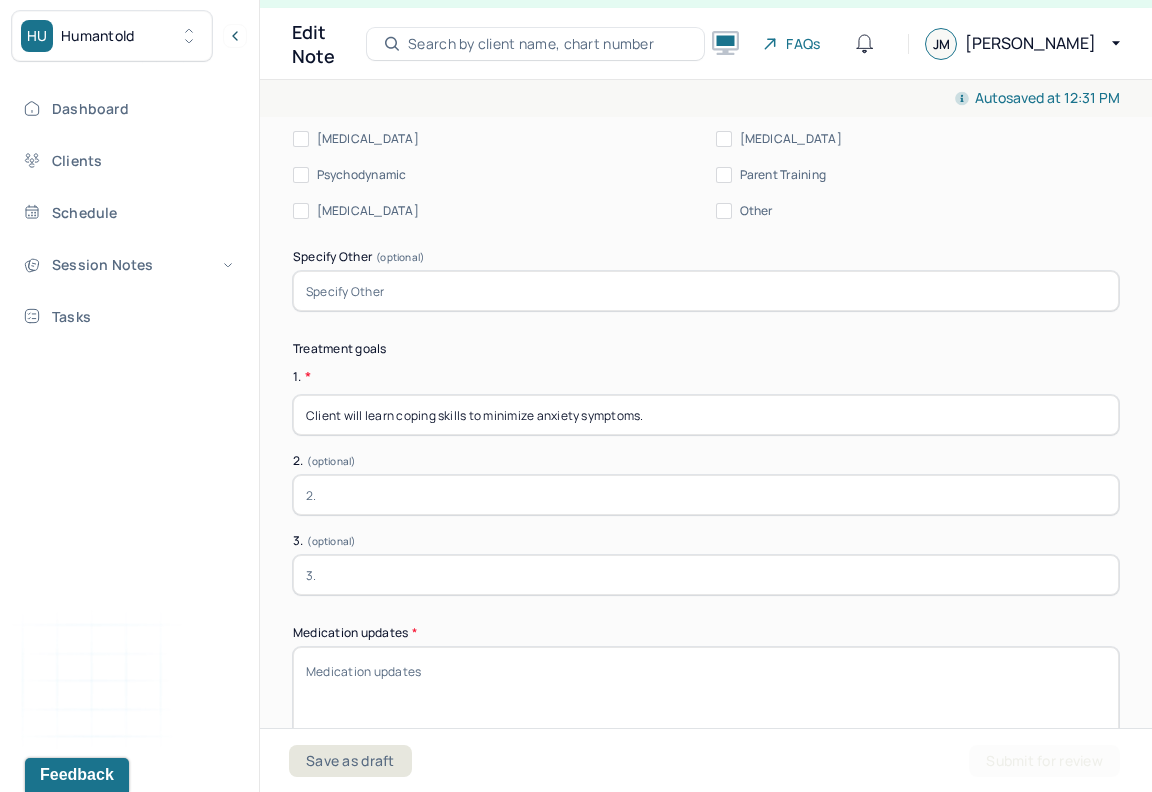type on "Client will learn coping skills to minimize anxiety symptoms." 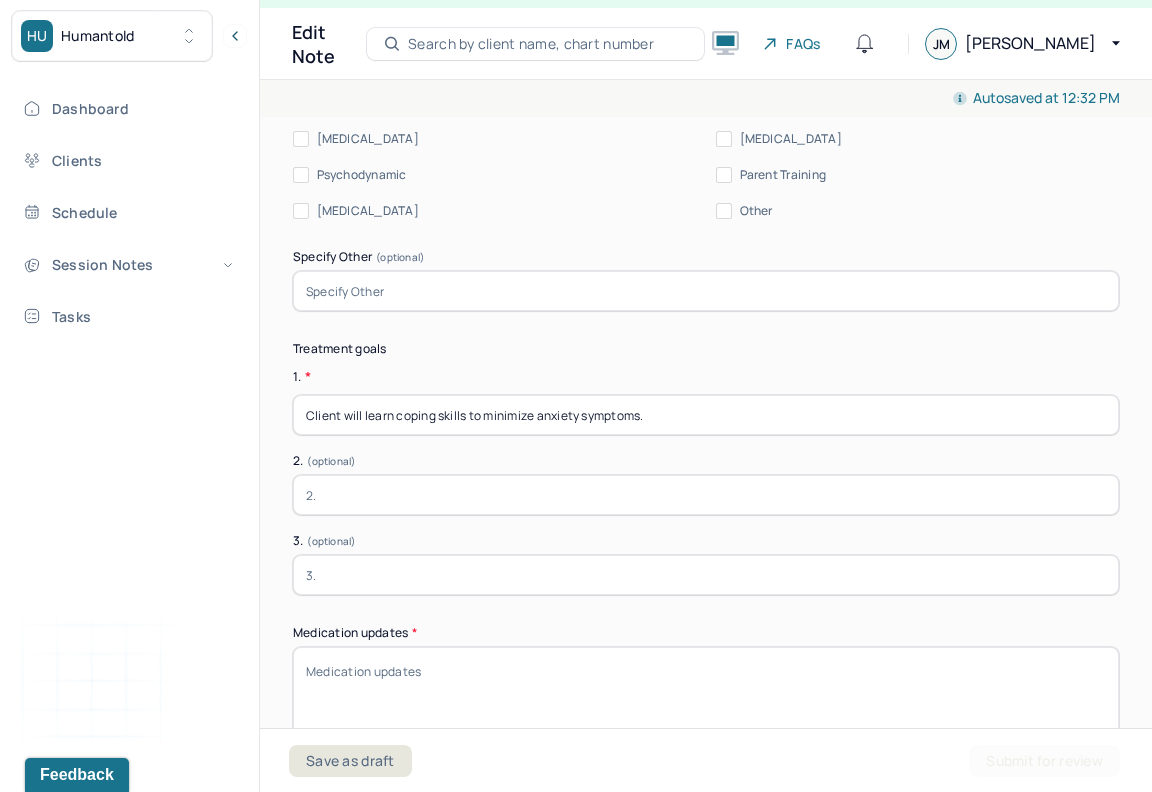 click at bounding box center (706, 495) 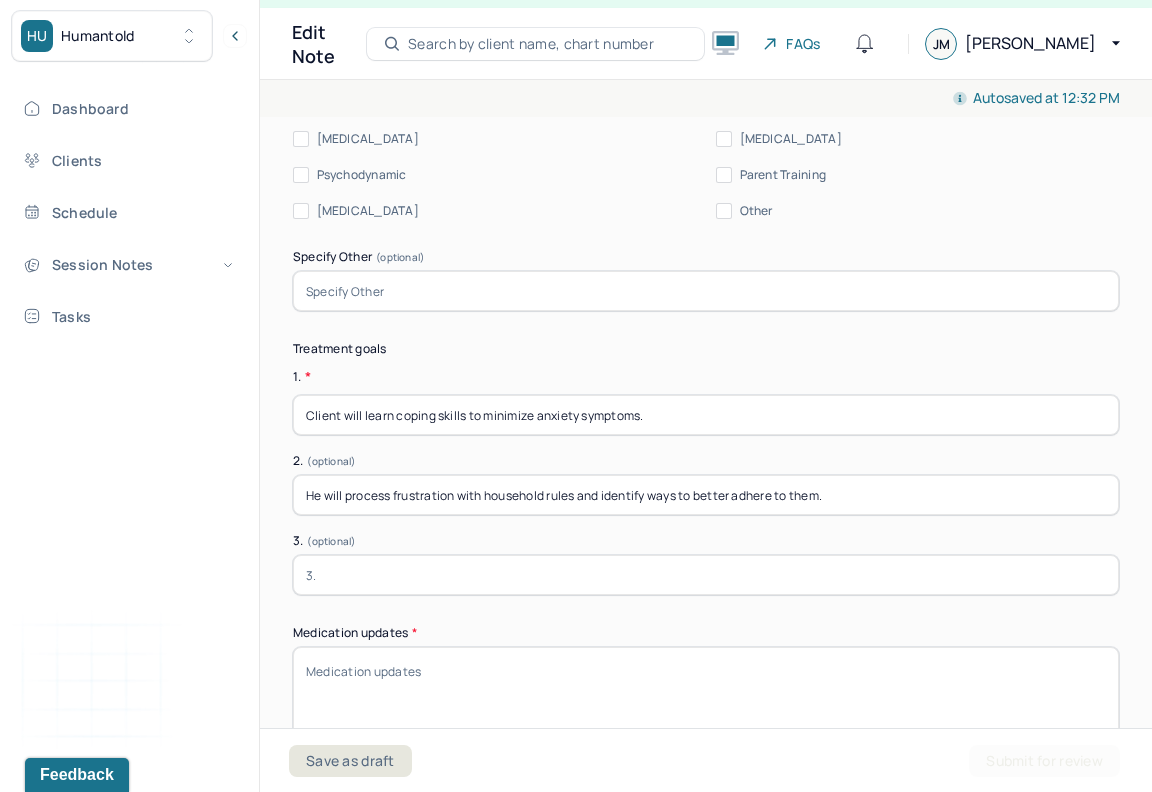 type on "He will process frustration with household rules and identify ways to better adhere to them." 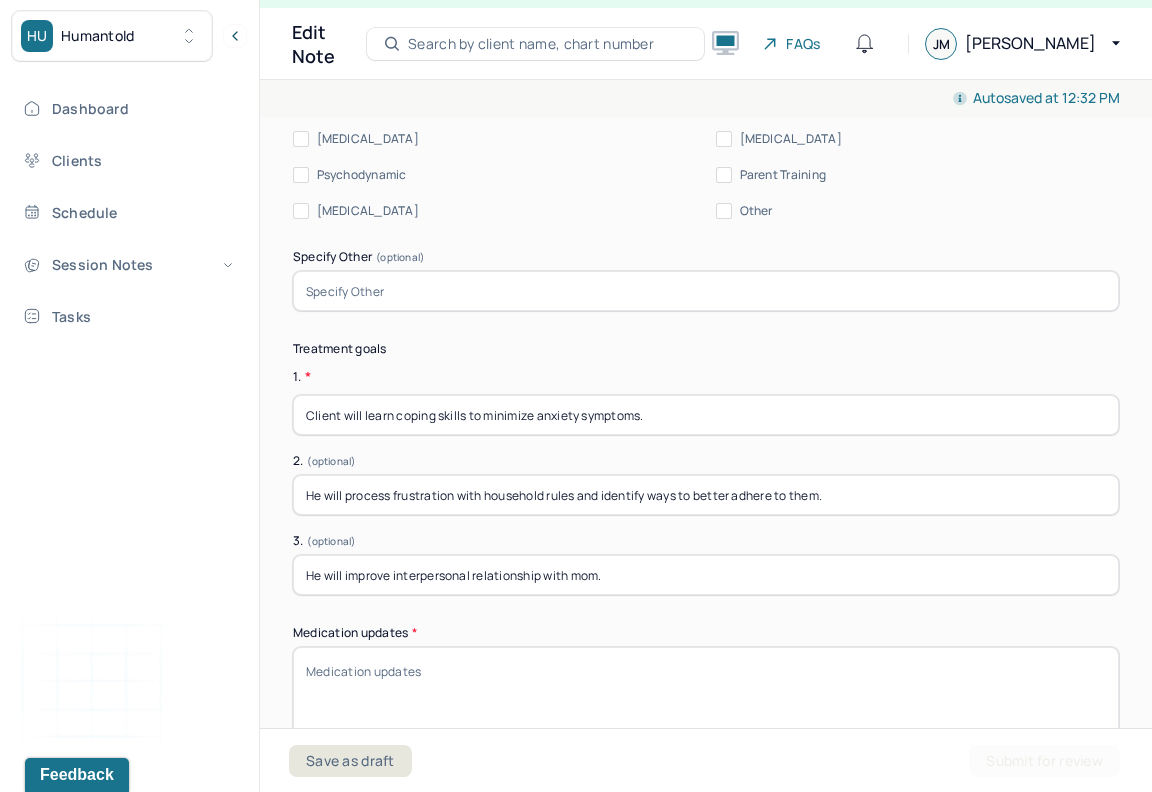 type on "He will improve interpersonal relationship with mom." 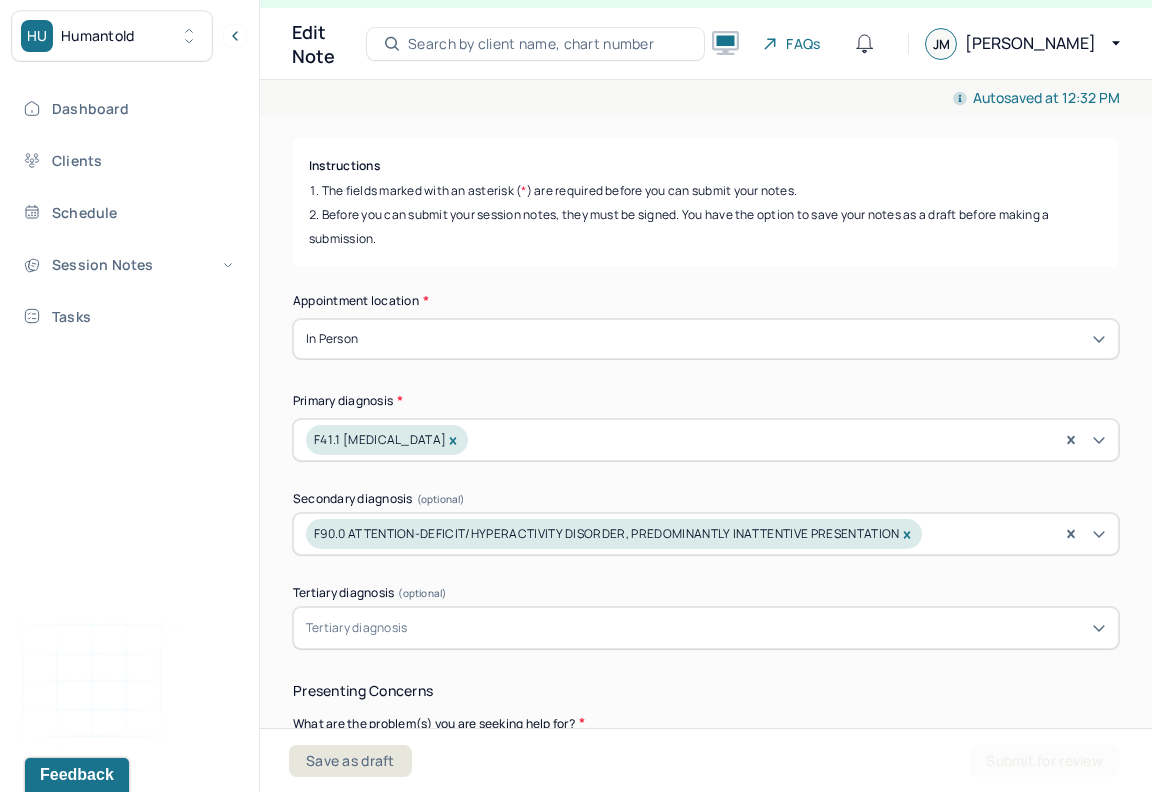 scroll, scrollTop: 0, scrollLeft: 0, axis: both 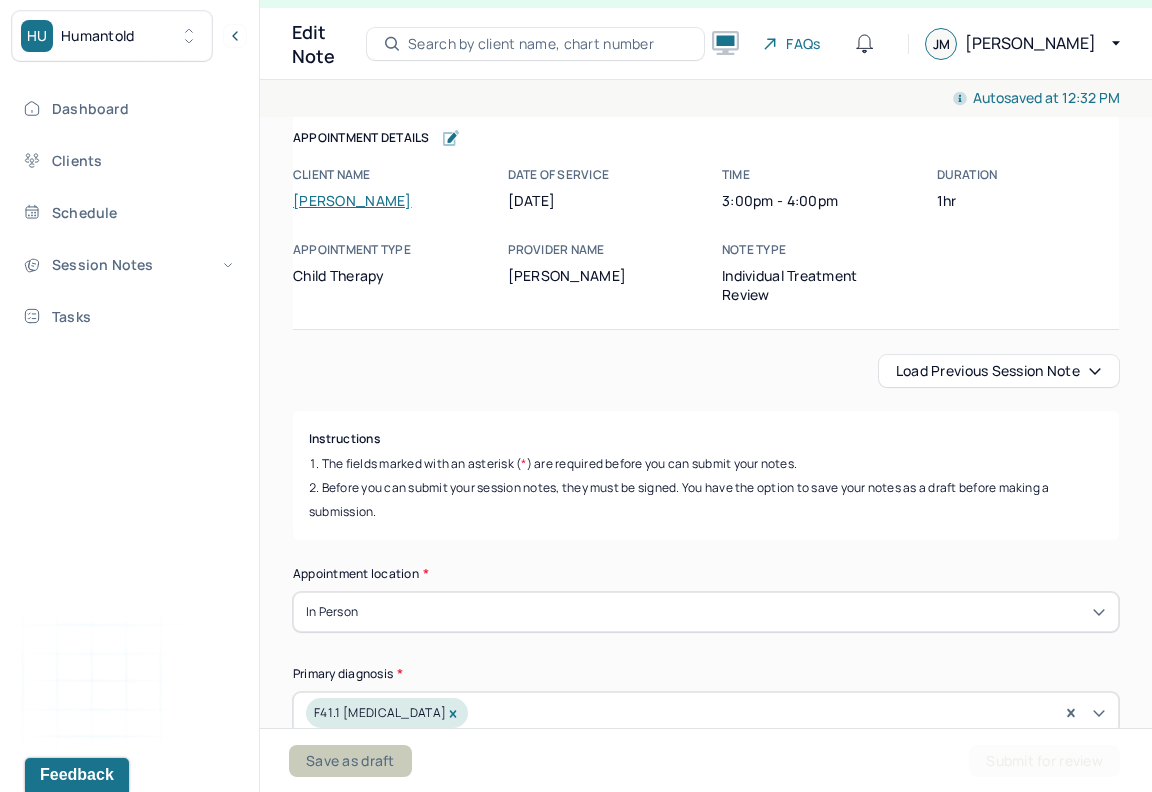 click on "Save as draft" at bounding box center (350, 761) 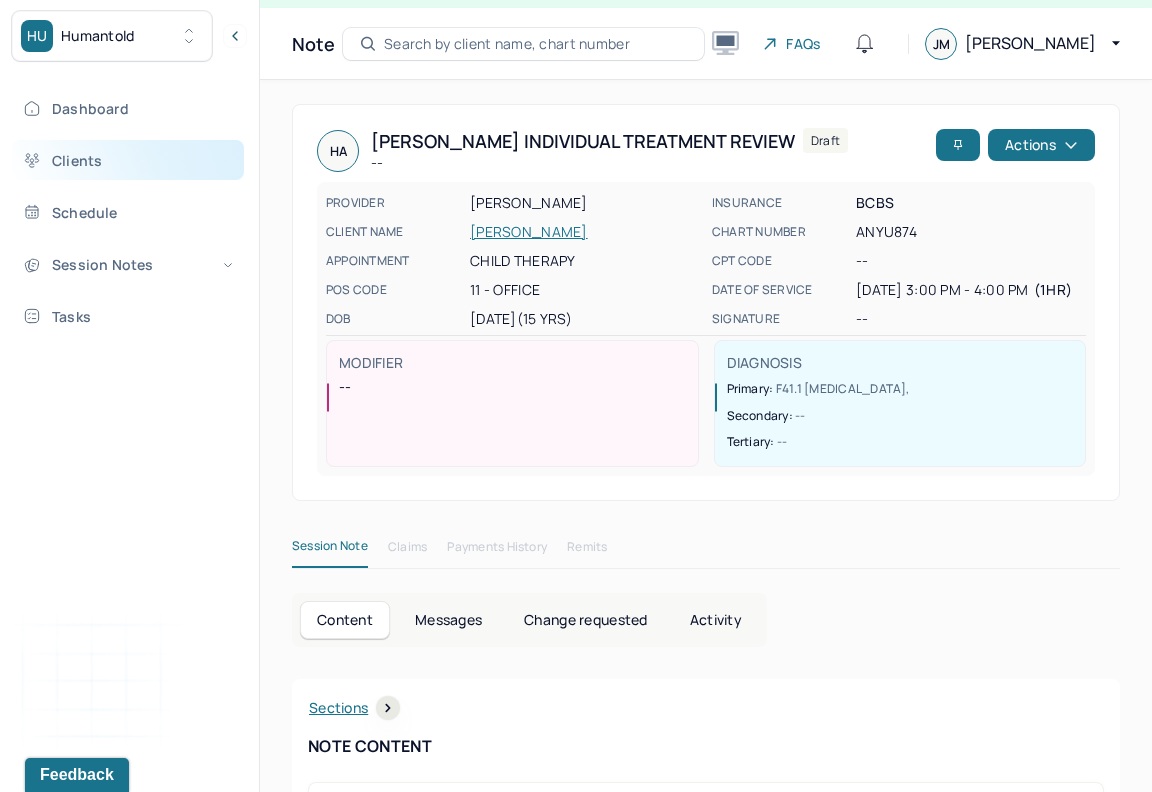 click on "Clients" at bounding box center (128, 160) 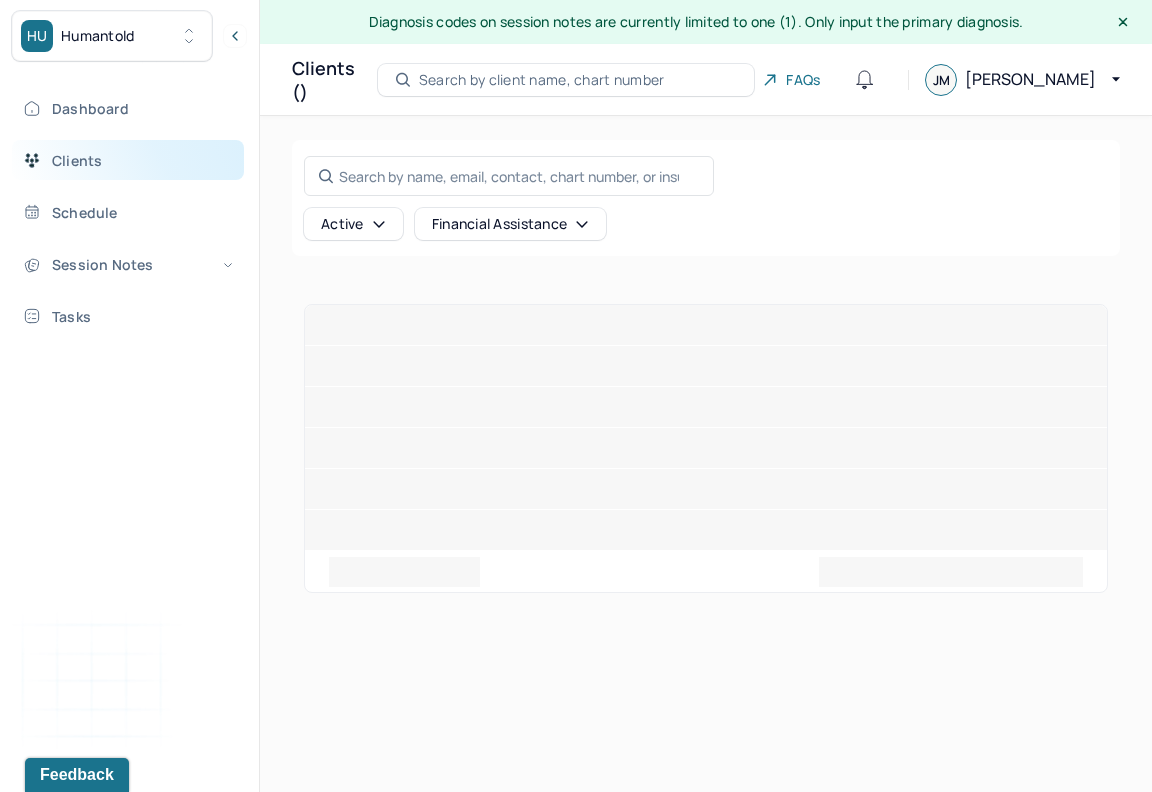scroll, scrollTop: 0, scrollLeft: 0, axis: both 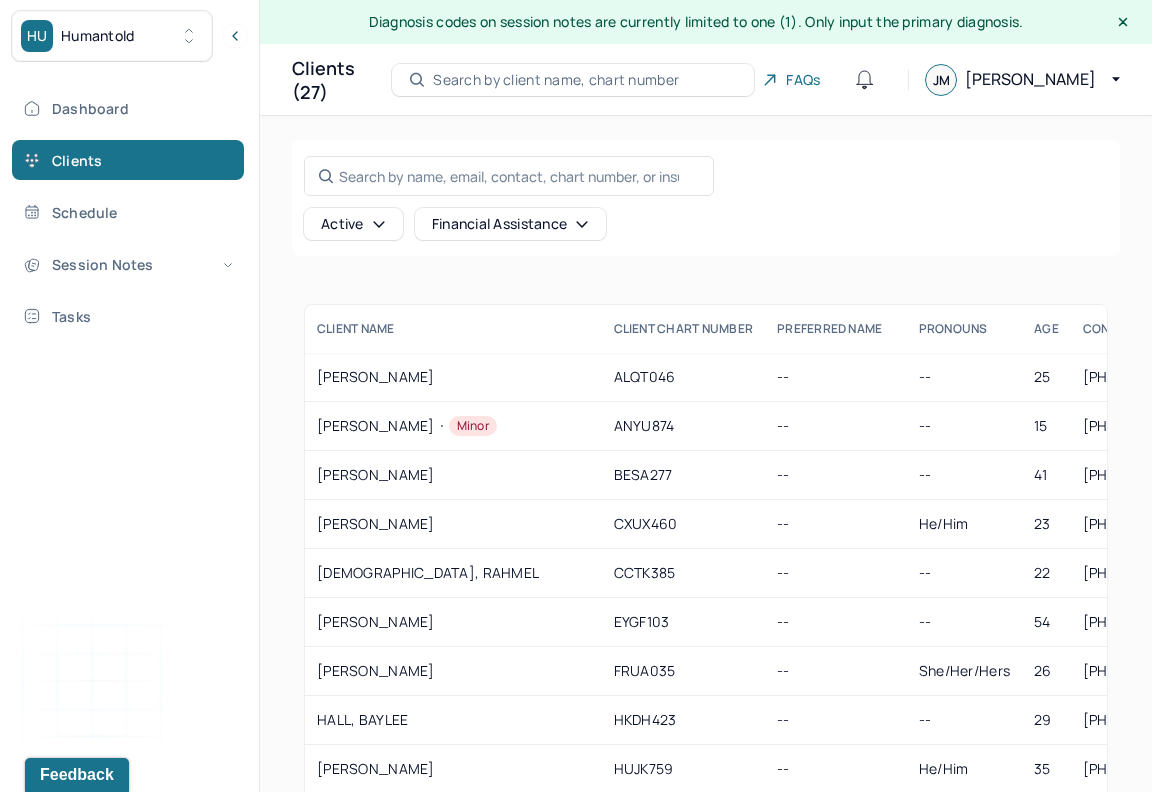 click on "Search by name, email, contact, chart number, or insurance id...   Active     Financial assistance   CLIENT NAME Client Chart number PREFERRED NAME PRONOUNS AGE CONTACT EMAIL employer name CLIENT STATUS Client is b2b Insurance Provider Financial assistance status Consent to sms ALT EMAIL SENT [PERSON_NAME] ALQT046 -- -- [PHONE_NUMBER] [EMAIL_ADDRESS][DOMAIN_NAME] NYSHIP active No CARE no -- No [PERSON_NAME] ANYU874 -- -- [PHONE_NUMBER] [EMAIL_ADDRESS][DOMAIN_NAME] CHURCH PENSION GROUP SERVICES CORPORATION - GRP: JNT218M3EA active No BCBS no -- No [PERSON_NAME] BESA277 -- -- [PHONE_NUMBER] [EMAIL_ADDRESS][DOMAIN_NAME] NC TRANSACTION,INC. (FORMERLY NEWSCORP) active No AET no -- Yes [PERSON_NAME] CXUX460 -- He/Him [PHONE_NUMBER] [EMAIL_ADDRESS][DOMAIN_NAME] NYSHIP - GRP: 030500 active No CARE -- Yes No CHURCH, RAHMEL CCTK385 -- -- [PHONE_NUMBER] [EMAIL_ADDRESS][DOMAIN_NAME] NYSHIP - GRP: 030500 active -- CARE no -- No [PERSON_NAME] EYGF103 -- -- [PHONE_NUMBER] [EMAIL_ADDRESS][DOMAIN_NAME] NYSHIP - GRP: 030500 active No" at bounding box center [706, 547] 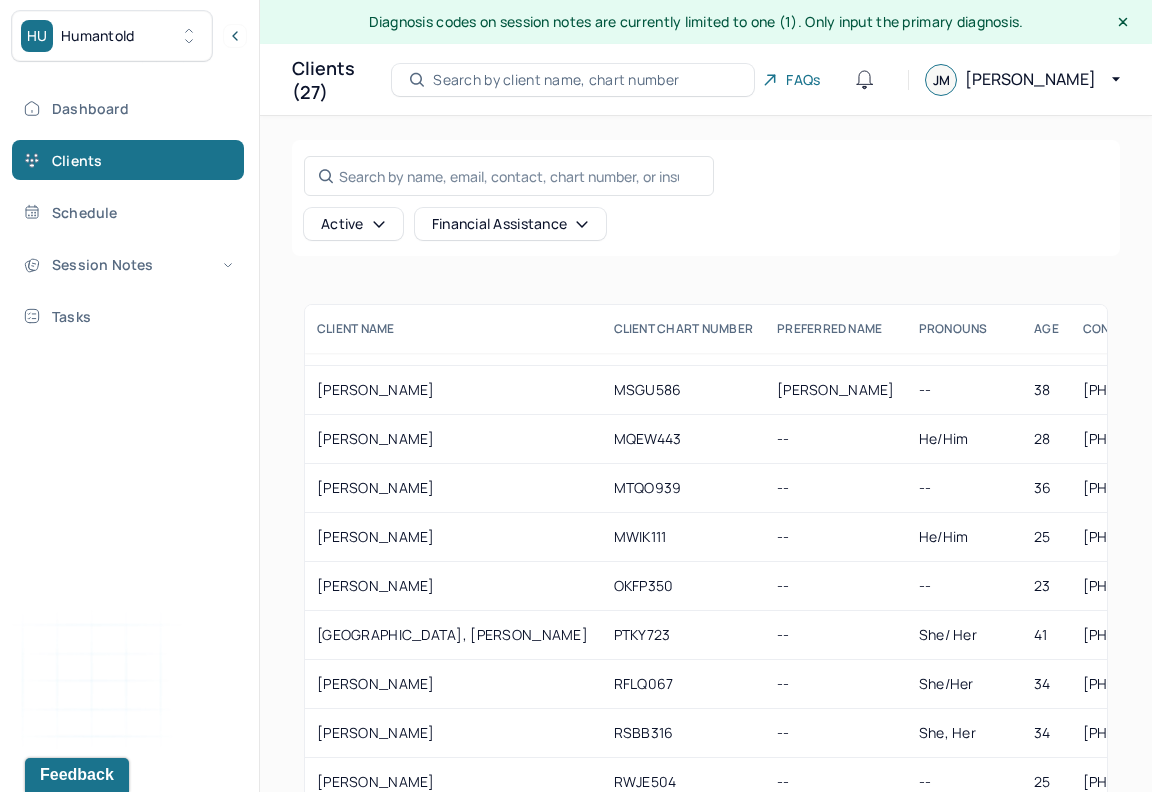 scroll, scrollTop: 800, scrollLeft: 0, axis: vertical 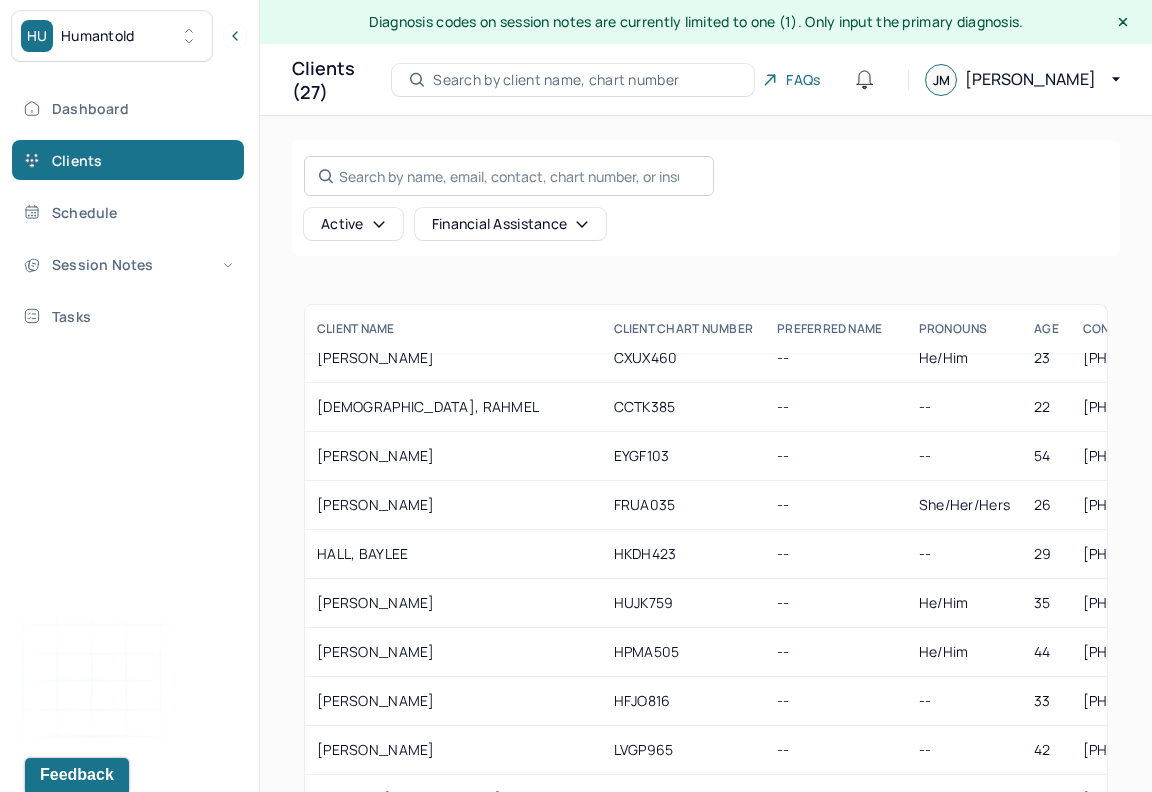 click on "Search by name, email, contact, chart number, or insurance id..." at bounding box center (509, 176) 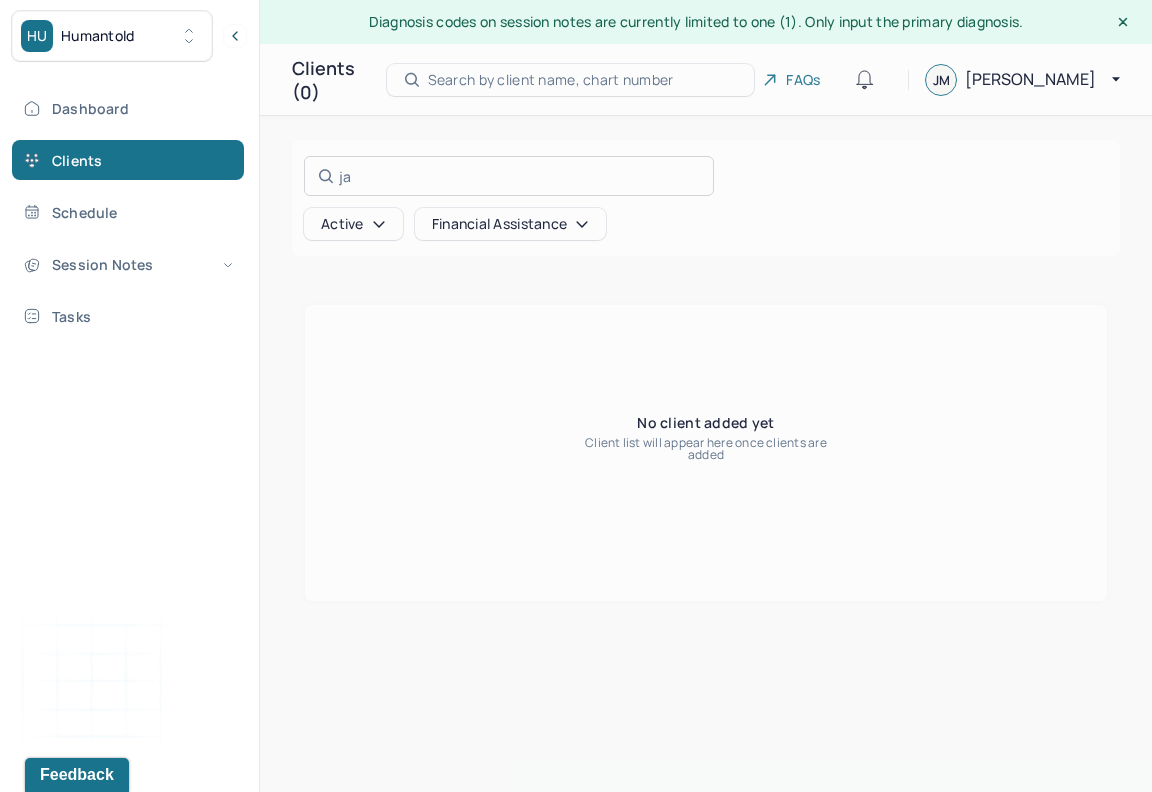 type on "j" 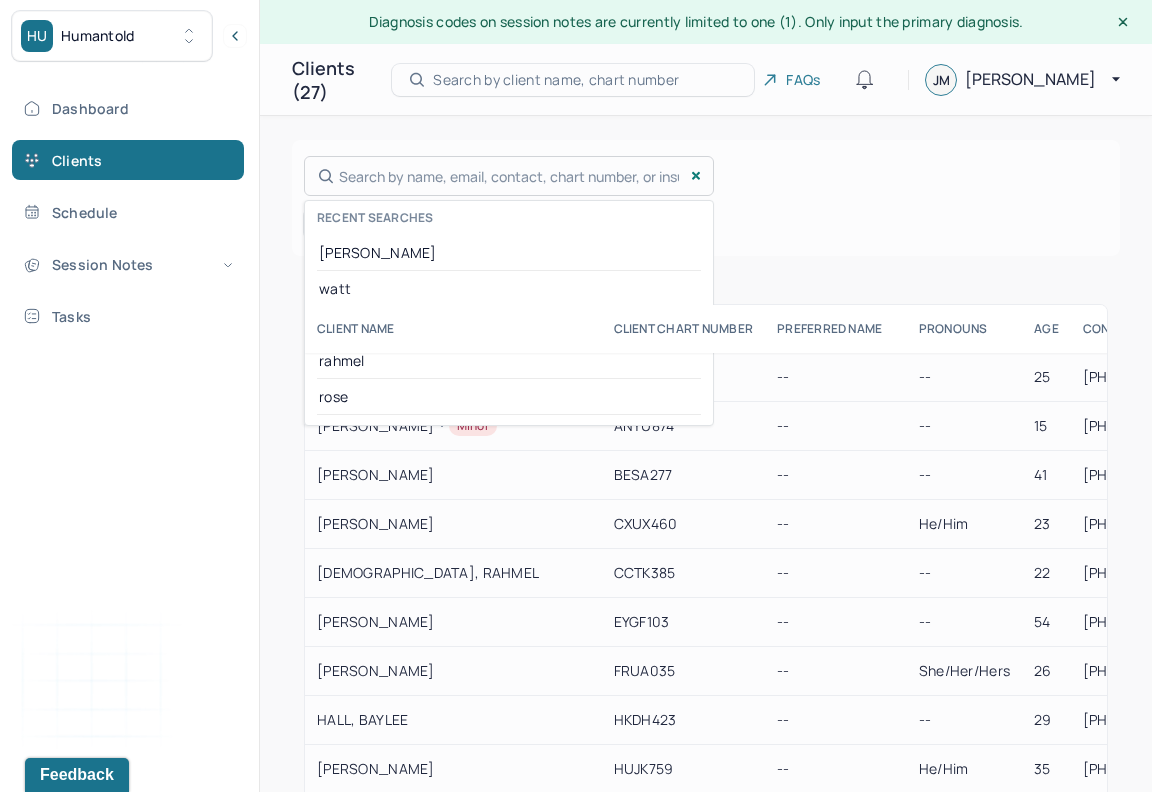 click at bounding box center (576, 396) 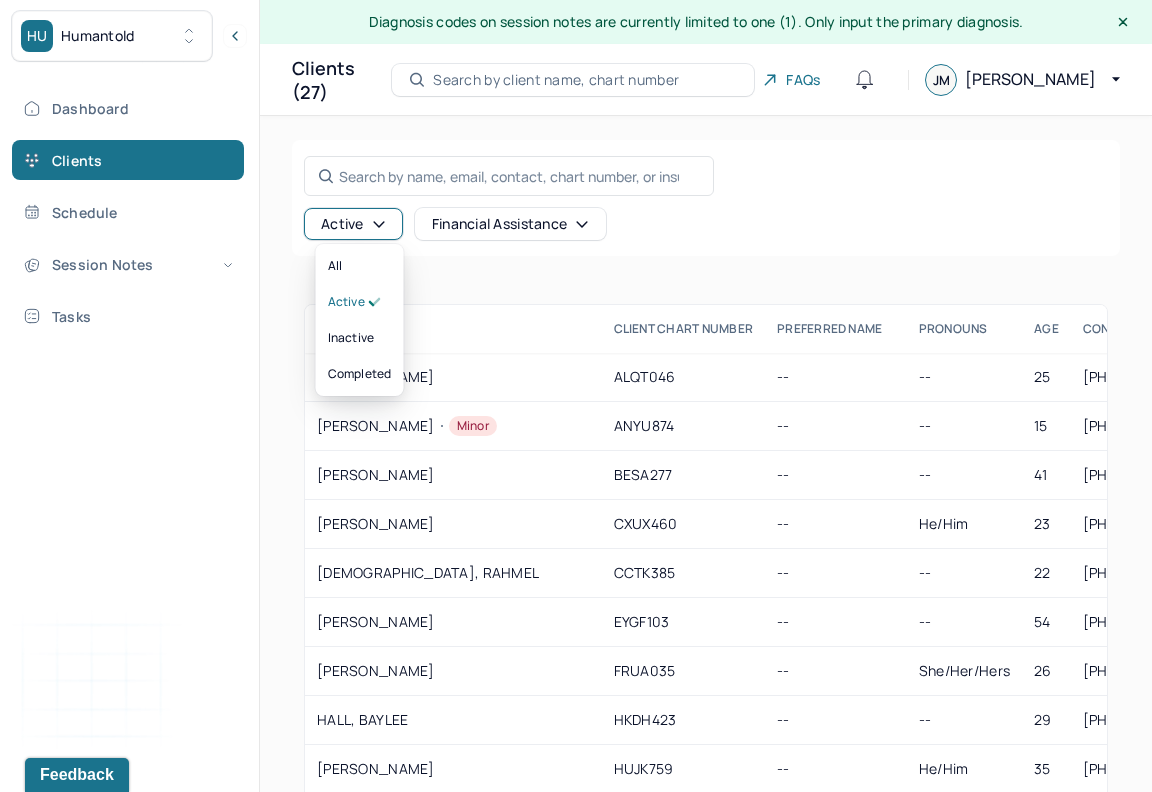 click on "Active" at bounding box center (353, 224) 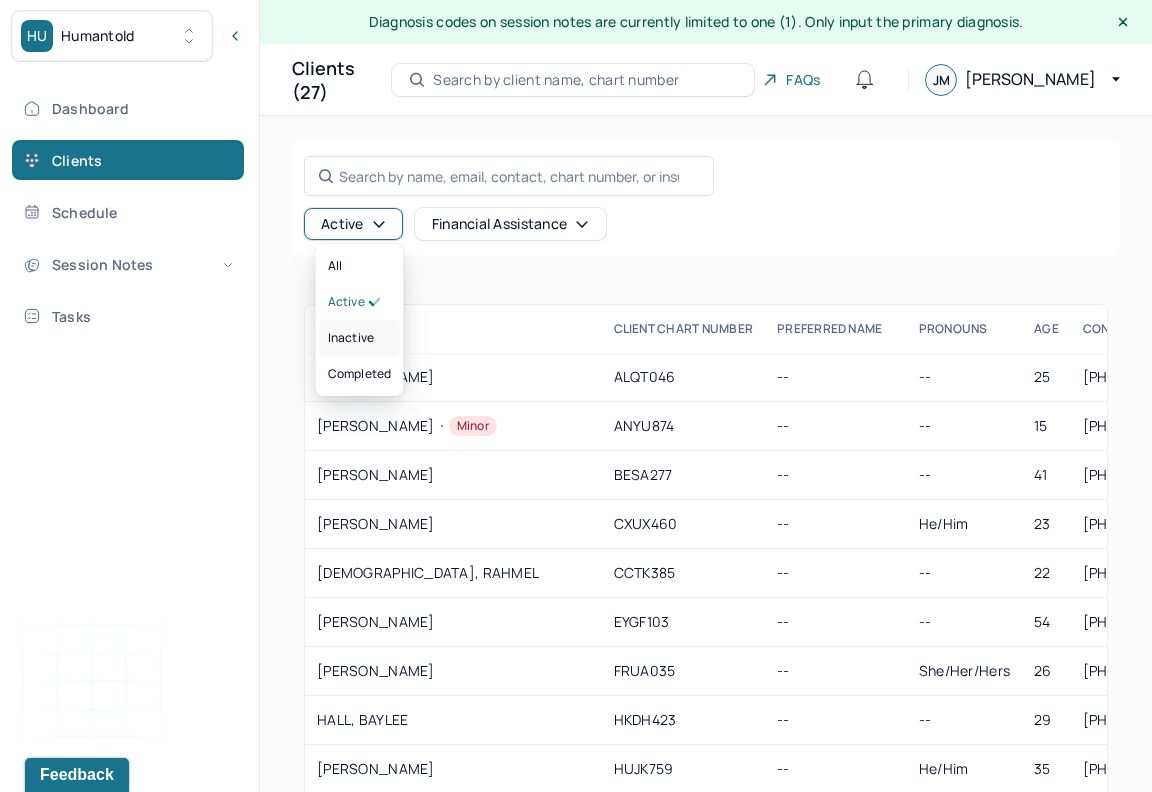 click on "inactive" at bounding box center (351, 338) 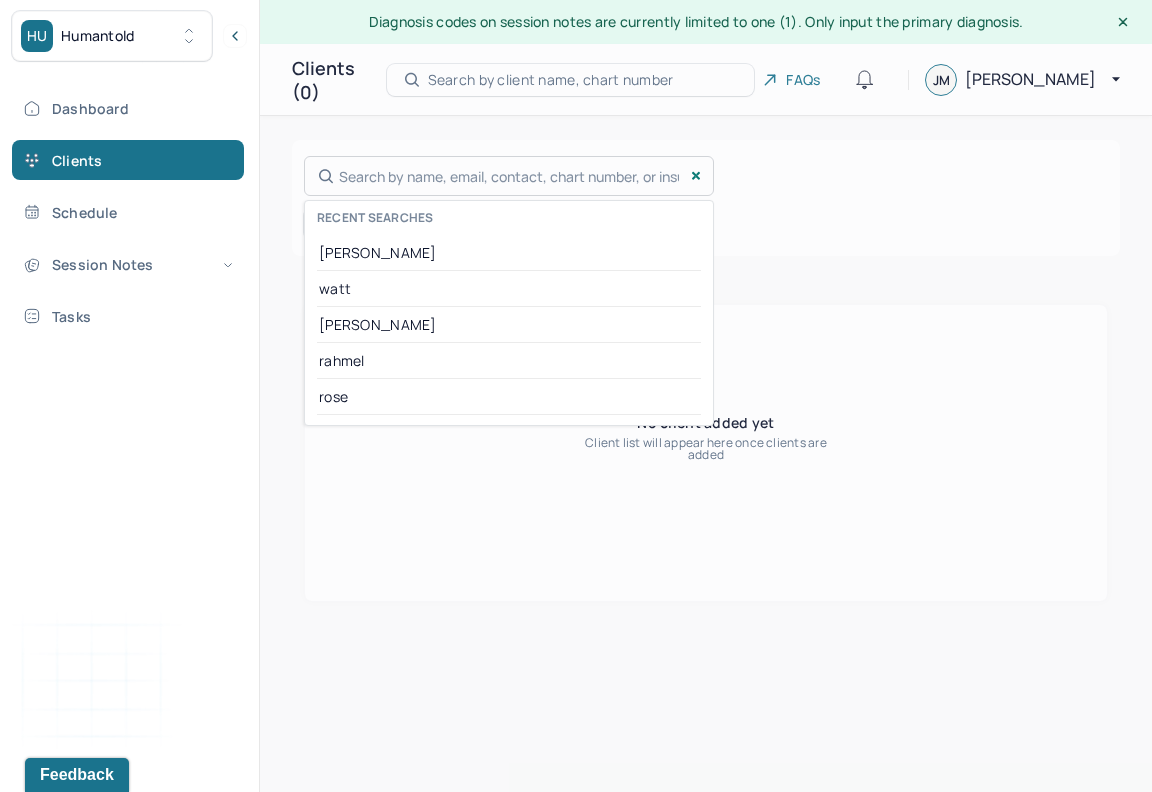 click on "Search by name, email, contact, chart number, or insurance id... Recent searches [PERSON_NAME] [PERSON_NAME] [PERSON_NAME]" at bounding box center [509, 176] 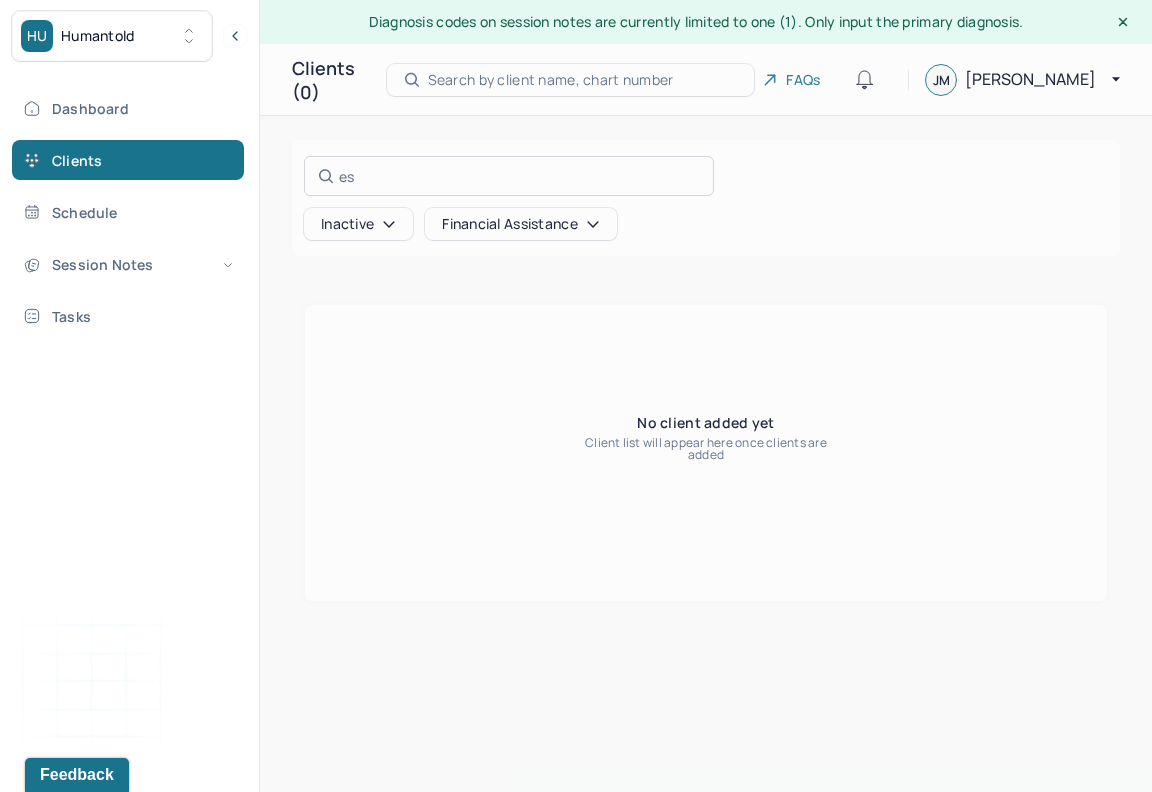 type on "e" 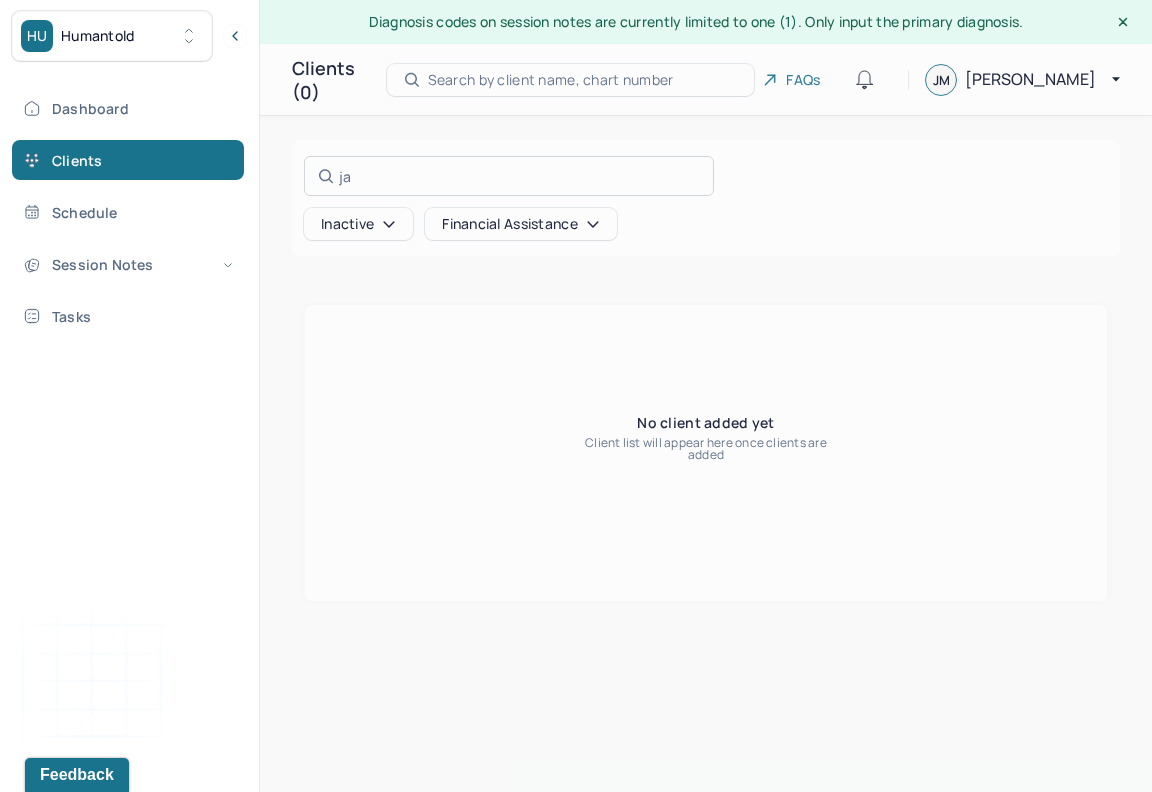 type on "j" 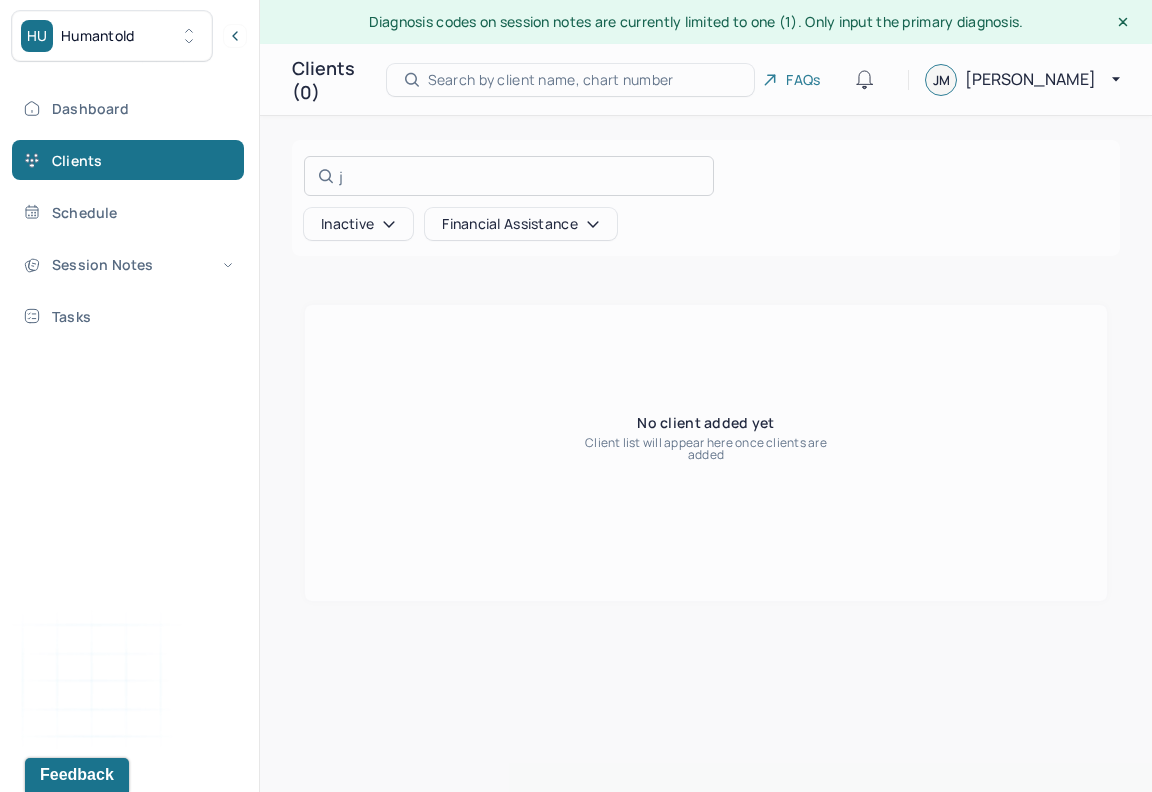 type 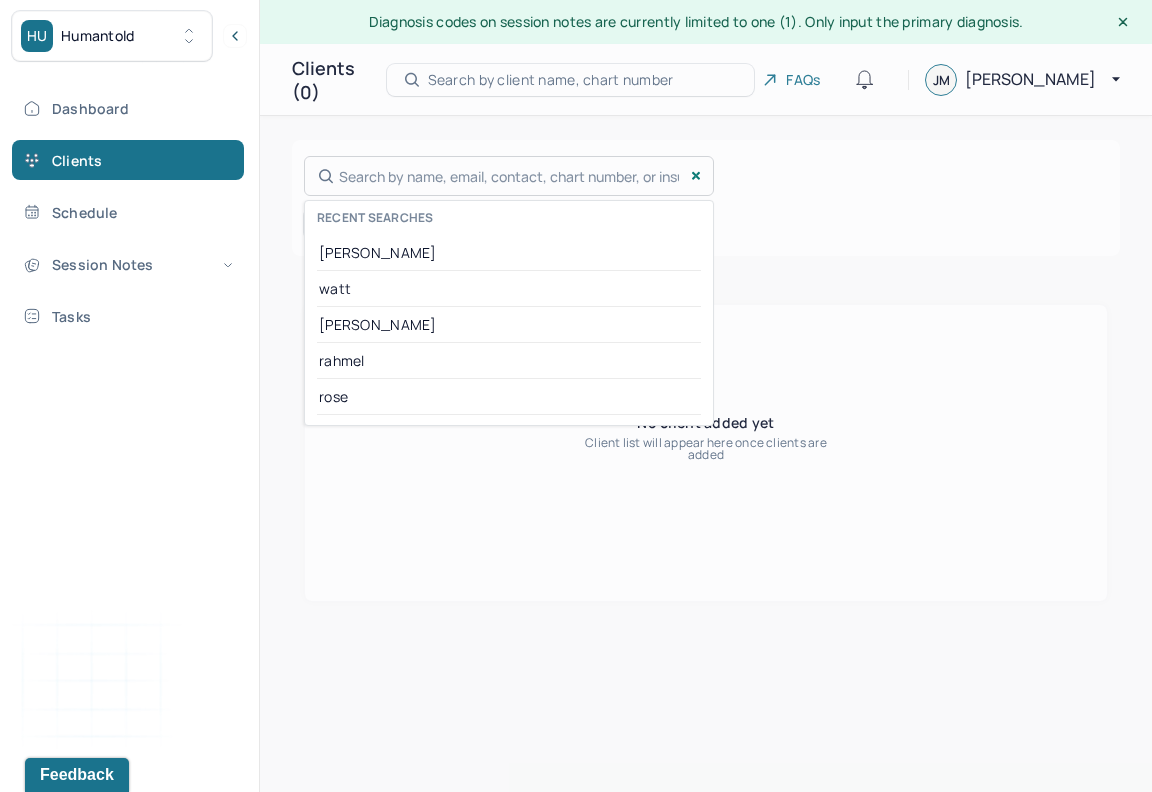click at bounding box center (576, 396) 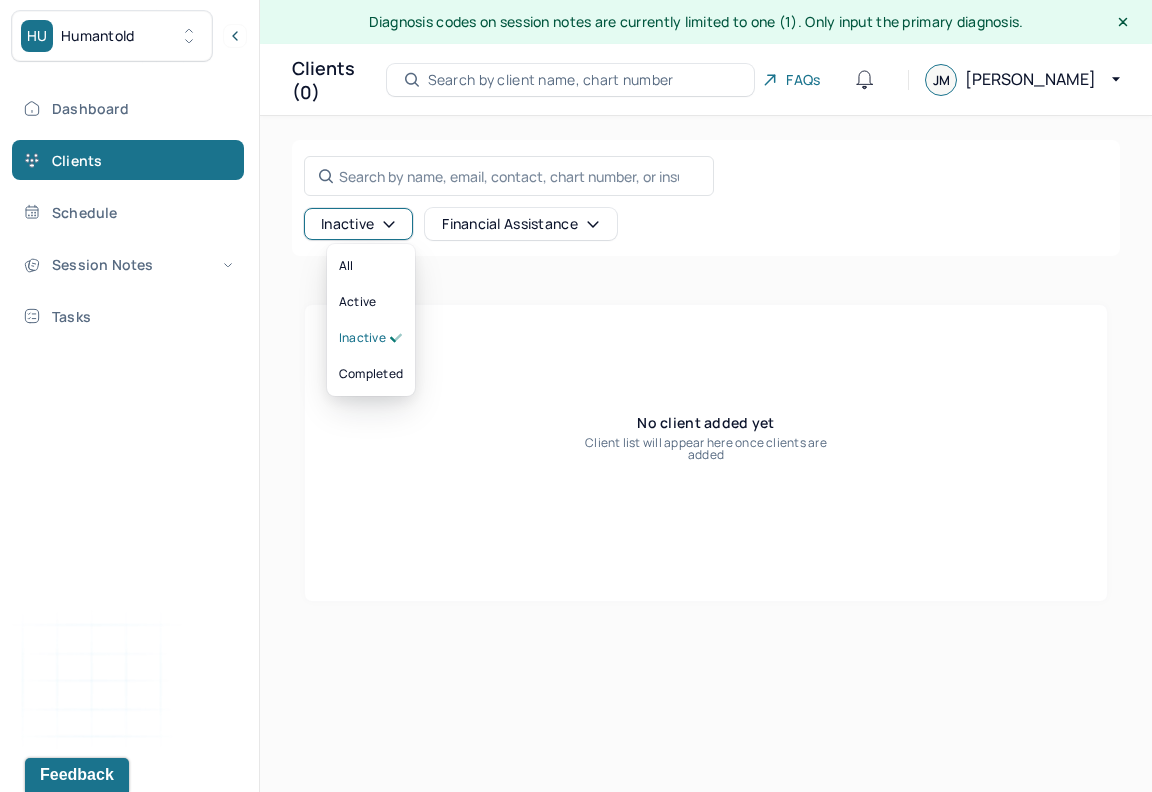 click 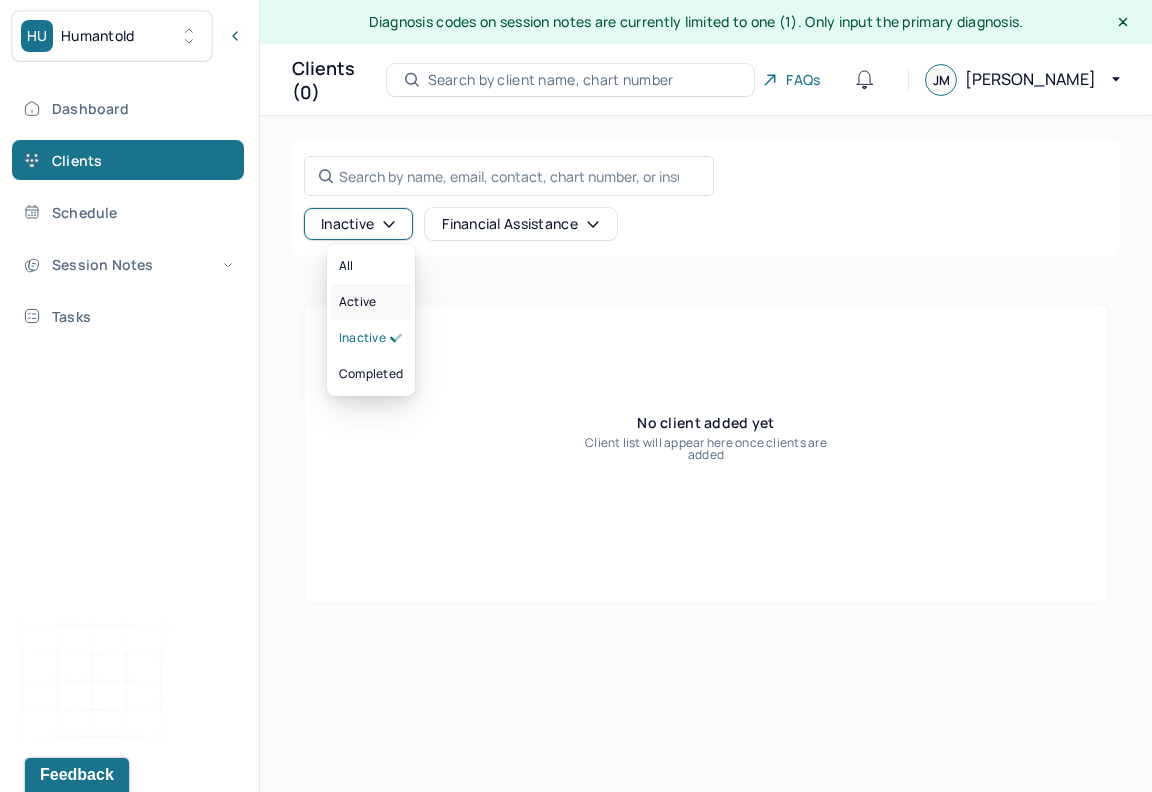 click on "active" at bounding box center [357, 302] 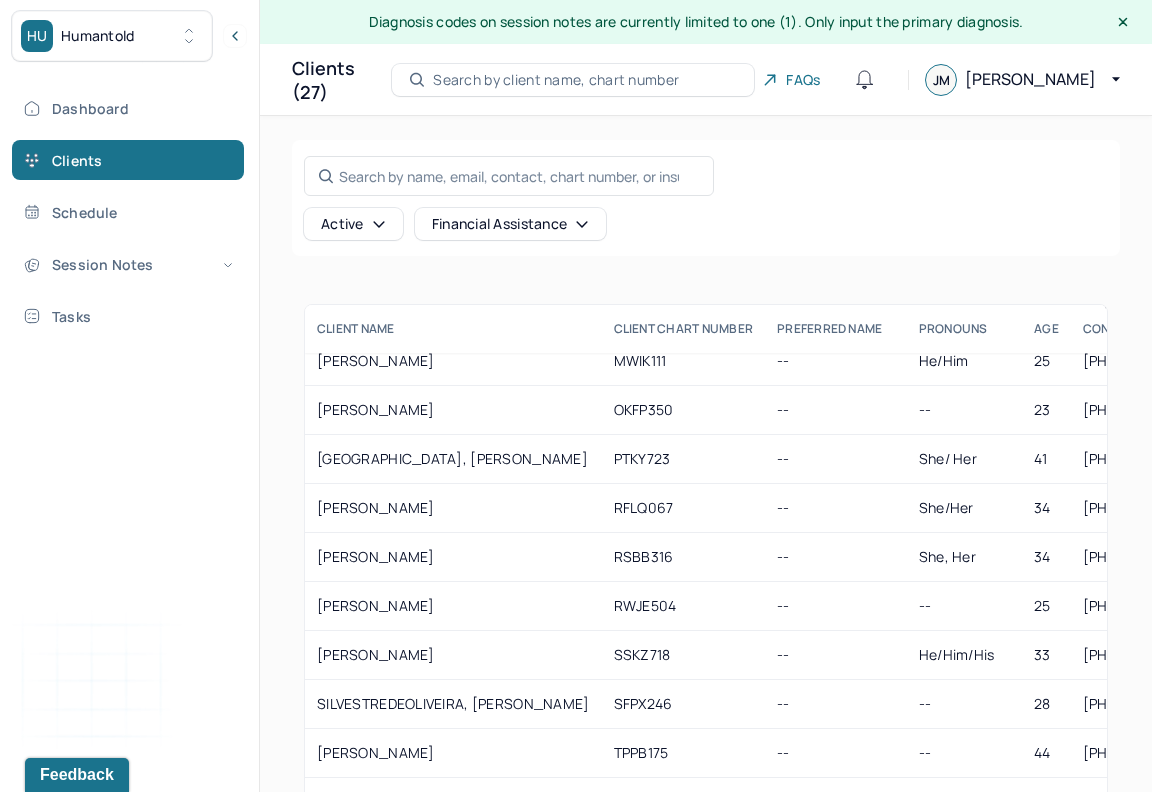 scroll, scrollTop: 0, scrollLeft: 0, axis: both 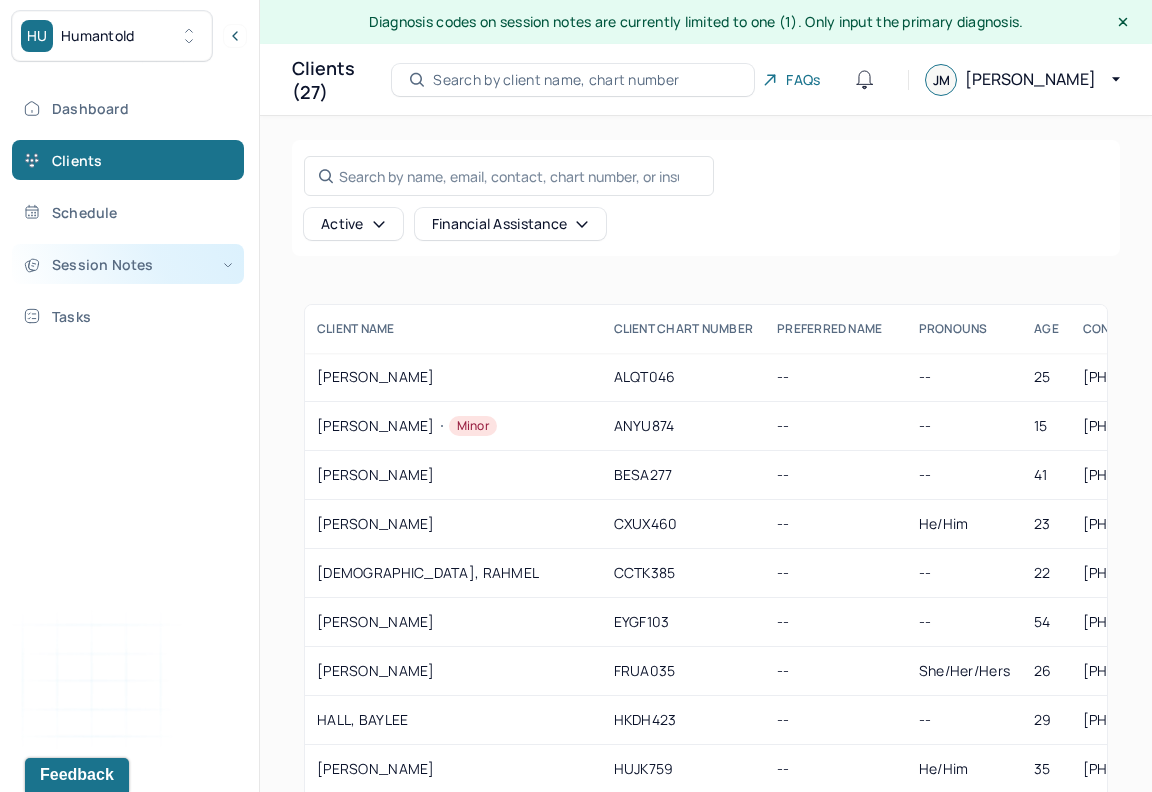 click on "Session Notes" at bounding box center (128, 264) 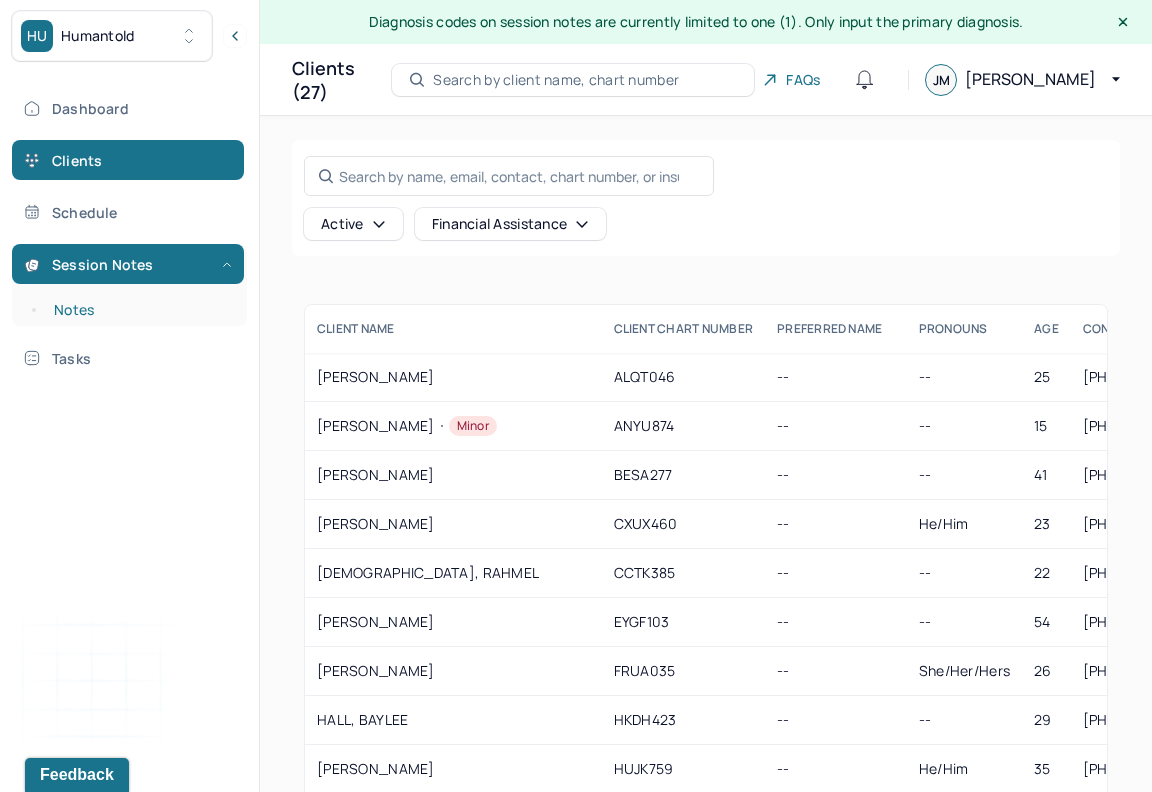 click on "Notes" at bounding box center [139, 310] 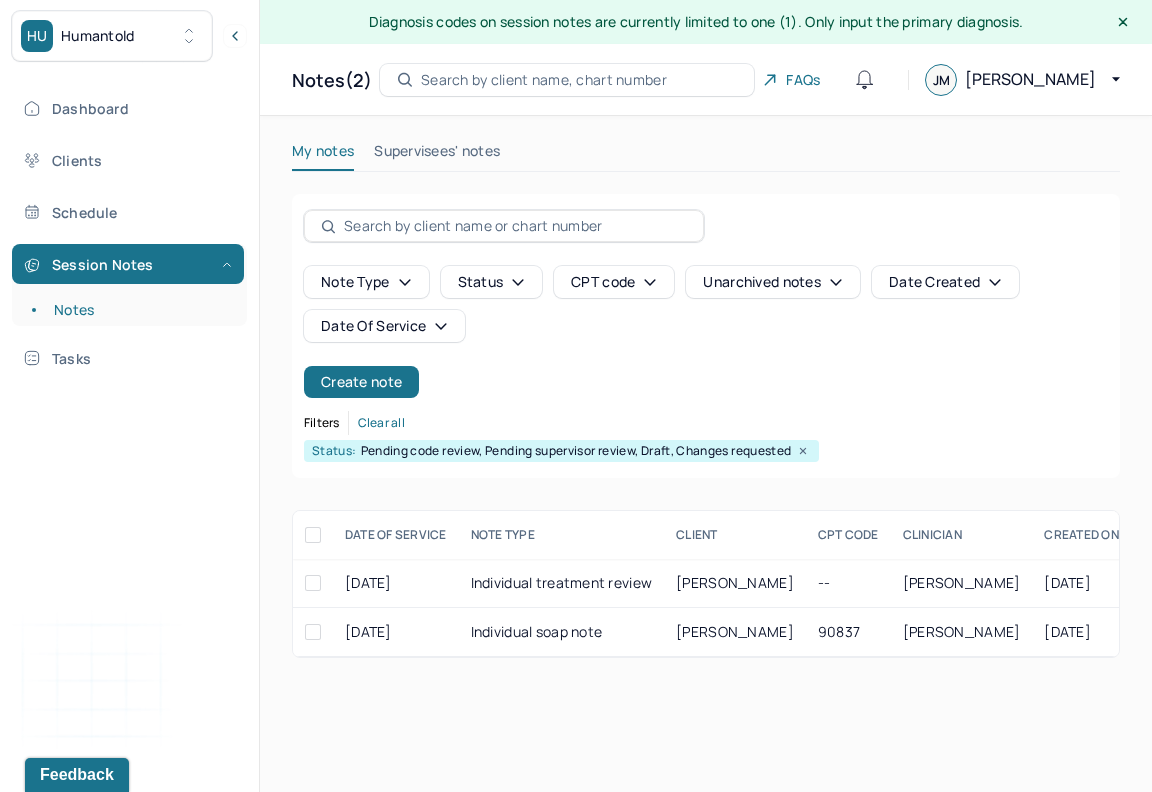 click on "Supervisees' notes" at bounding box center [437, 155] 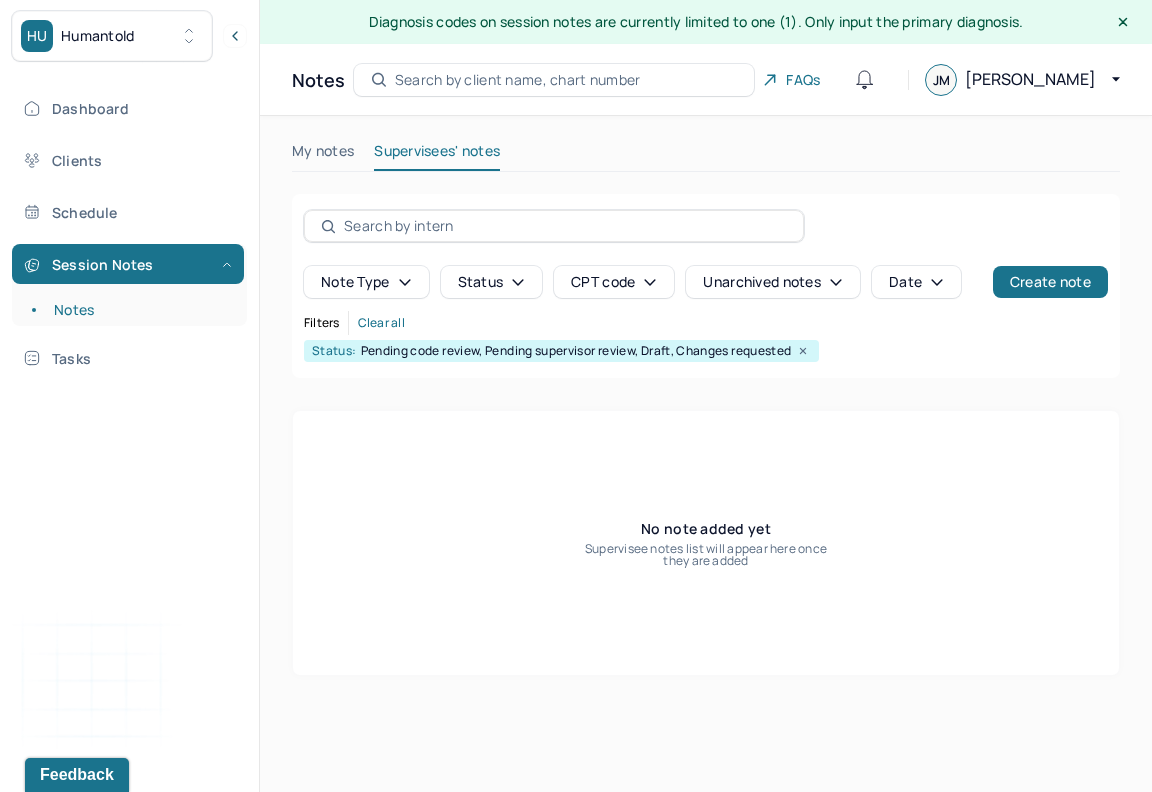click on "My notes" at bounding box center [323, 155] 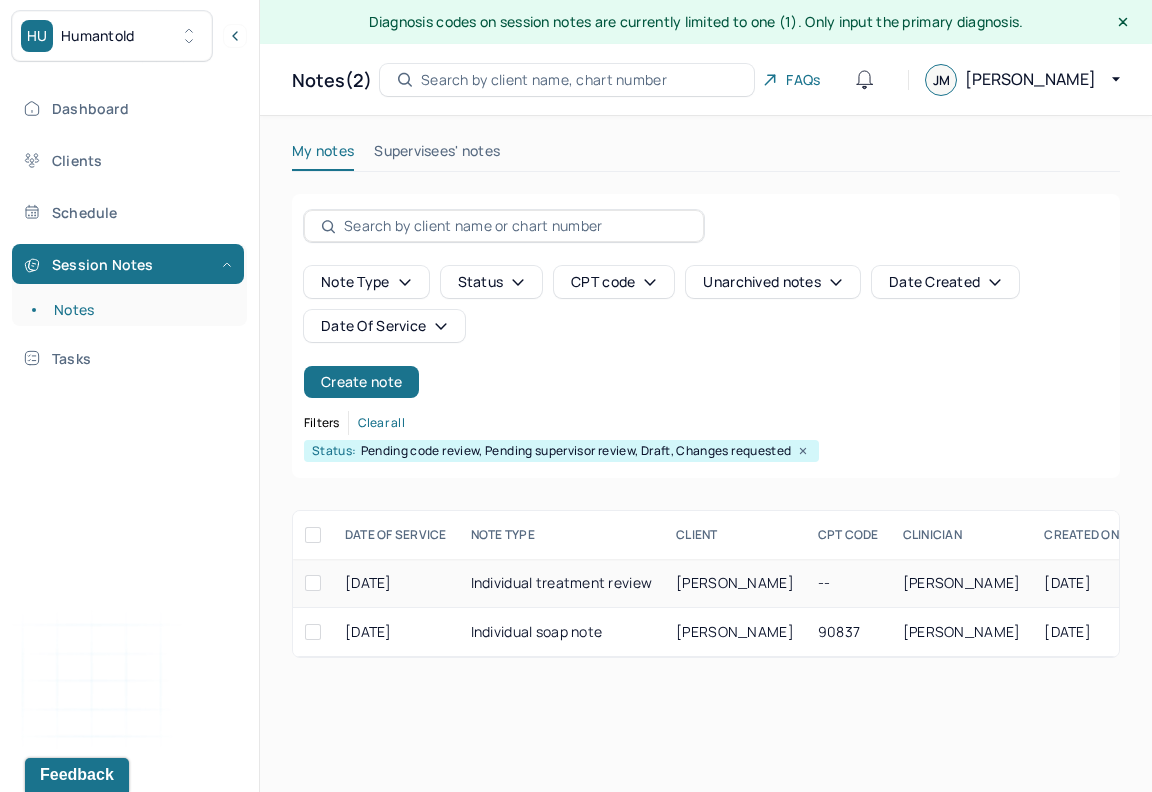 click on "[PERSON_NAME]" at bounding box center (735, 582) 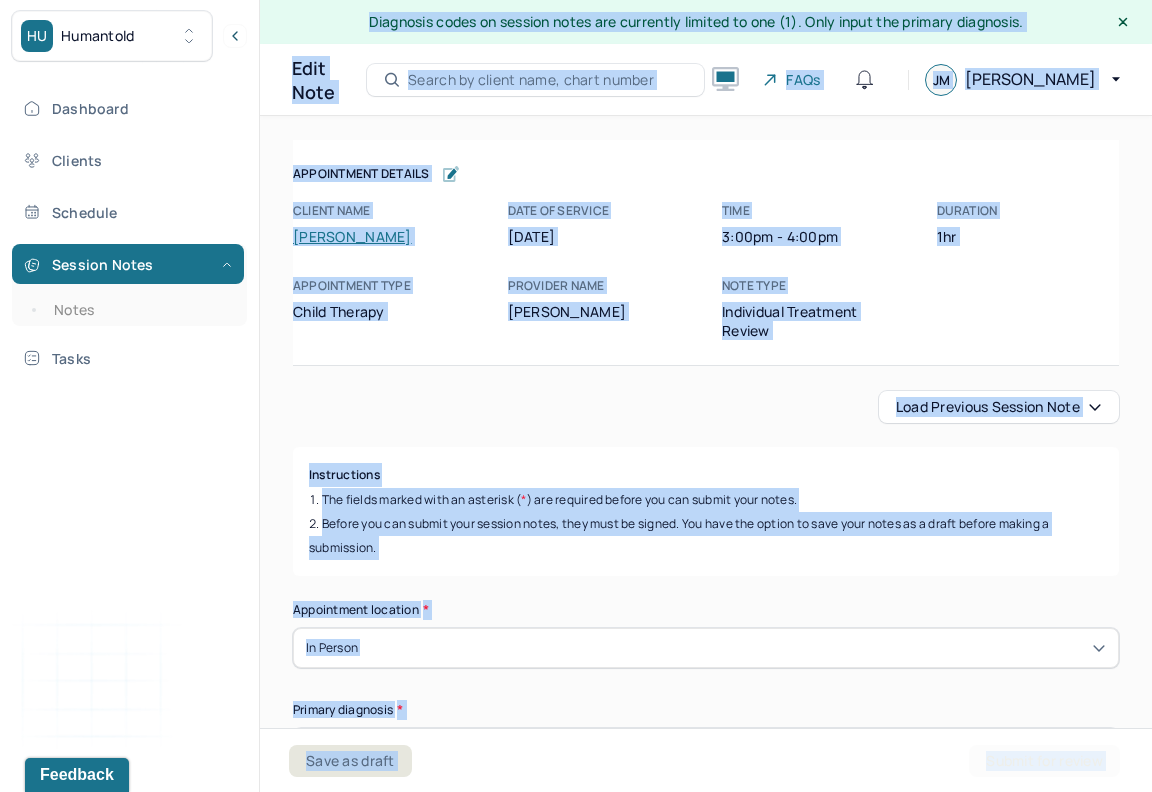 click on "Instructions The fields marked with an asterisk ( * ) are required before you can submit your notes. Before you can submit your session notes, they must be signed. You have the option to save your notes as a draft before making a submission. Appointment location * In person Primary diagnosis * F41.1 [MEDICAL_DATA] Secondary diagnosis (optional) F90.0 ATTENTION-DEFICIT/HYPERACTIVITY DISORDER, PREDOMINANTLY INATTENTIVE PRESENTATION Tertiary diagnosis (optional) Tertiary diagnosis Presenting Concerns What are the problem(s) you are seeking help for? Symptoms Anxiety [MEDICAL_DATA] [MEDICAL_DATA] Easily distracted Impulsive [MEDICAL_DATA] Alcohol Anger outburst Unable to feel pleasure Excessive energy [MEDICAL_DATA] Tobacco [MEDICAL_DATA] Other symptoms (optional) Physical symptoms * Medication physical/psychiatric * Sleeping habits and concerns * Difficulties with appetite or eating patterns * Suicide risk assessment 1. Been so distressed you seriously wished to end your life? No [DATE] Recently No Yes" at bounding box center [706, 3543] 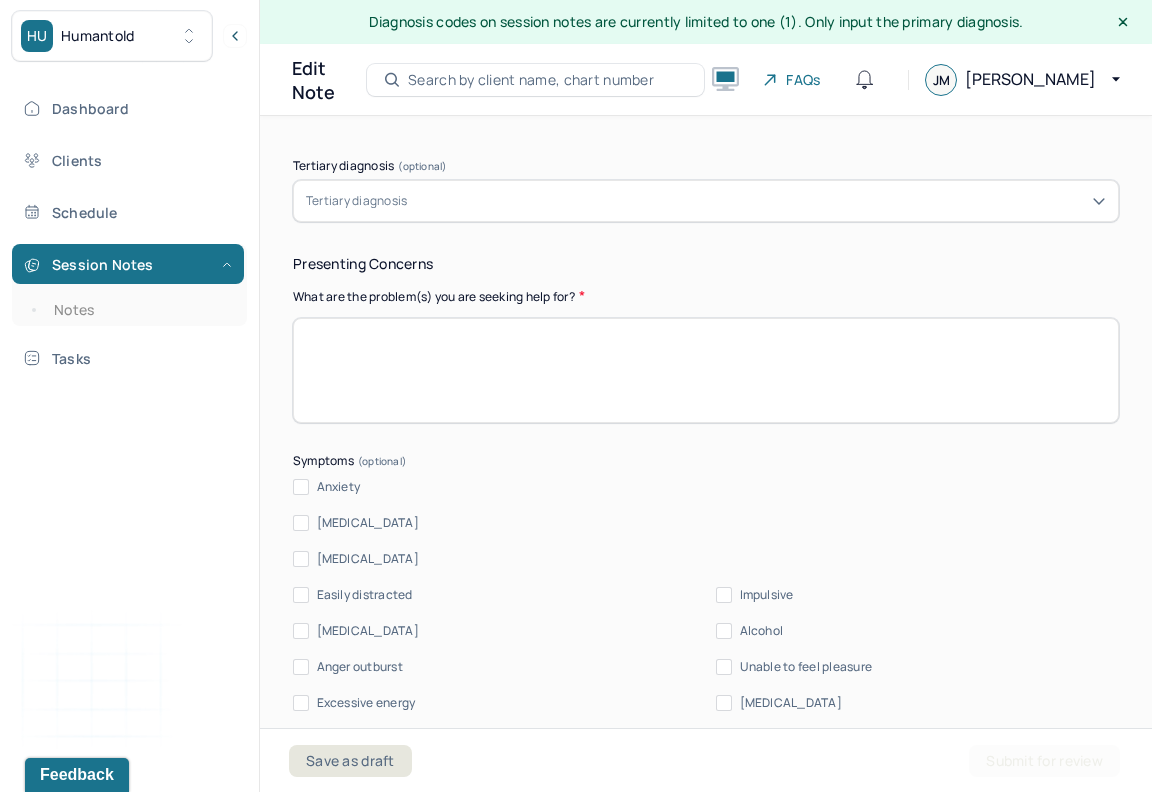 scroll, scrollTop: 740, scrollLeft: 0, axis: vertical 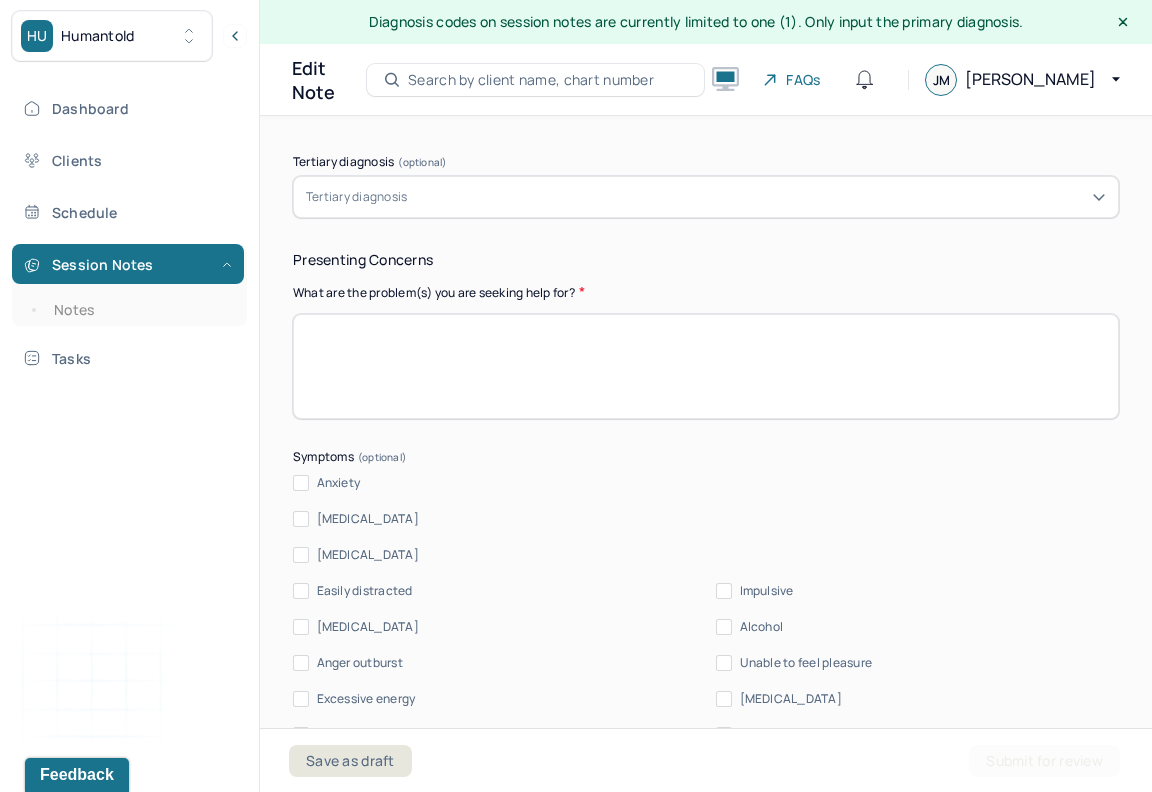 click on "Appointment location * In person Primary diagnosis * F41.1 [MEDICAL_DATA] Secondary diagnosis (optional) F90.0 ATTENTION-DEFICIT/HYPERACTIVITY DISORDER, PREDOMINANTLY INATTENTIVE PRESENTATION Tertiary diagnosis (optional) Tertiary diagnosis Presenting Concerns What are the problem(s) you are seeking help for? Symptoms Anxiety [MEDICAL_DATA] [MEDICAL_DATA] Easily distracted Impulsive [MEDICAL_DATA] Alcohol Anger outburst Unable to feel pleasure Excessive energy [MEDICAL_DATA] Tobacco [MEDICAL_DATA] Other symptoms (optional) Physical symptoms * Medication physical/psychiatric * Sleeping habits and concerns * Difficulties with appetite or eating patterns *" at bounding box center (706, 694) 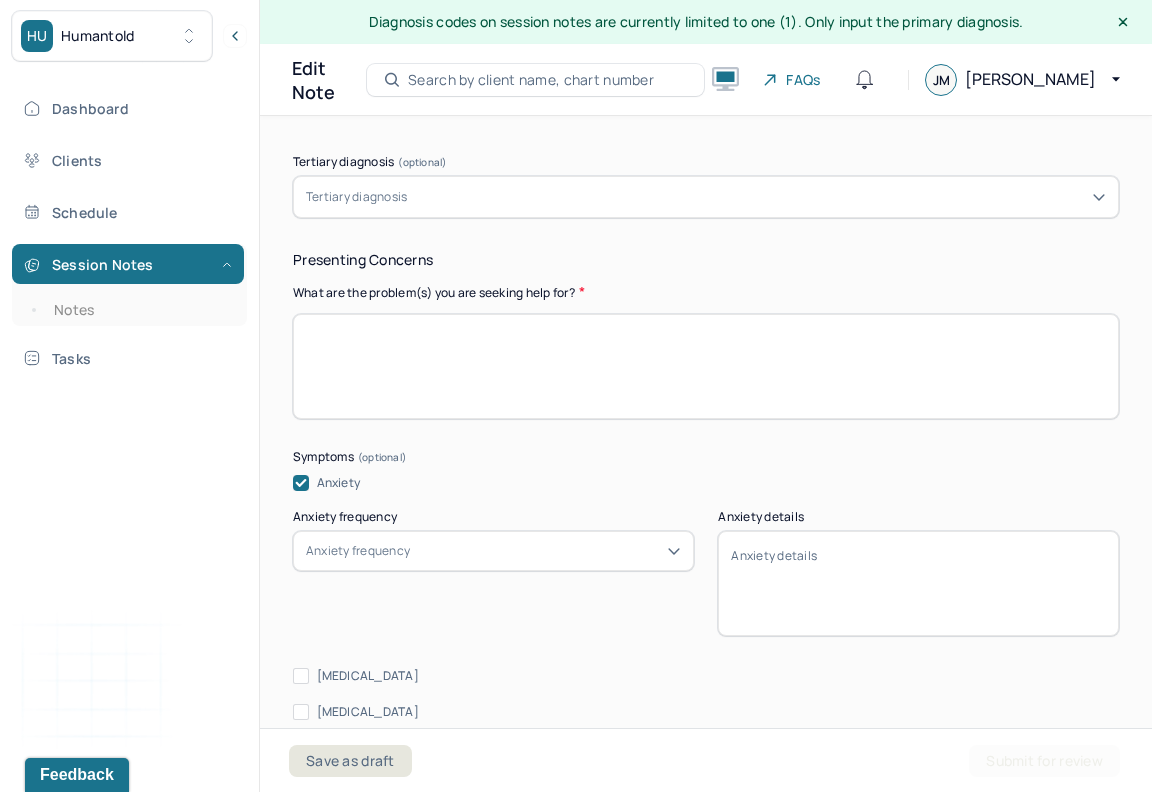 click on "Anxiety" at bounding box center [706, 483] 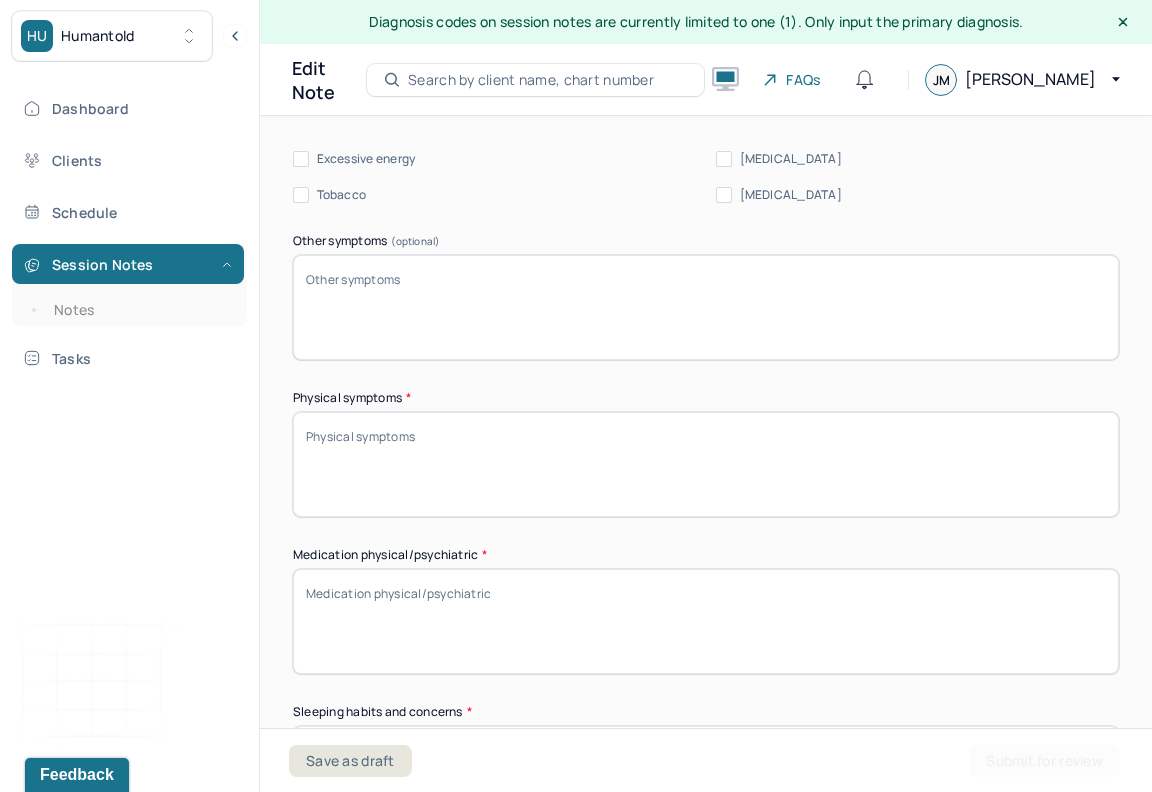scroll, scrollTop: 1364, scrollLeft: 0, axis: vertical 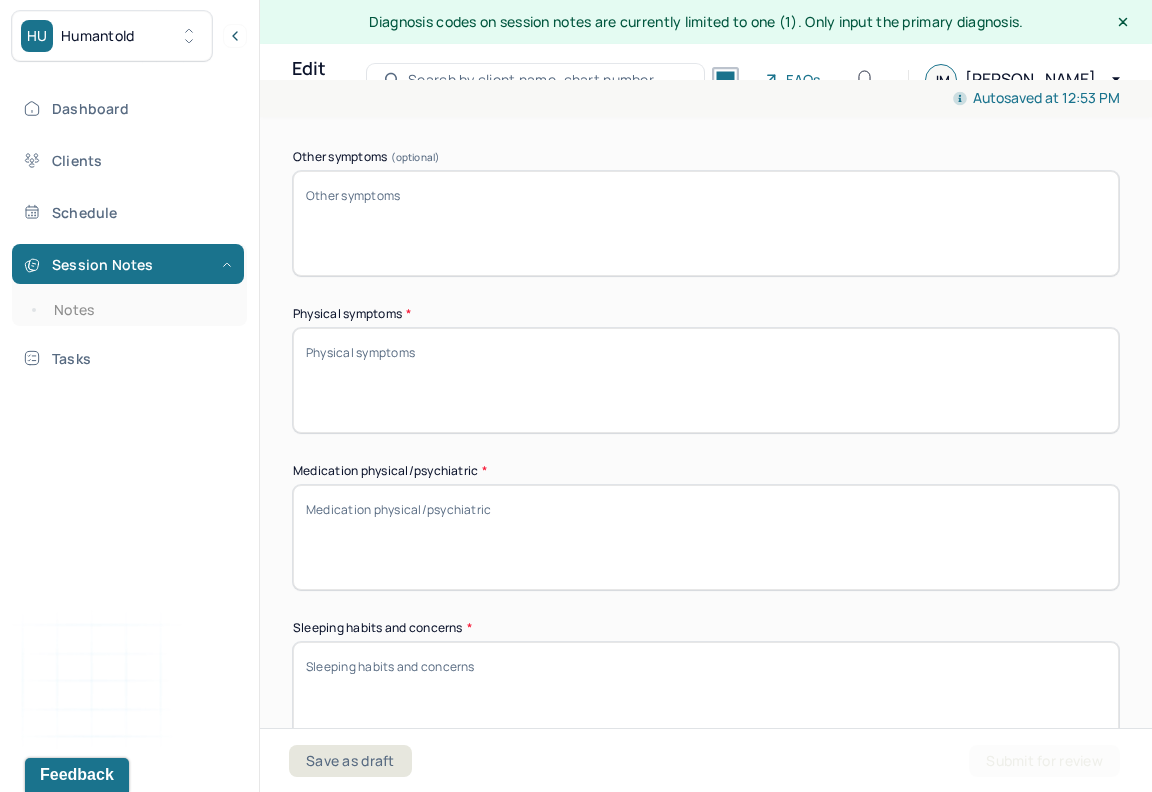 click on "Appointment location * In person Primary diagnosis * F41.1 [MEDICAL_DATA] Secondary diagnosis (optional) F90.0 ATTENTION-DEFICIT/HYPERACTIVITY DISORDER, PREDOMINANTLY INATTENTIVE PRESENTATION Tertiary diagnosis (optional) Tertiary diagnosis Presenting Concerns What are the problem(s) you are seeking help for? Symptoms Anxiety [MEDICAL_DATA] [MEDICAL_DATA] Easily distracted Impulsive [MEDICAL_DATA] Alcohol Anger outburst Unable to feel pleasure Excessive energy [MEDICAL_DATA] Tobacco [MEDICAL_DATA] Other symptoms (optional) Physical symptoms * Medication physical/psychiatric * Sleeping habits and concerns * Difficulties with appetite or eating patterns *" at bounding box center [706, 70] 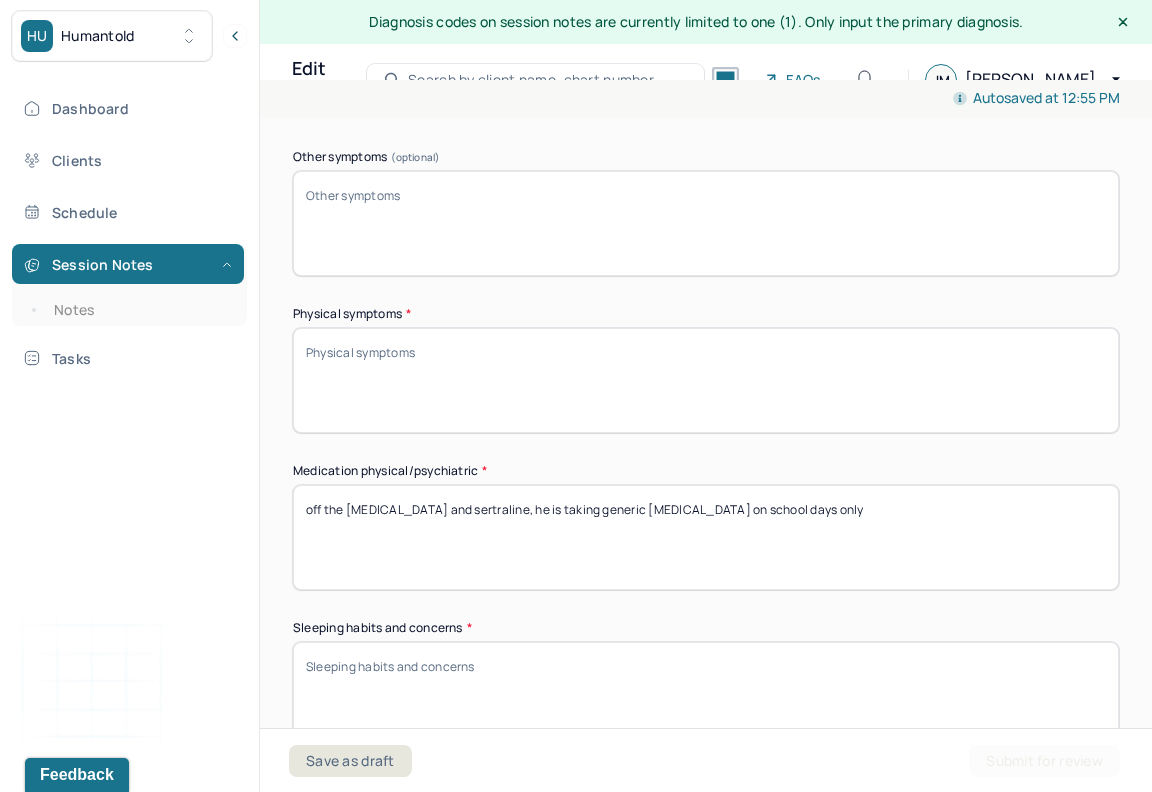 click on "off the [MEDICAL_DATA] and sertraline, he is taking generic [MEDICAL_DATA] on school days only" at bounding box center (706, 537) 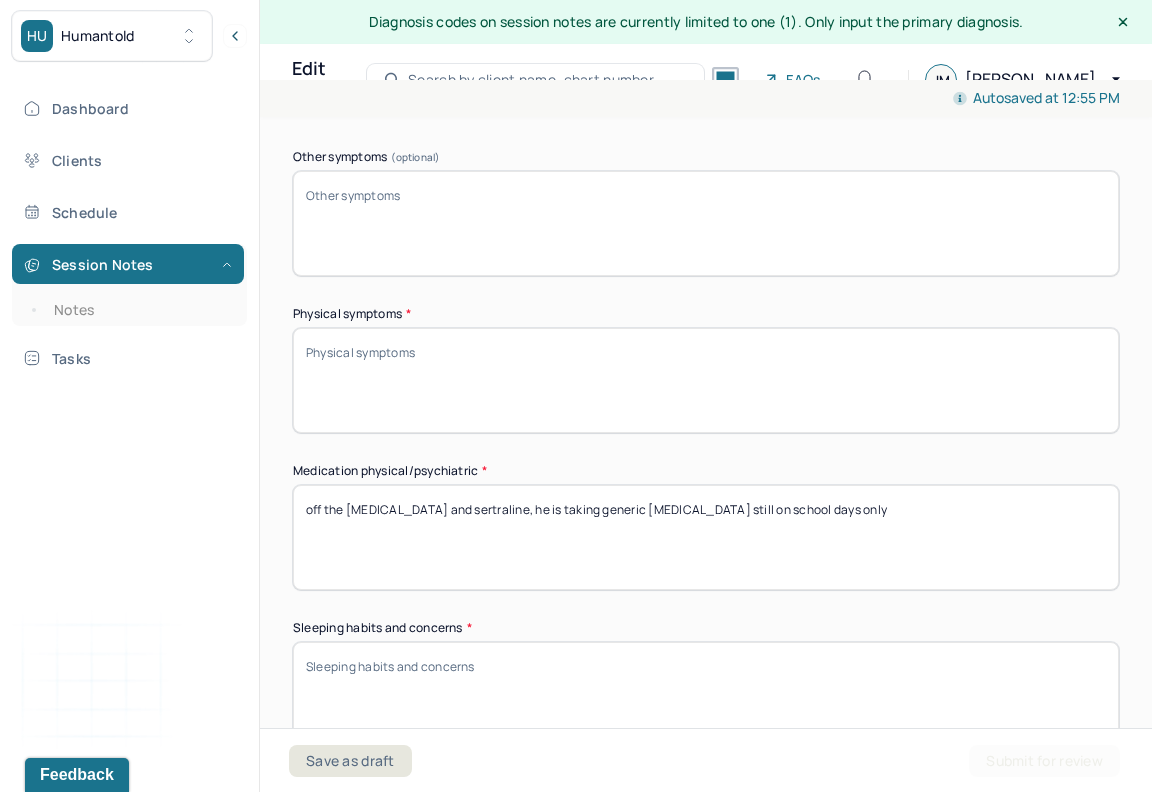 click on "off the [MEDICAL_DATA] and sertraline, he is taking generic [MEDICAL_DATA] still on school days only" at bounding box center [706, 537] 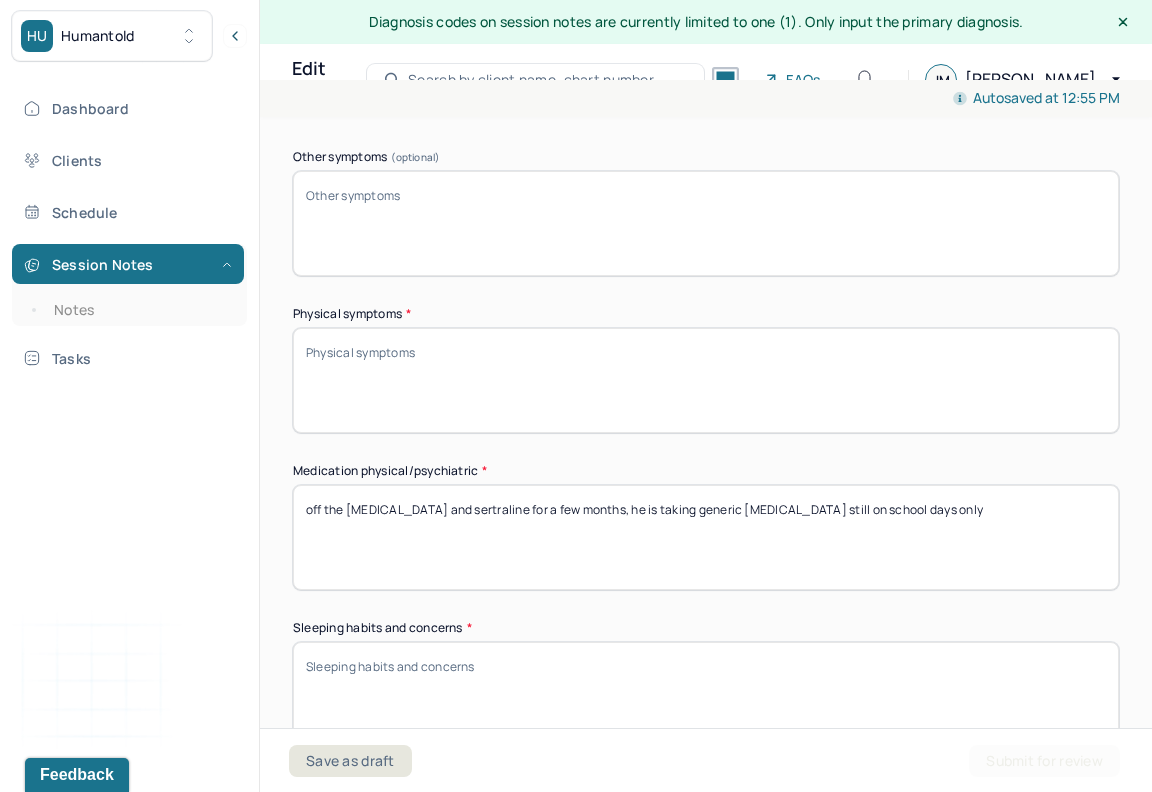 click on "off the [MEDICAL_DATA] and sertraline for a few months, he is taking generic [MEDICAL_DATA] still on school days only" at bounding box center [706, 537] 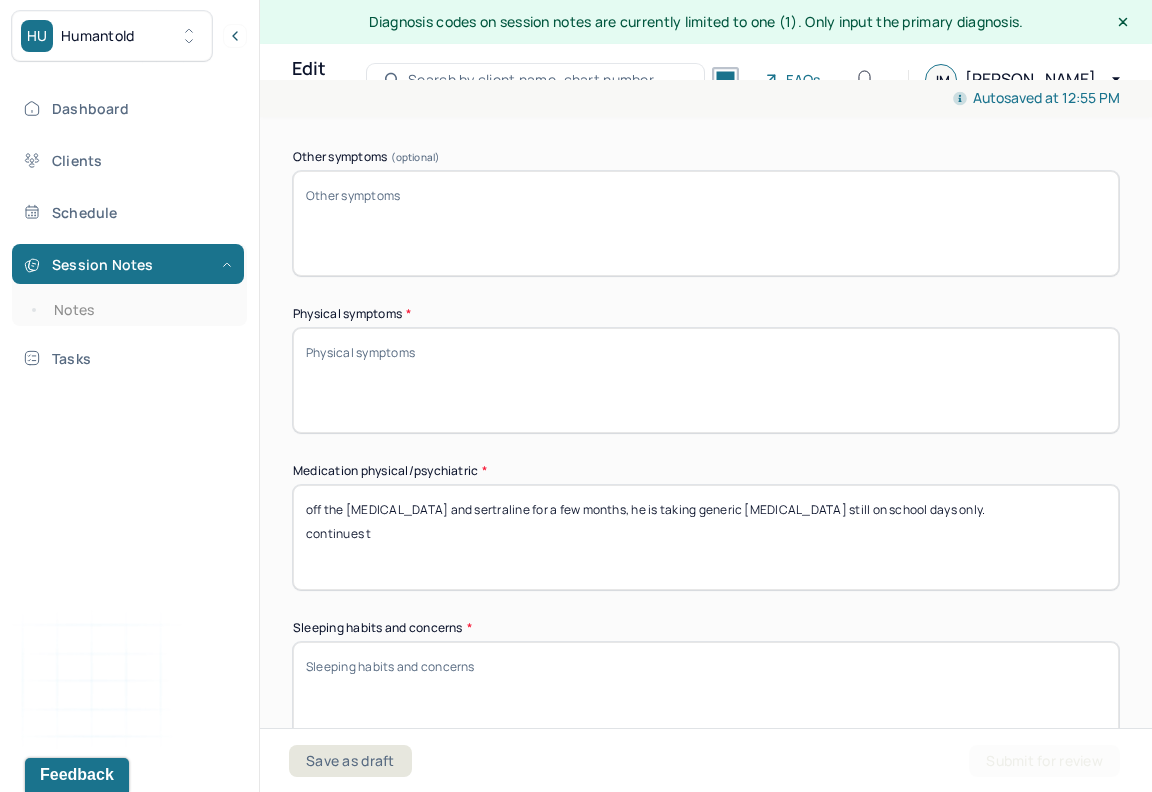 click on "off the [MEDICAL_DATA] and sertraline for a few months, he is taking generic [MEDICAL_DATA] still on school days only.
continues t" at bounding box center (706, 537) 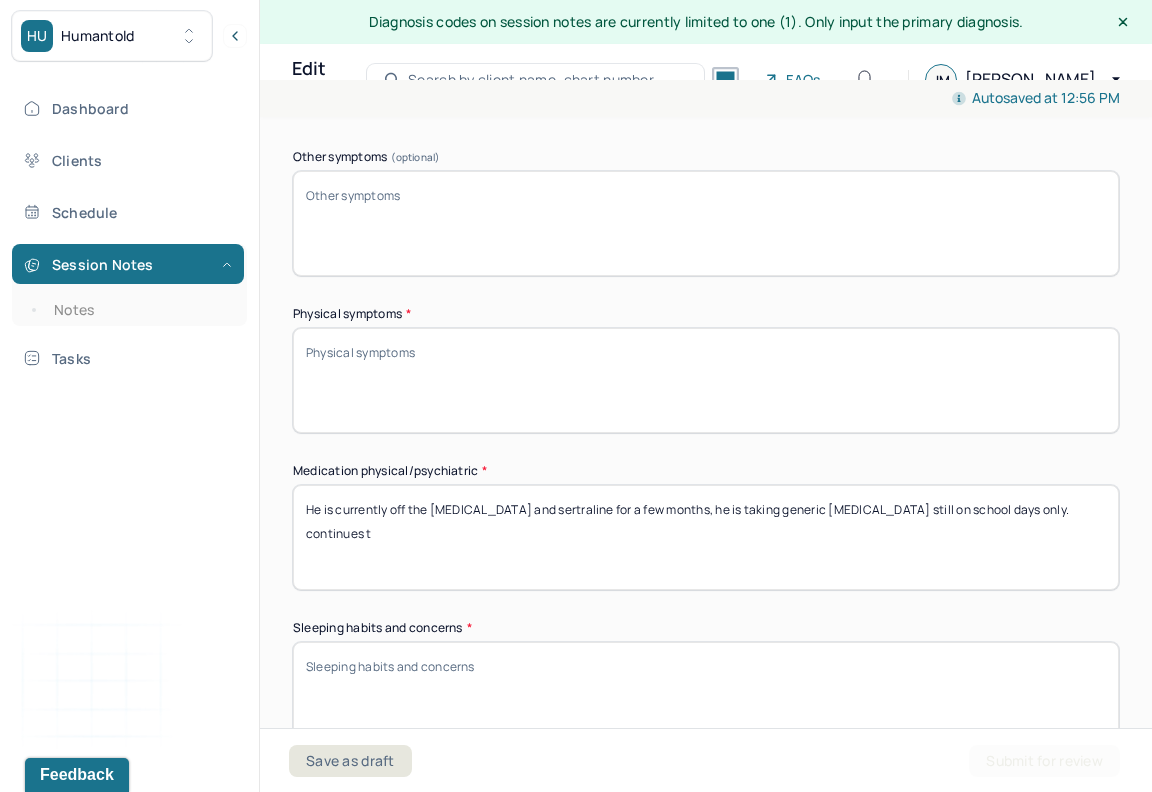 drag, startPoint x: 681, startPoint y: 509, endPoint x: 588, endPoint y: 506, distance: 93.04838 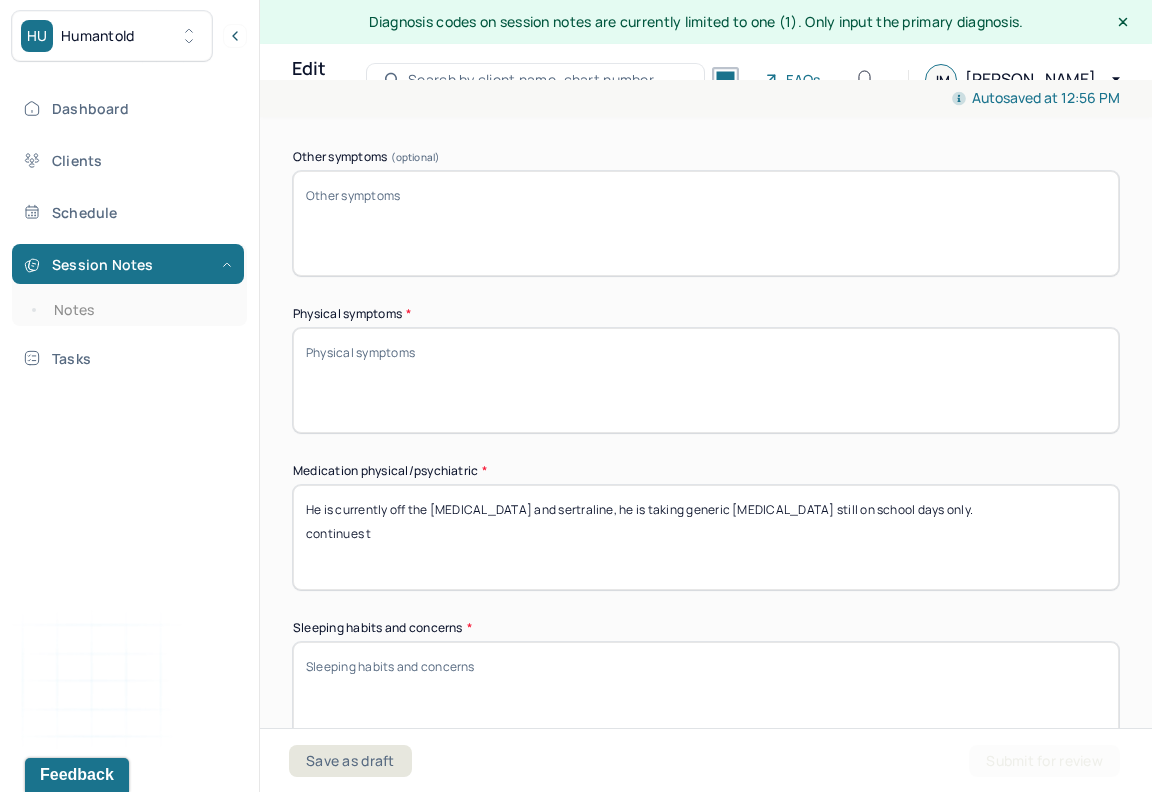 click on "He is currently off the [MEDICAL_DATA] and sertraline for a few months, he is taking generic [MEDICAL_DATA] still on school days only.
continues t" at bounding box center [706, 537] 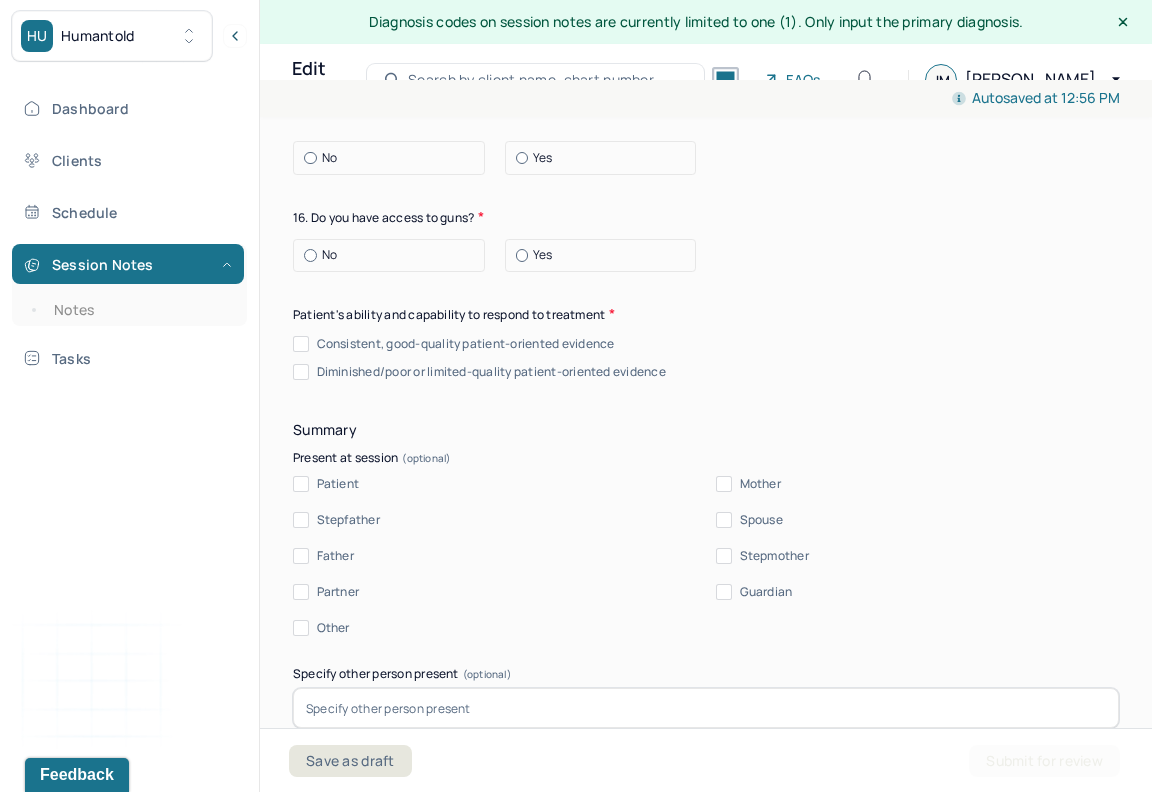 scroll, scrollTop: 3941, scrollLeft: 0, axis: vertical 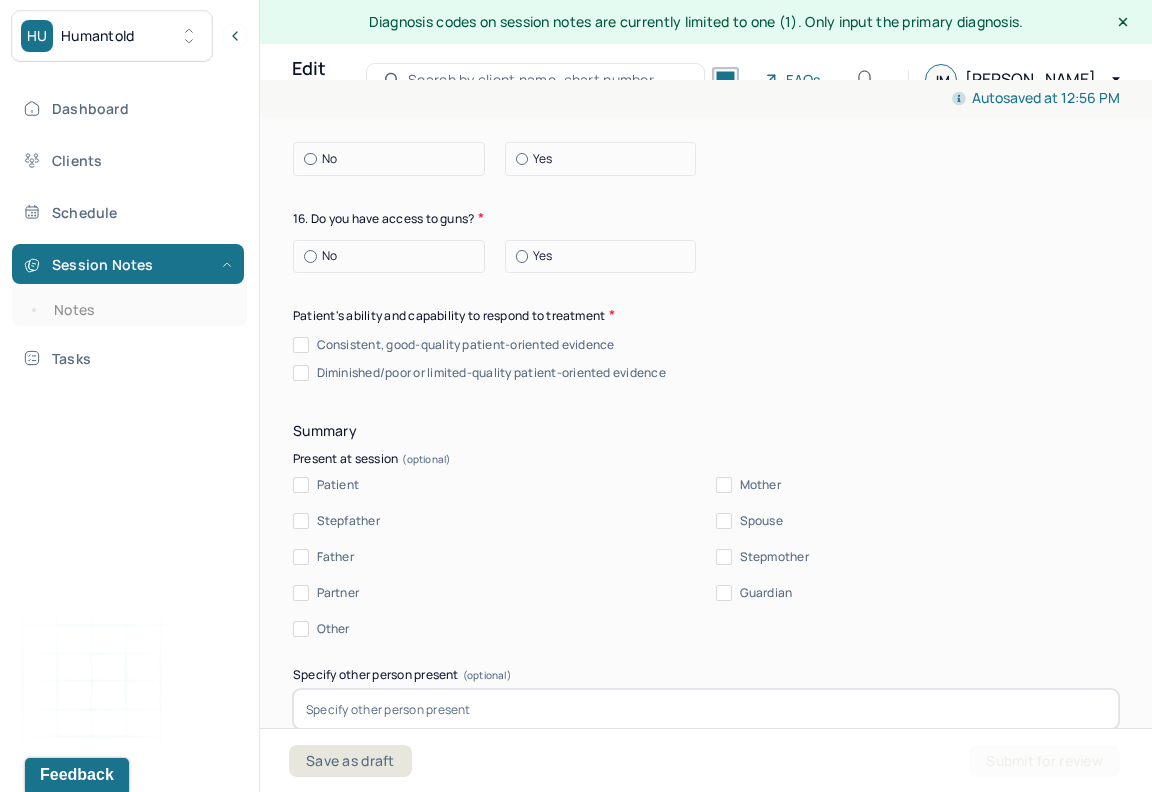 type on "He is currently off the [MEDICAL_DATA] and sertraline, he is taking generic [MEDICAL_DATA] still on school days only." 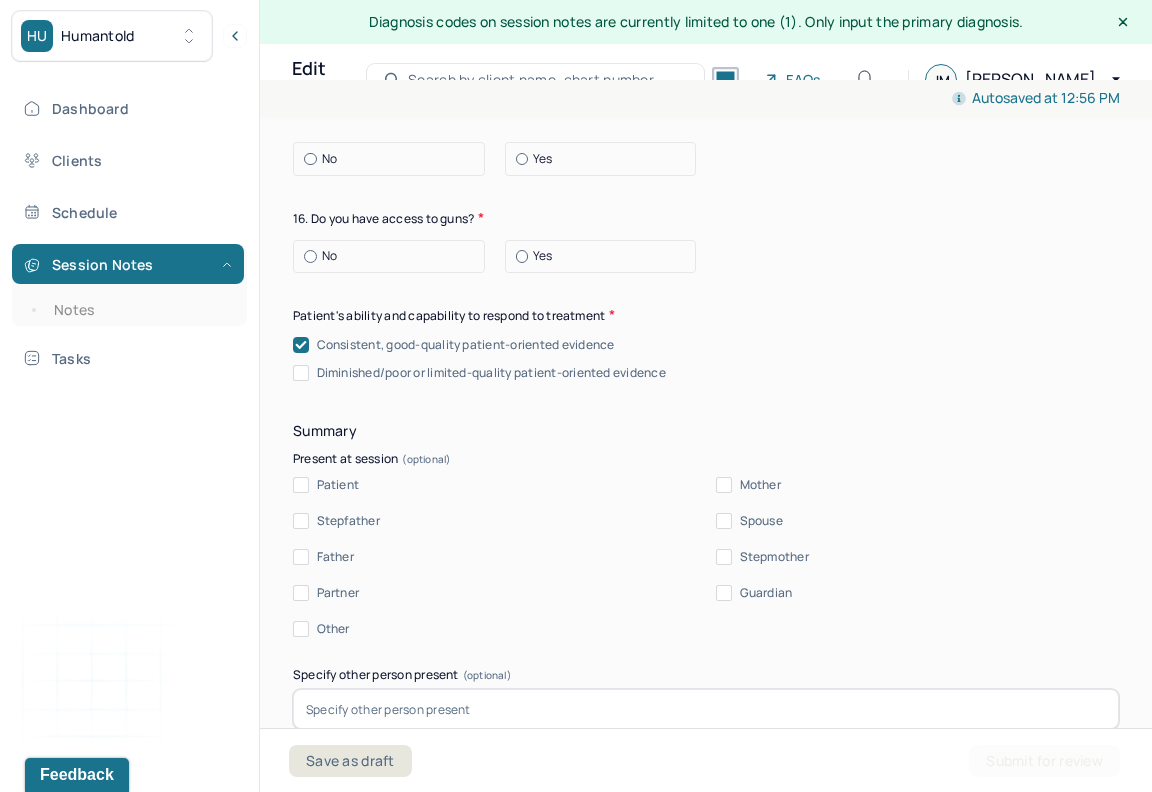 click on "Patient" at bounding box center [301, 485] 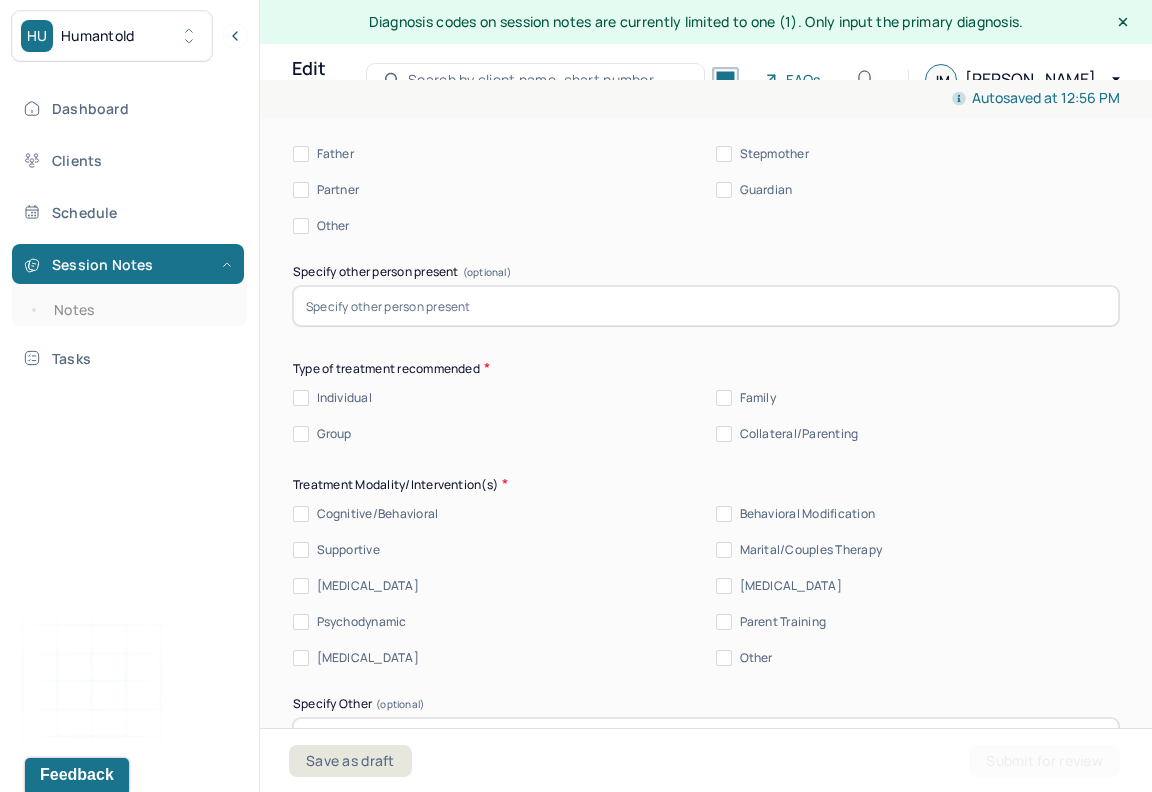 scroll, scrollTop: 4353, scrollLeft: 0, axis: vertical 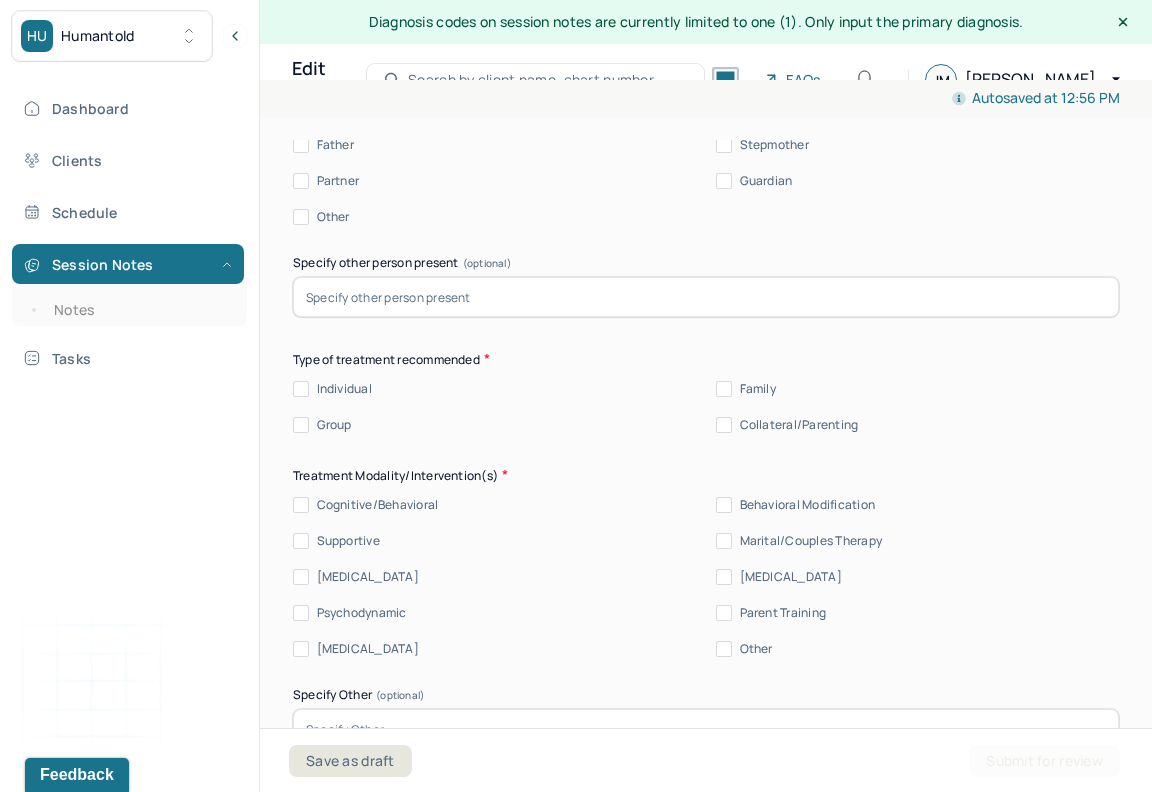 click on "Individual" at bounding box center [301, 389] 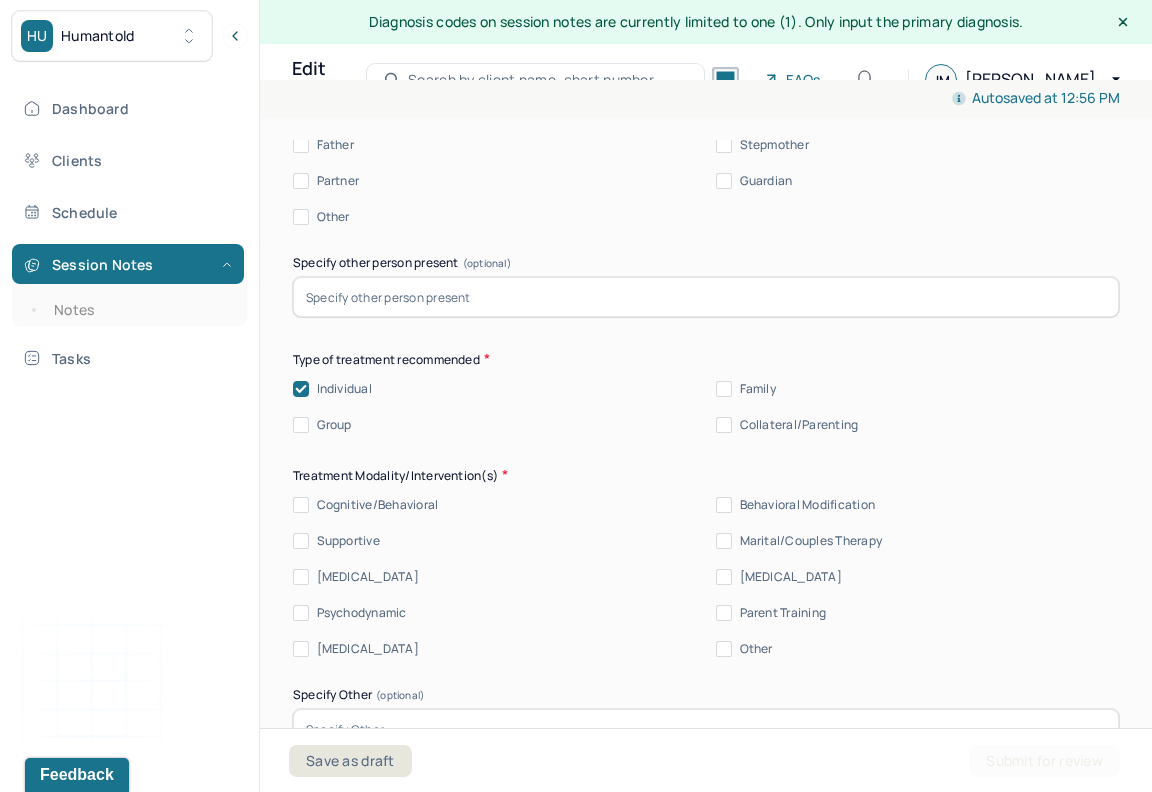 click on "Cognitive/Behavioral" at bounding box center (301, 505) 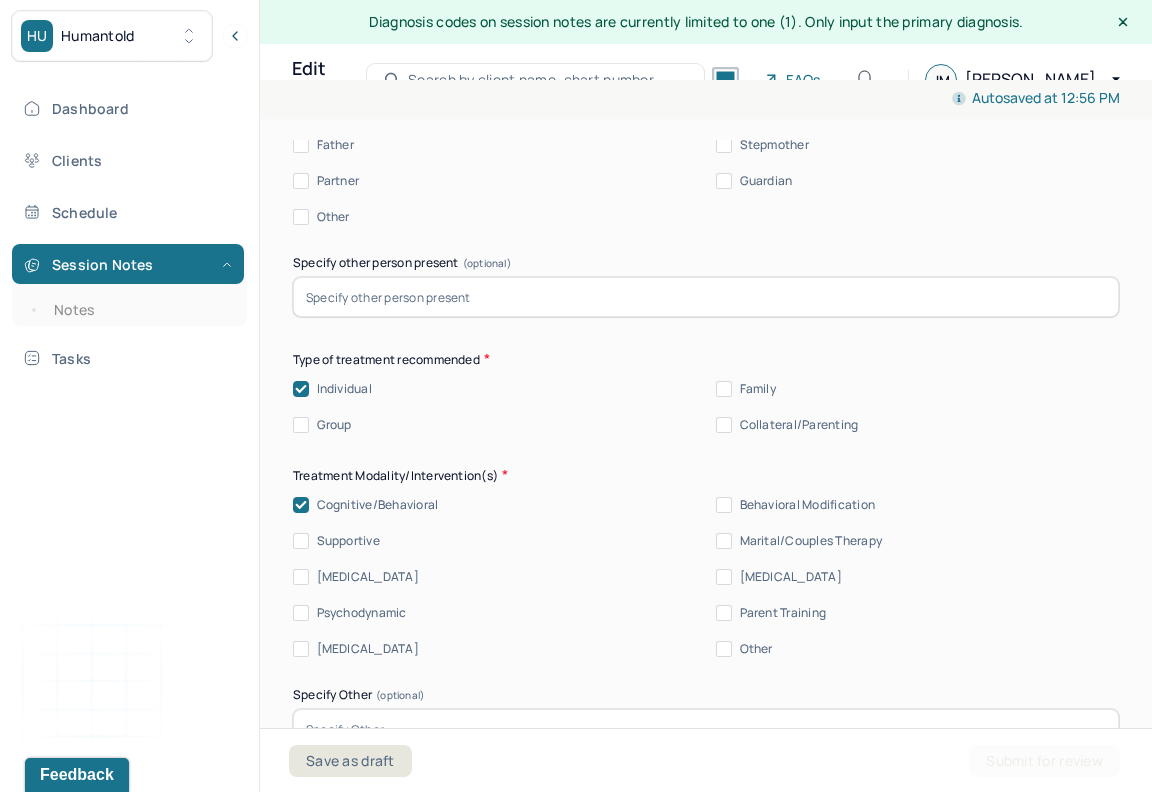 click on "Supportive" at bounding box center [301, 541] 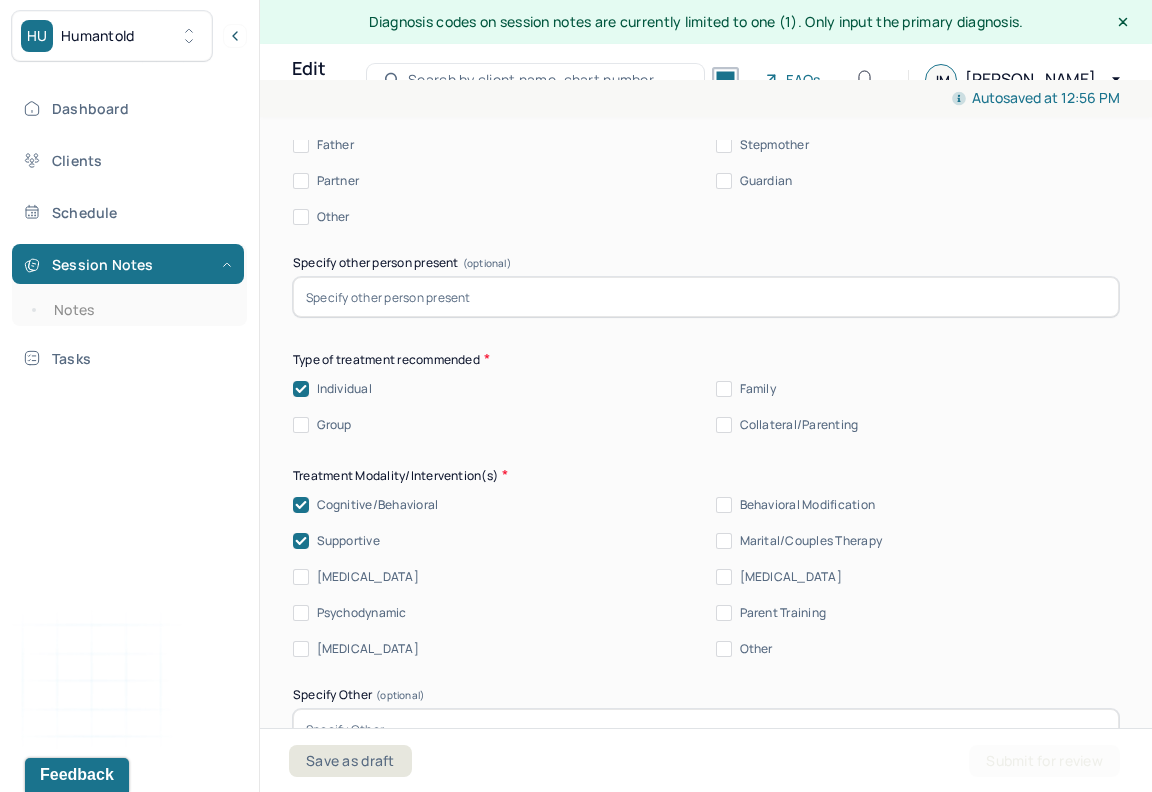 click on "[MEDICAL_DATA]" at bounding box center (724, 577) 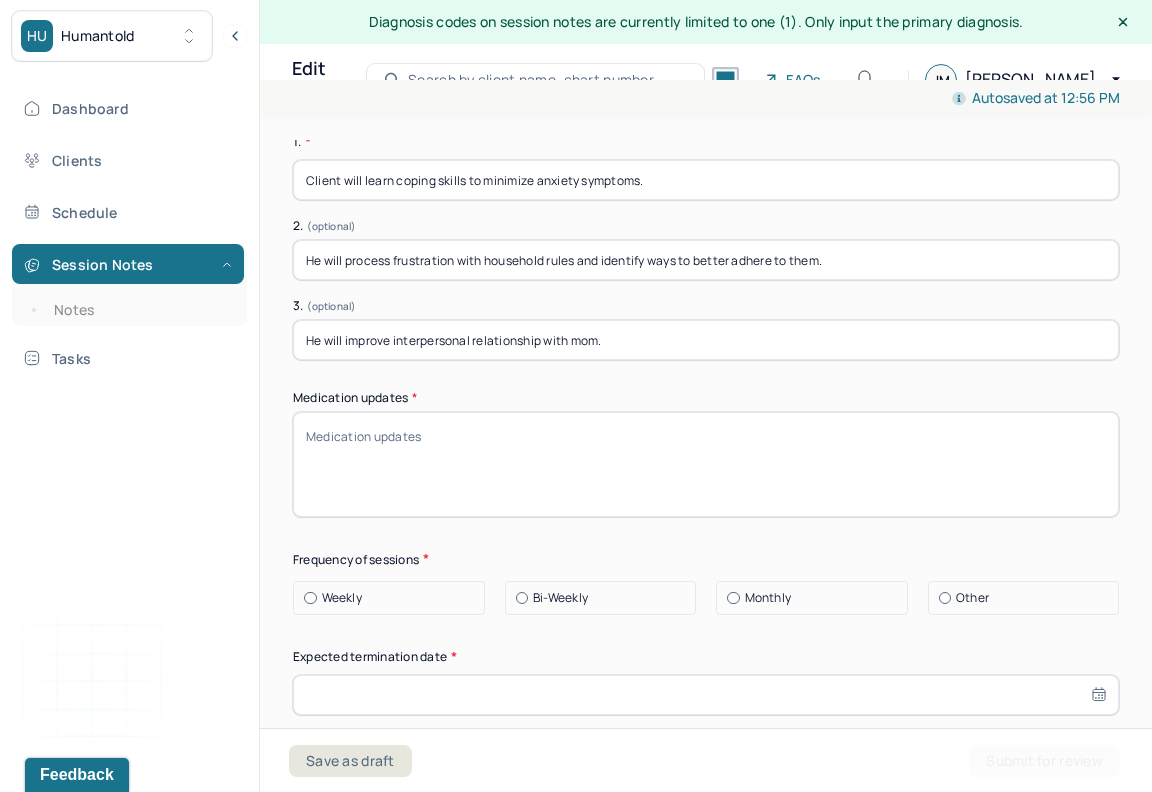 scroll, scrollTop: 5029, scrollLeft: 0, axis: vertical 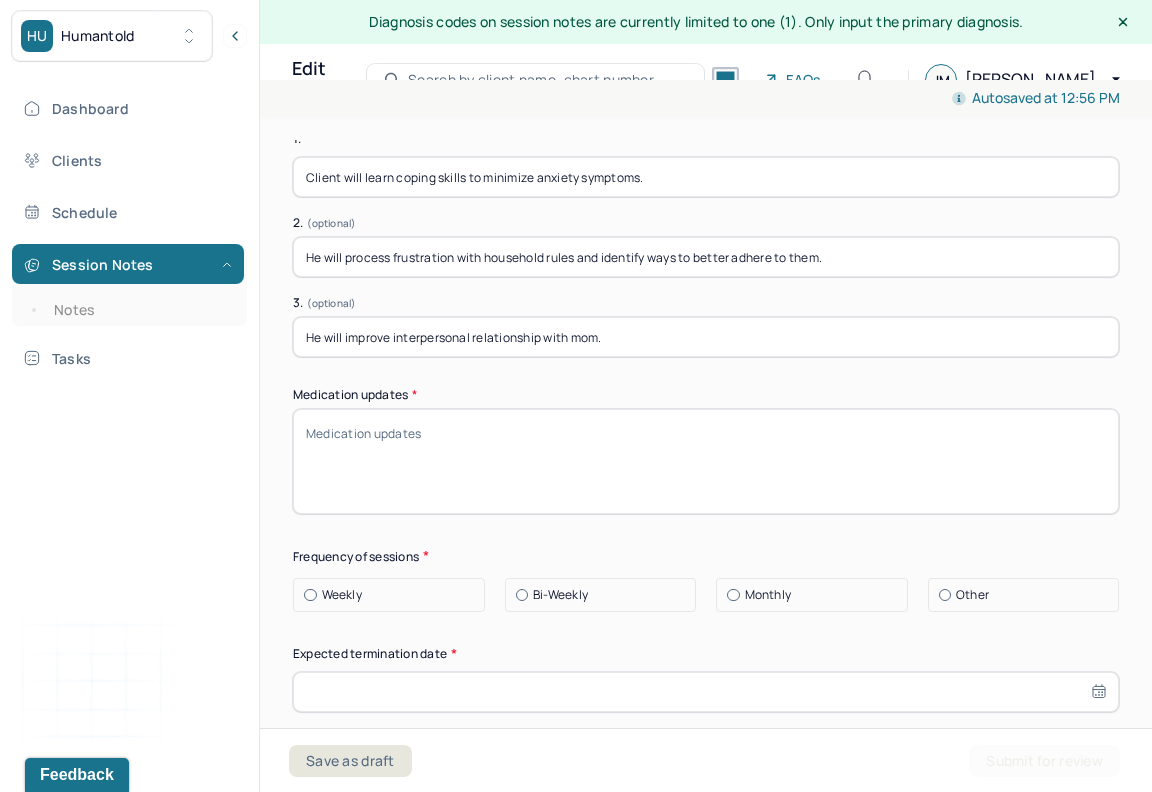 click on "Medication updates *" at bounding box center [706, 461] 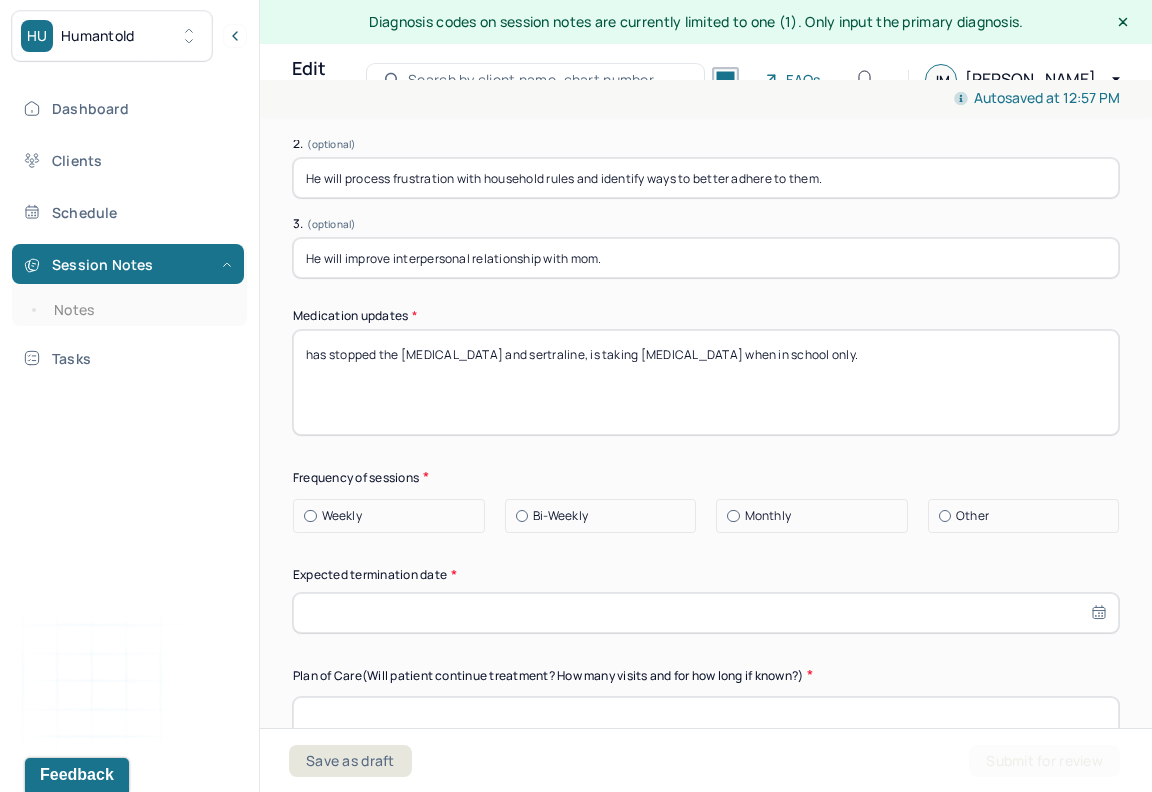 scroll, scrollTop: 5119, scrollLeft: 0, axis: vertical 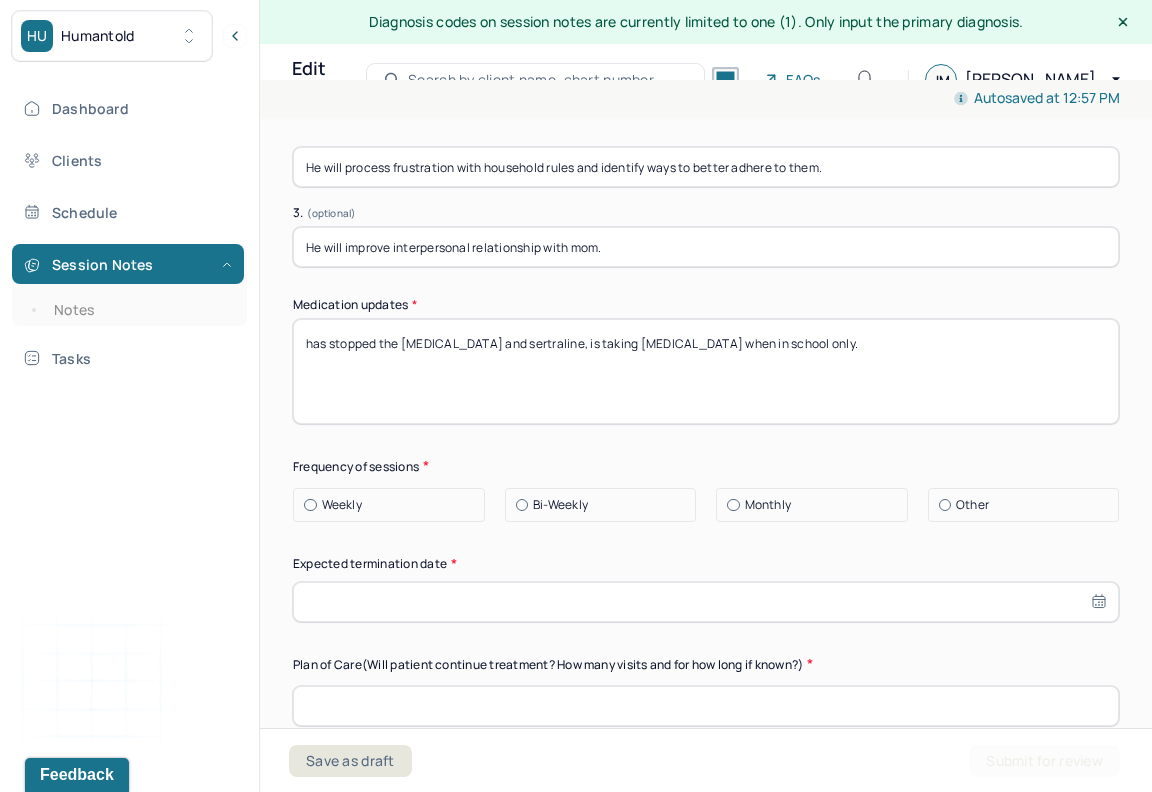 type on "has stopped the [MEDICAL_DATA] and sertraline, is taking [MEDICAL_DATA] when in school only." 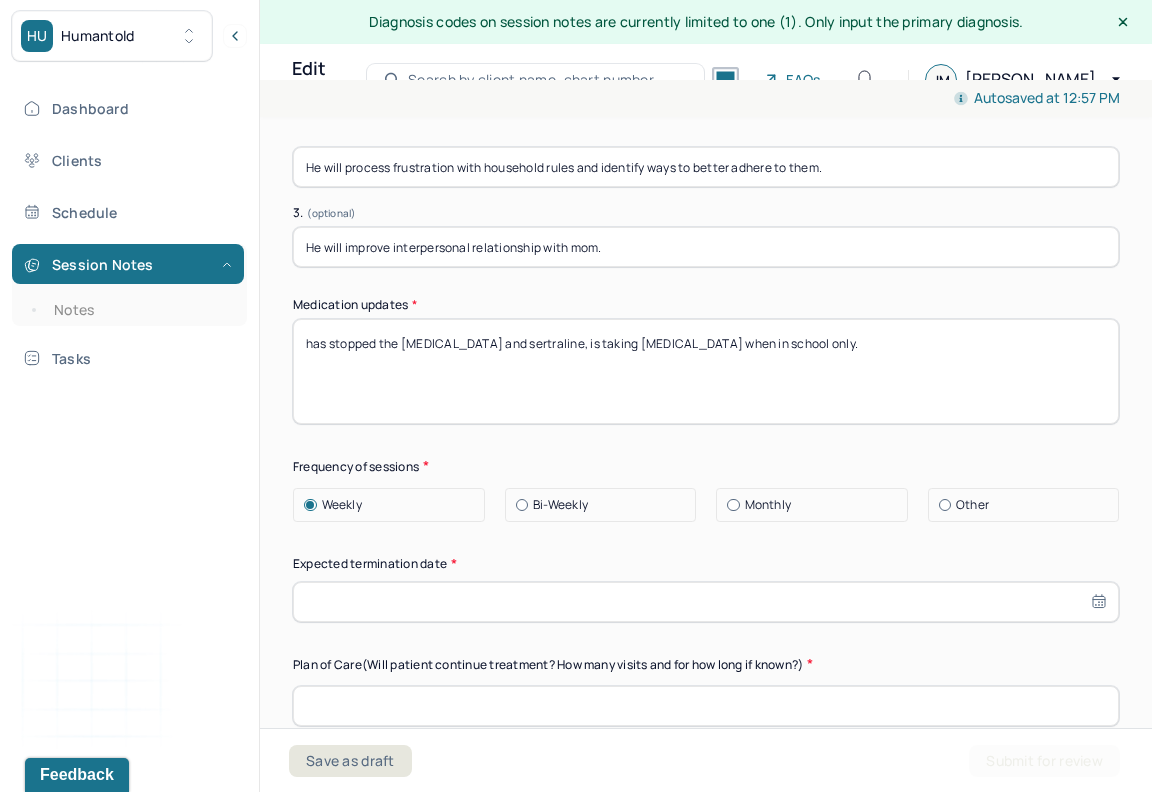 select on "6" 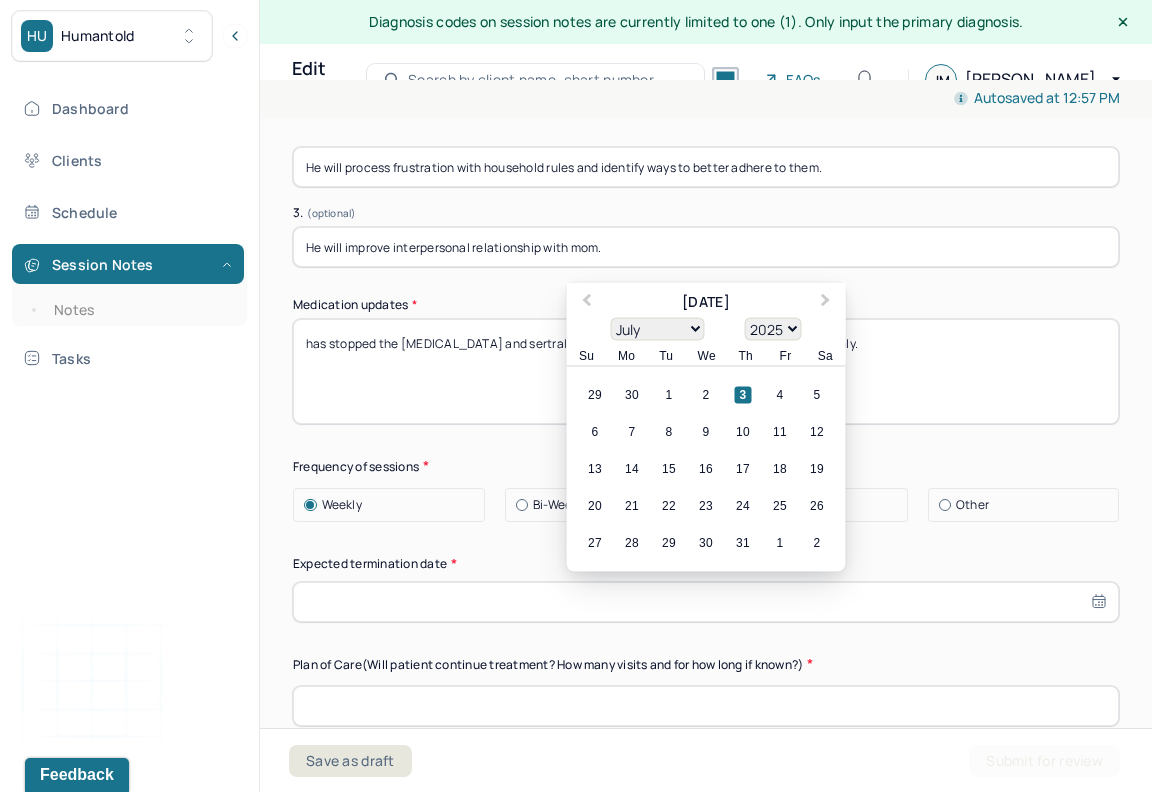 click at bounding box center (706, 602) 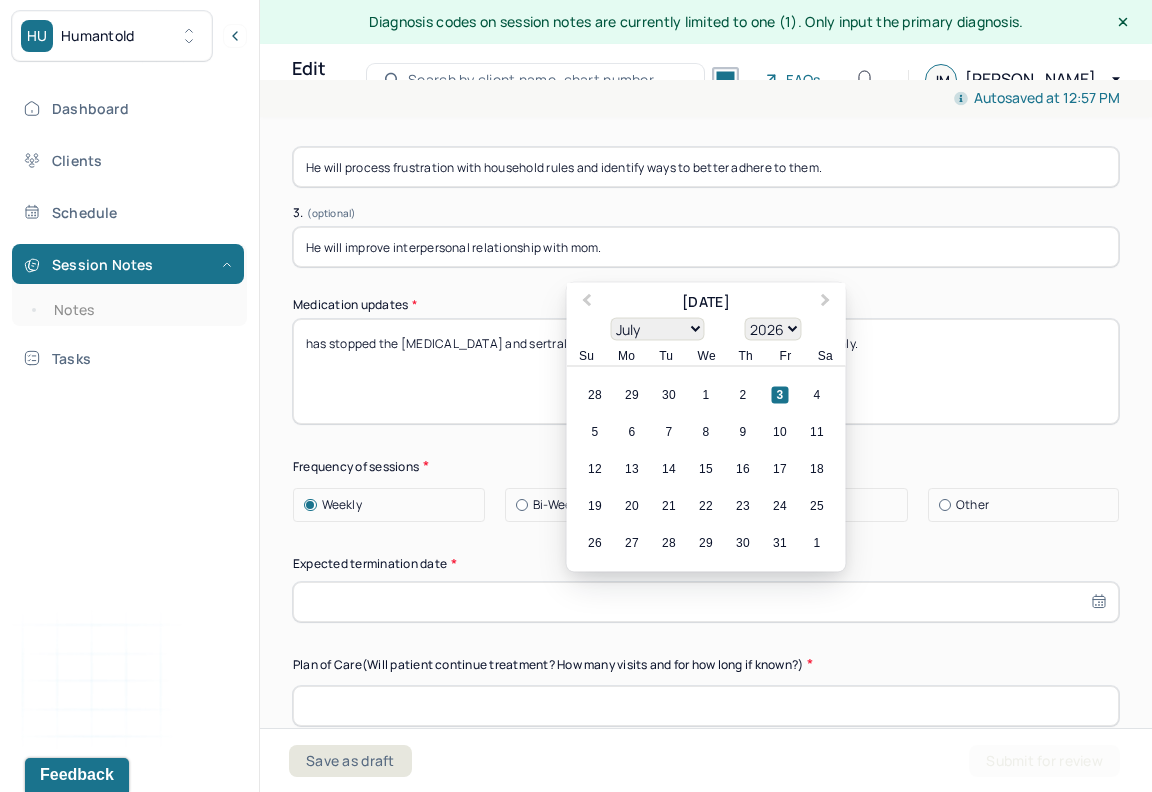 click on "3" at bounding box center [780, 394] 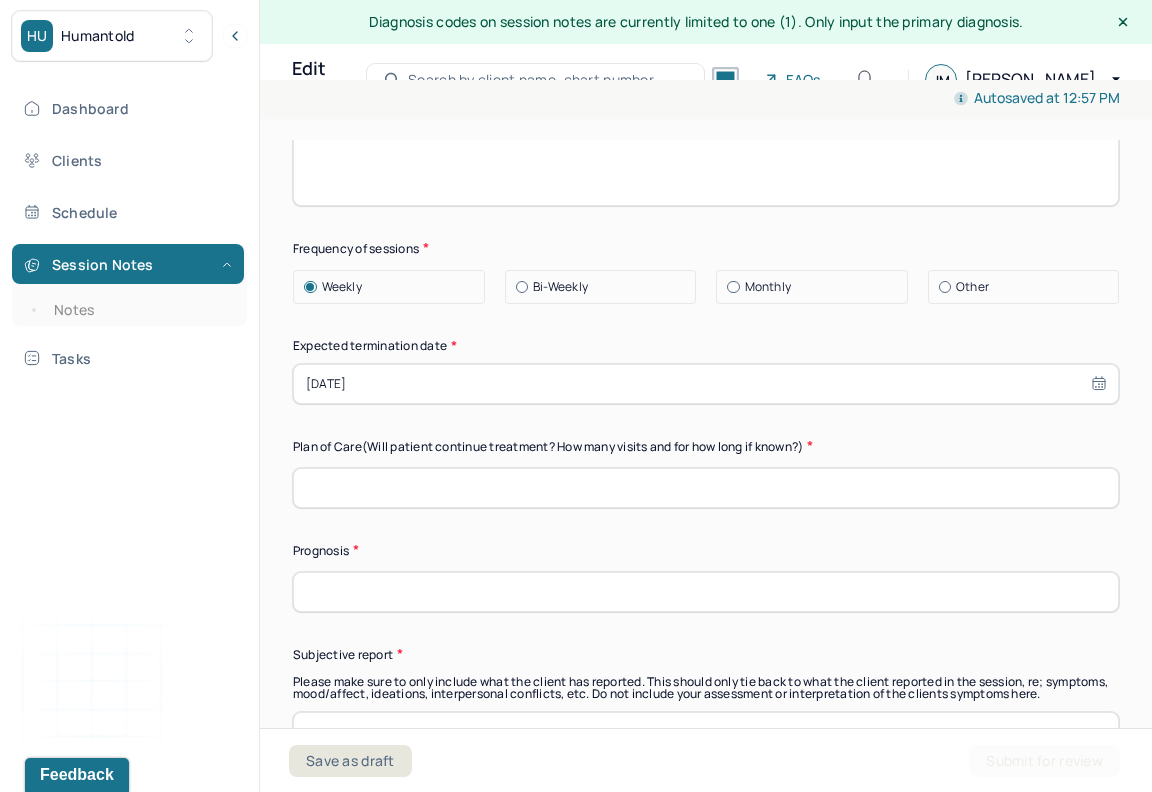 scroll, scrollTop: 5338, scrollLeft: 0, axis: vertical 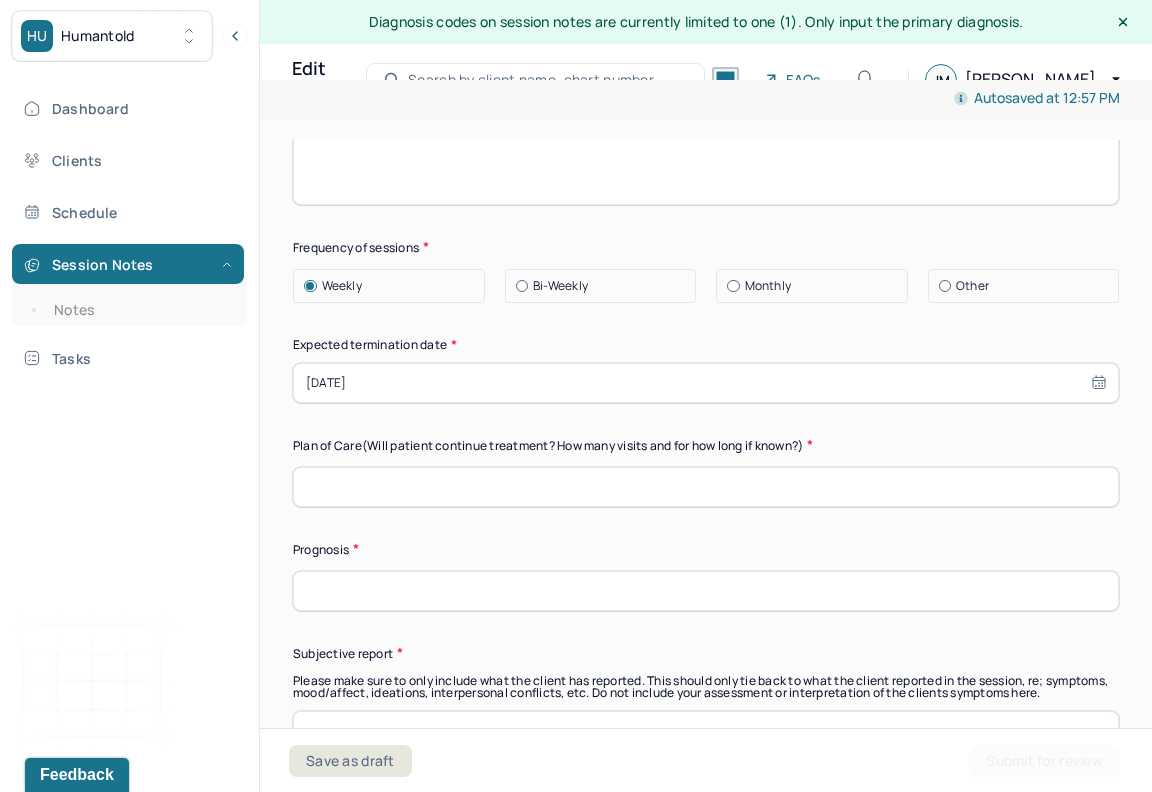 click at bounding box center (706, 487) 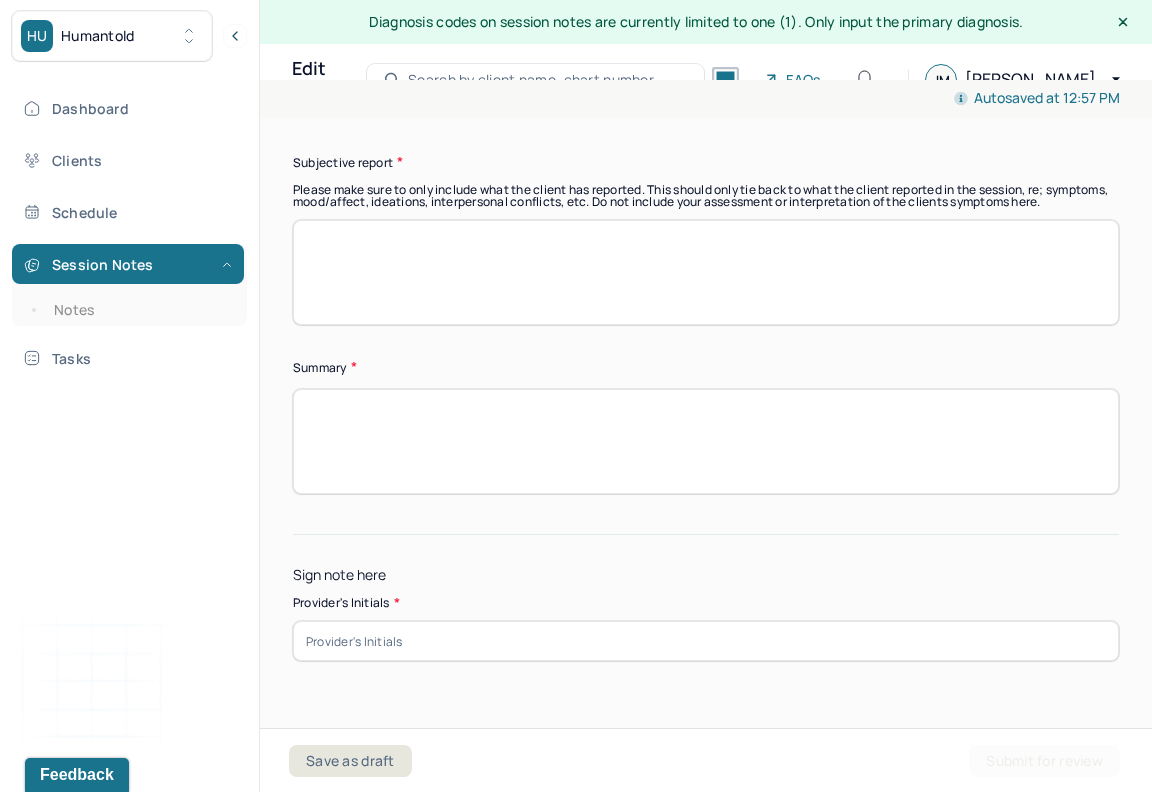 scroll, scrollTop: 5828, scrollLeft: 0, axis: vertical 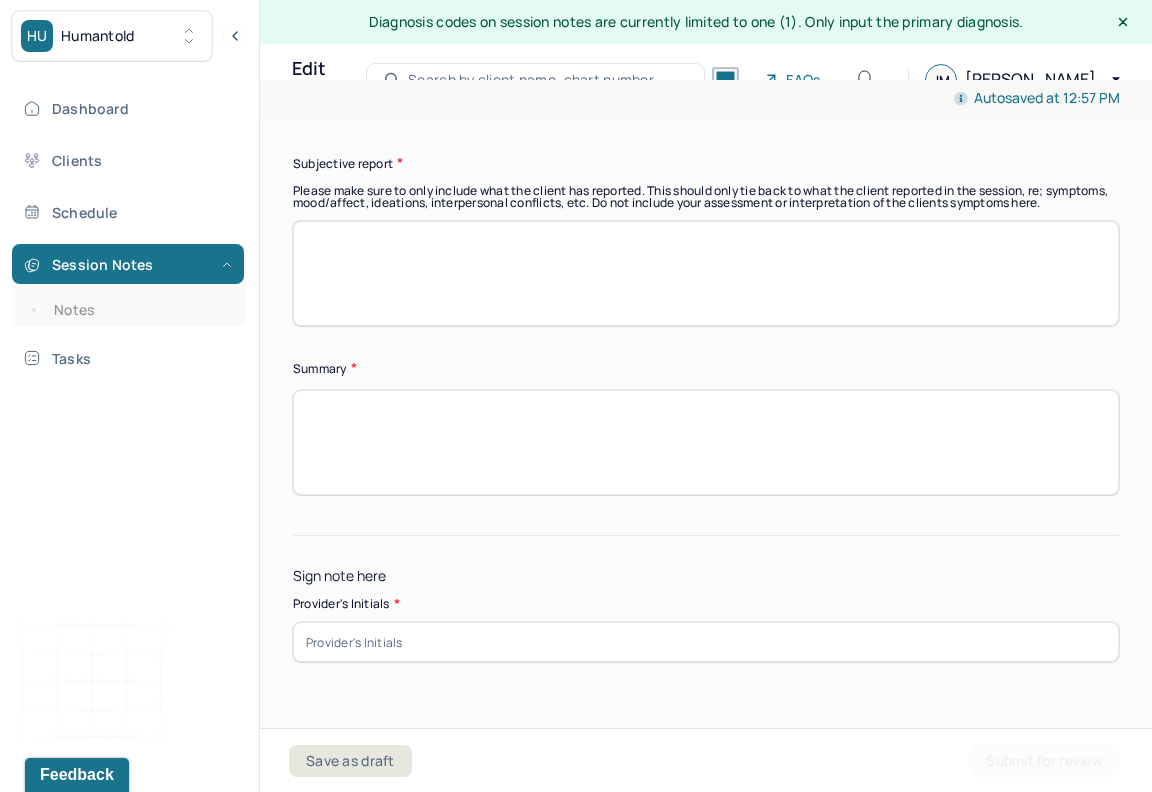 type on "Client will continue with weekly sessions." 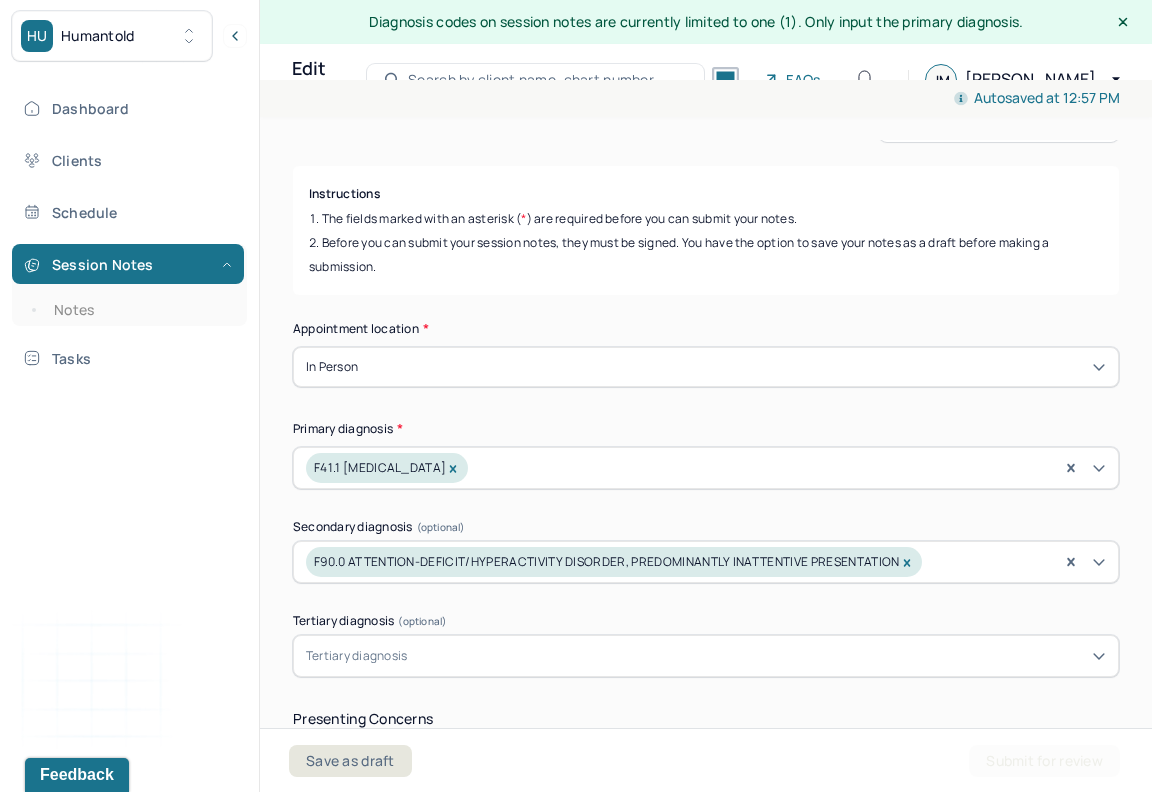 scroll, scrollTop: 142, scrollLeft: 0, axis: vertical 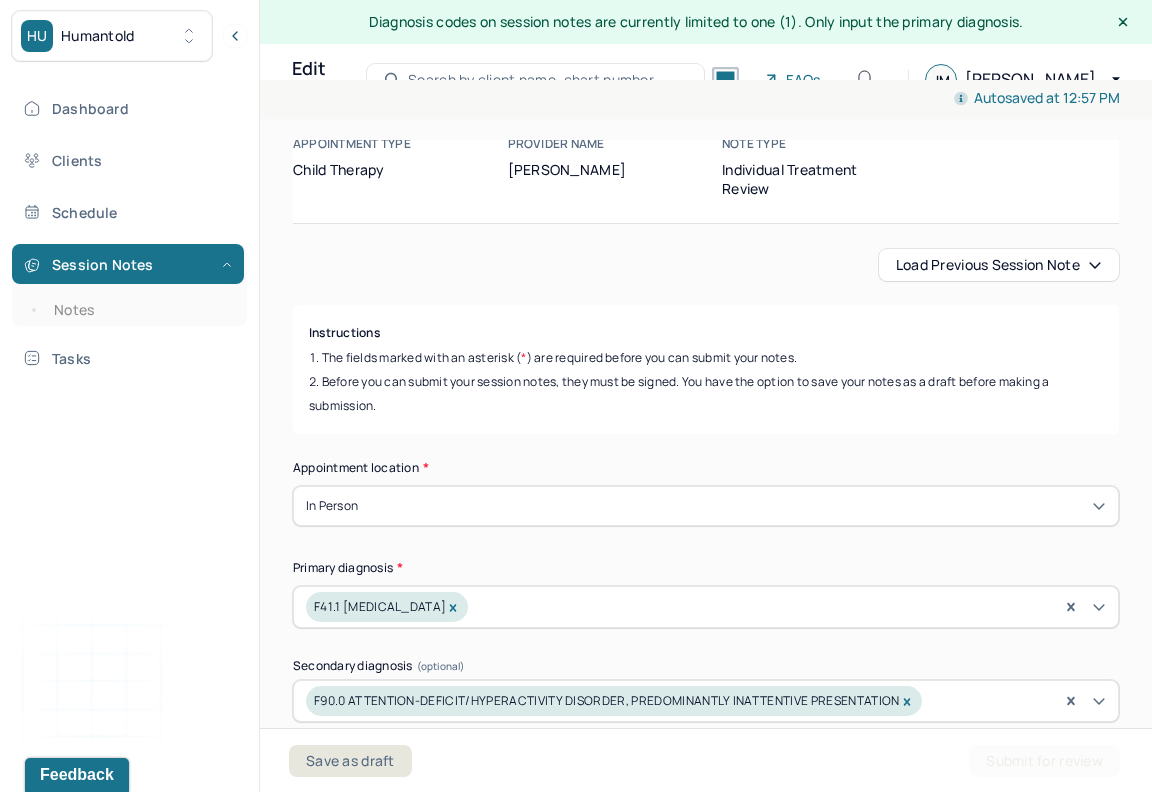 type on "jm" 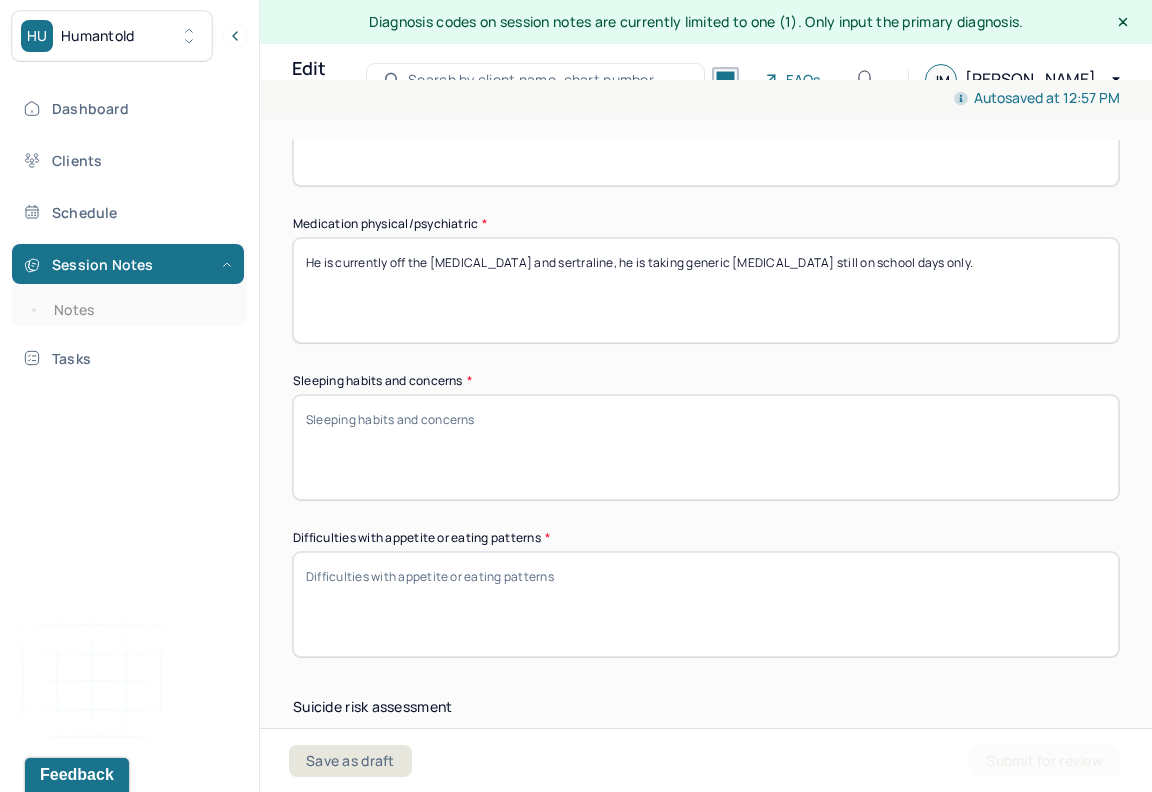 scroll, scrollTop: 1592, scrollLeft: 0, axis: vertical 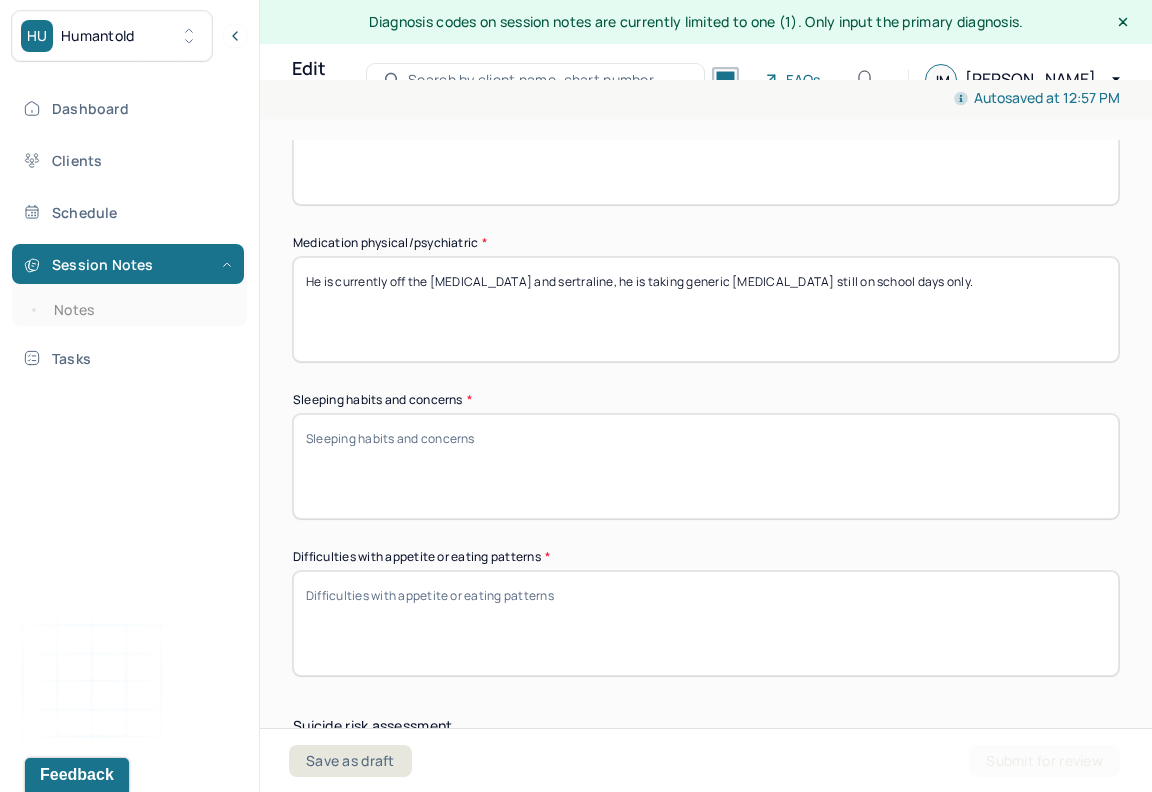 click on "He is currently off the [MEDICAL_DATA] and sertraline, he is taking generic [MEDICAL_DATA] still on school days only." at bounding box center [706, 309] 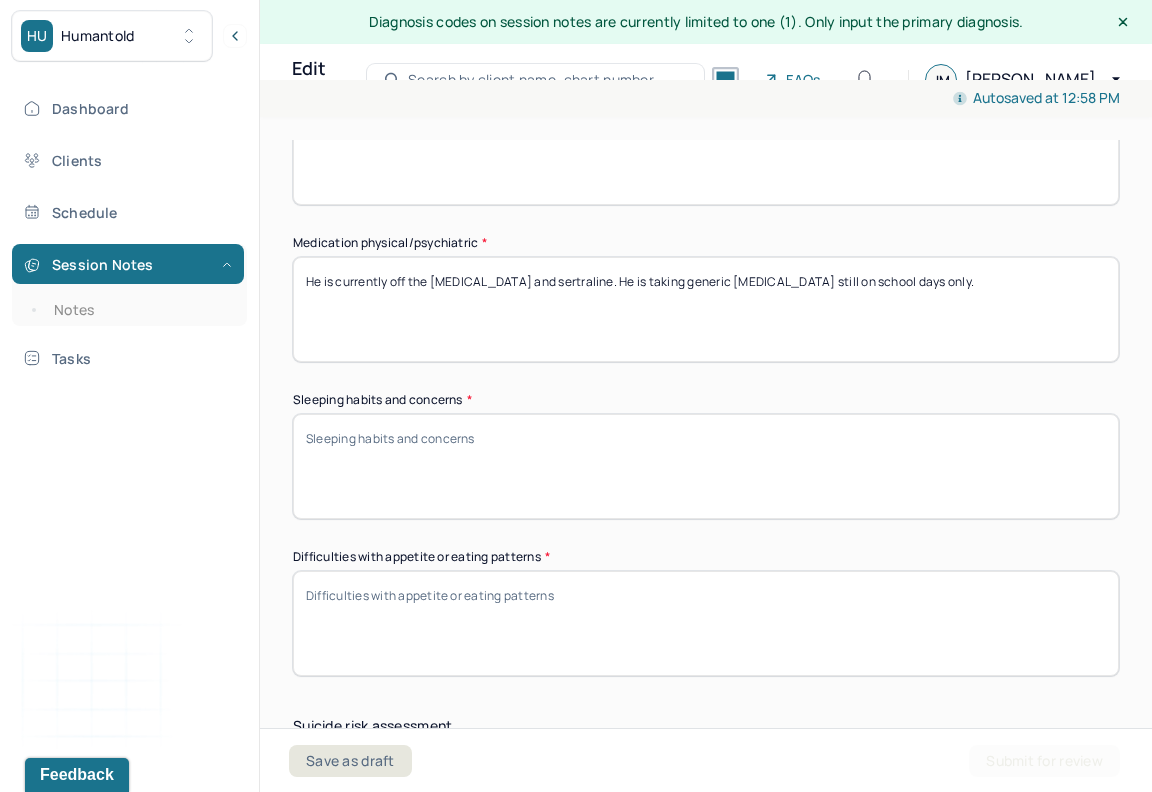 type on "He is currently off the [MEDICAL_DATA] and sertraline. He is taking generic [MEDICAL_DATA] still on school days only." 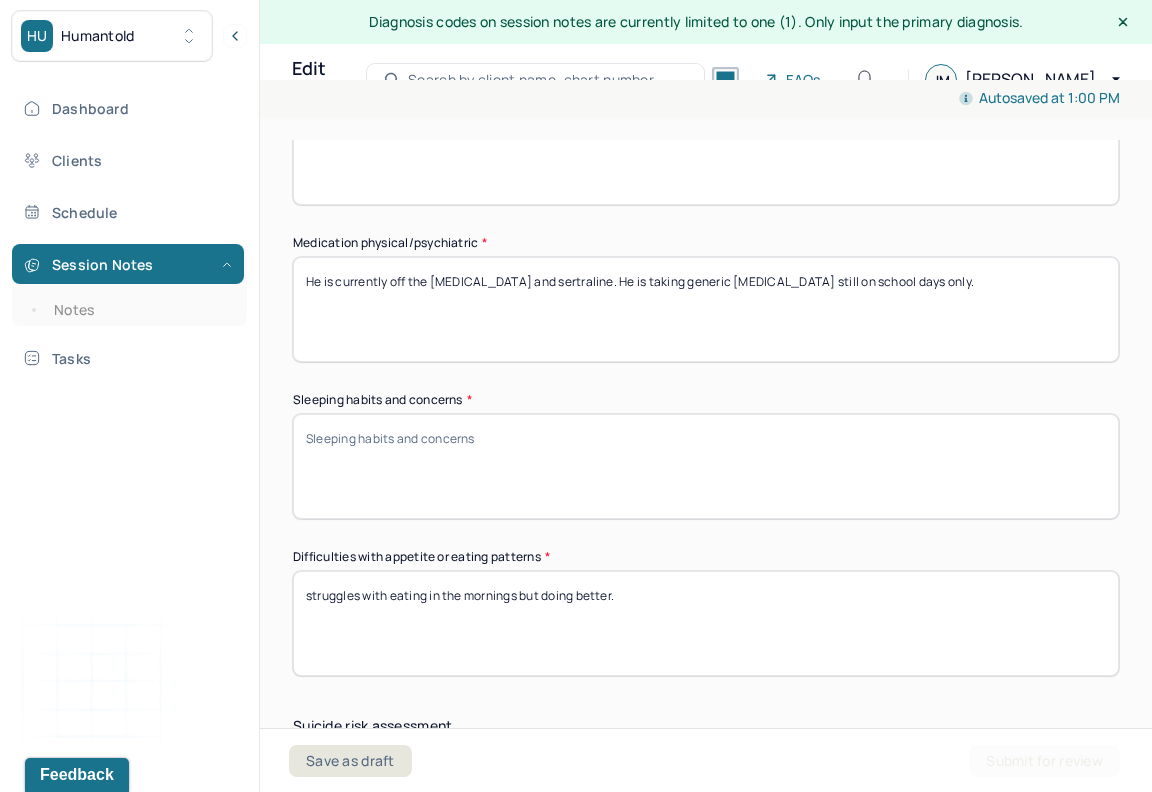 type on "struggles with eating in the mornings but doing better." 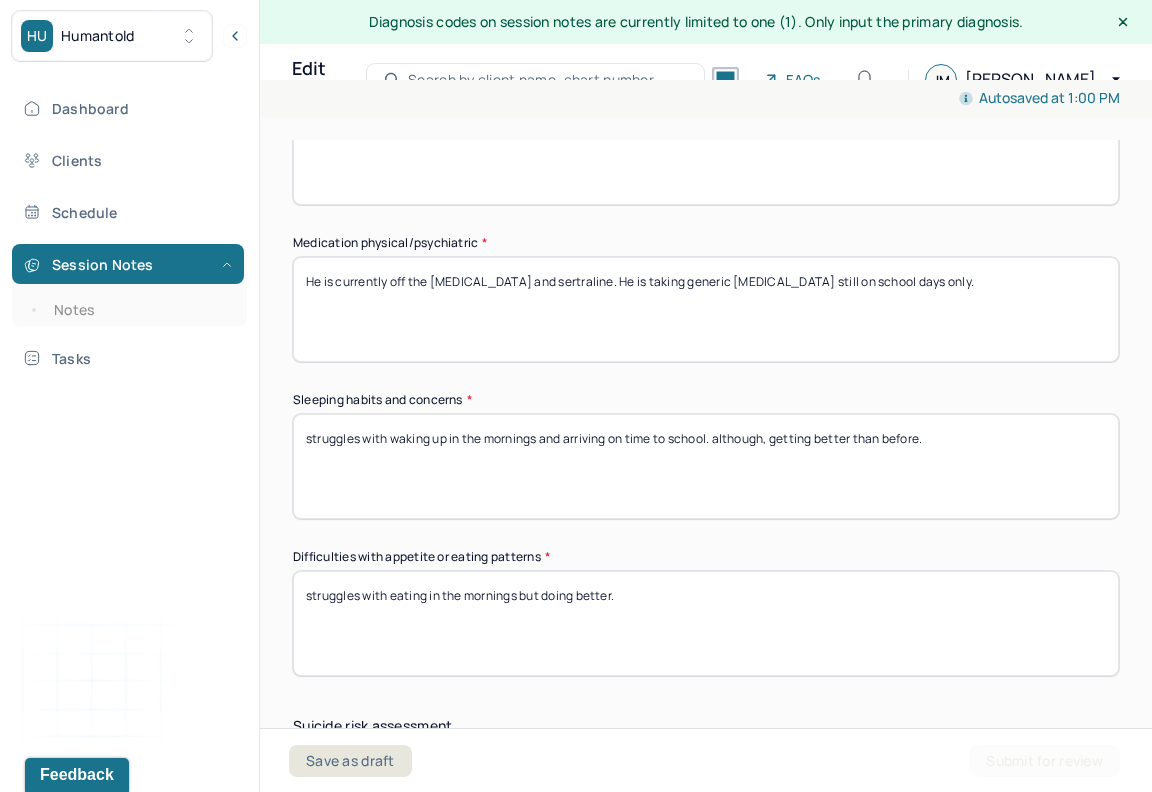 type on "struggles with waking up in the mornings and arriving on time to school. although, getting better than before." 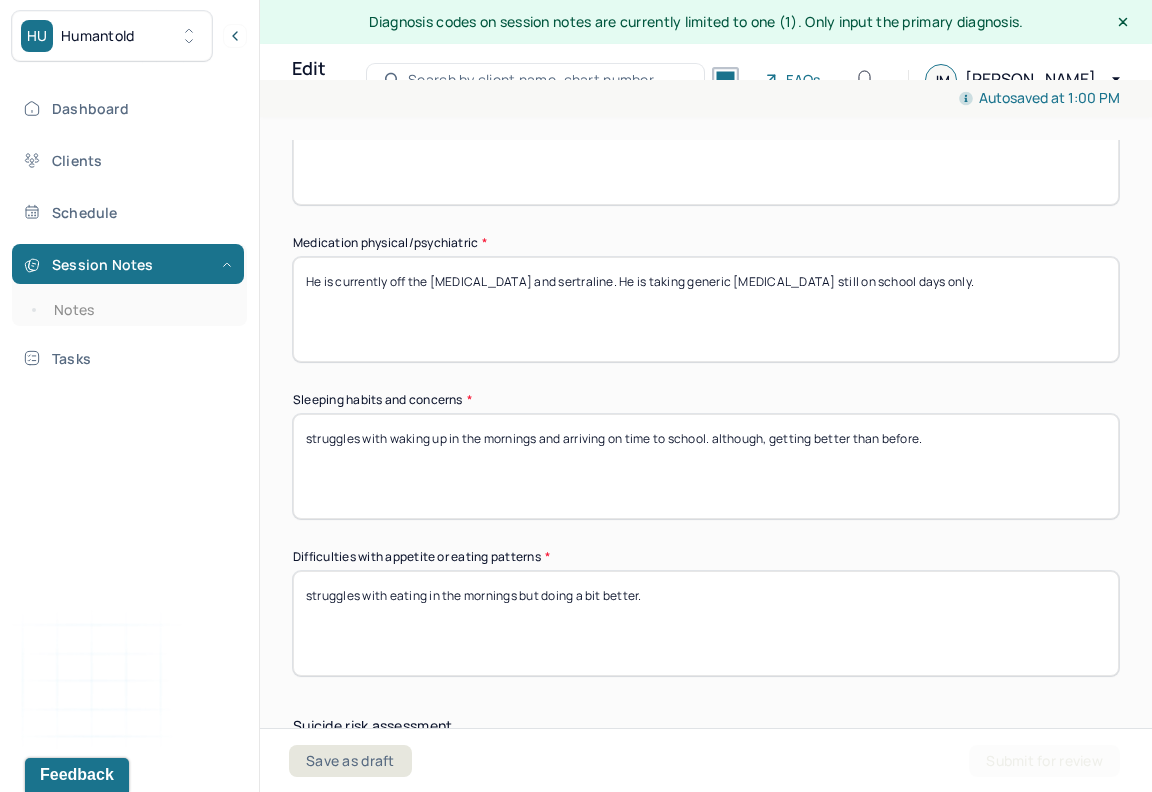type on "struggles with eating in the mornings but doing a bit better." 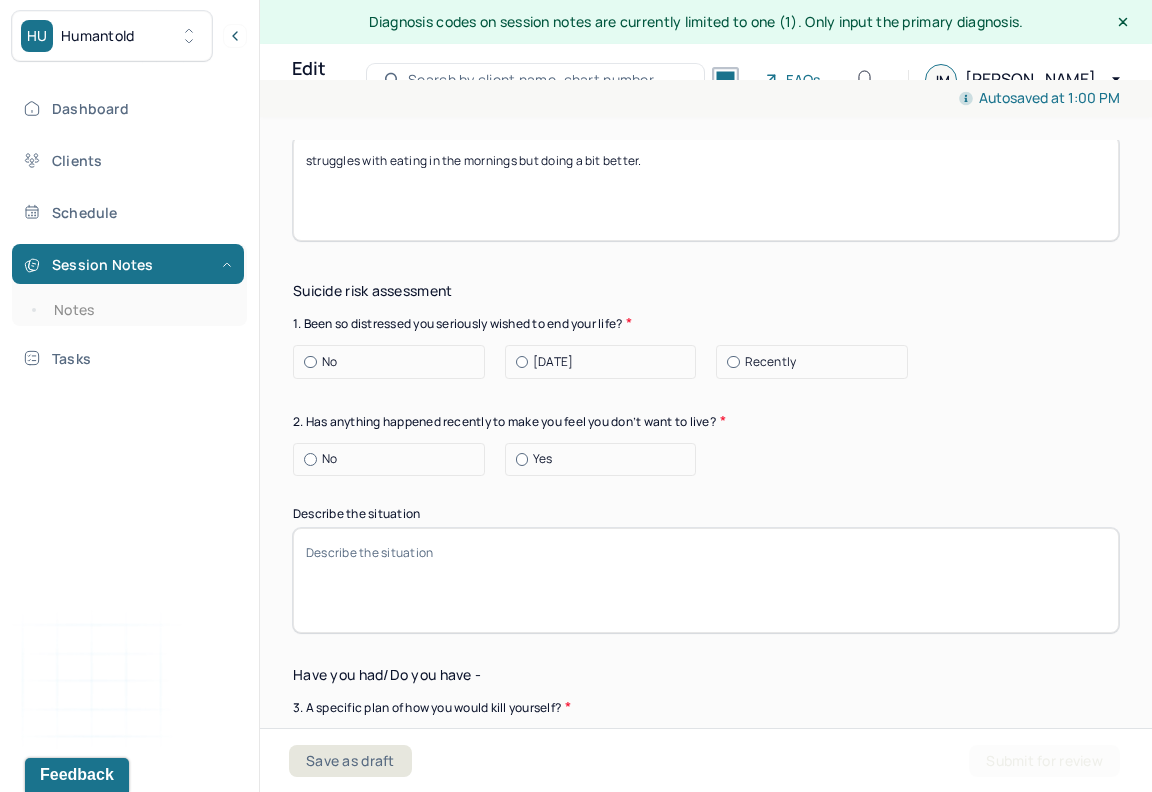 scroll, scrollTop: 2032, scrollLeft: 0, axis: vertical 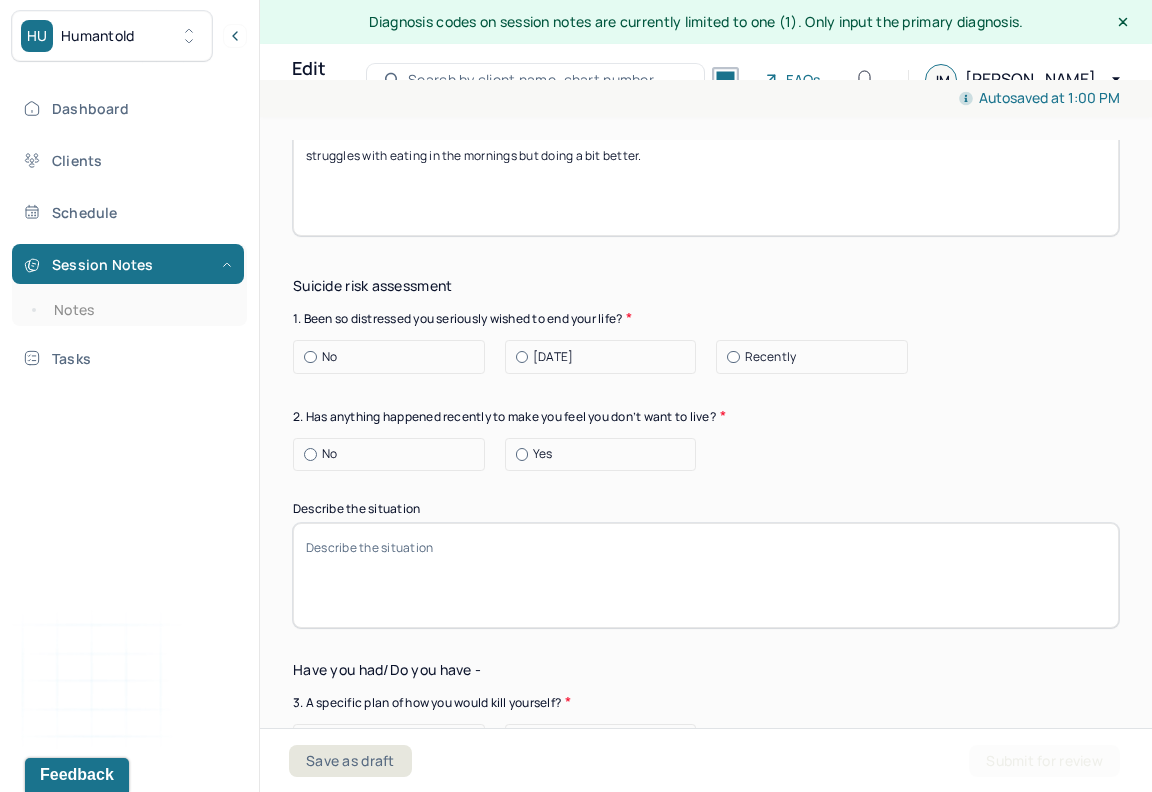 click at bounding box center [310, 357] 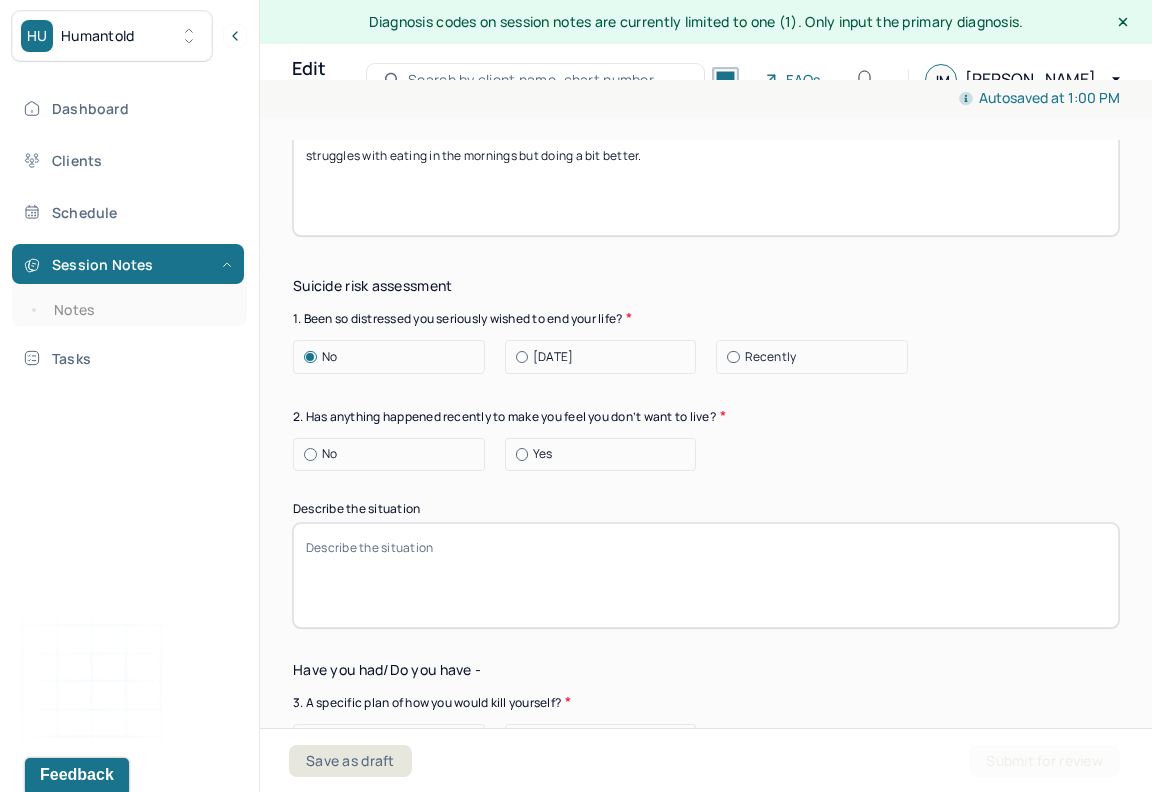 click at bounding box center [310, 454] 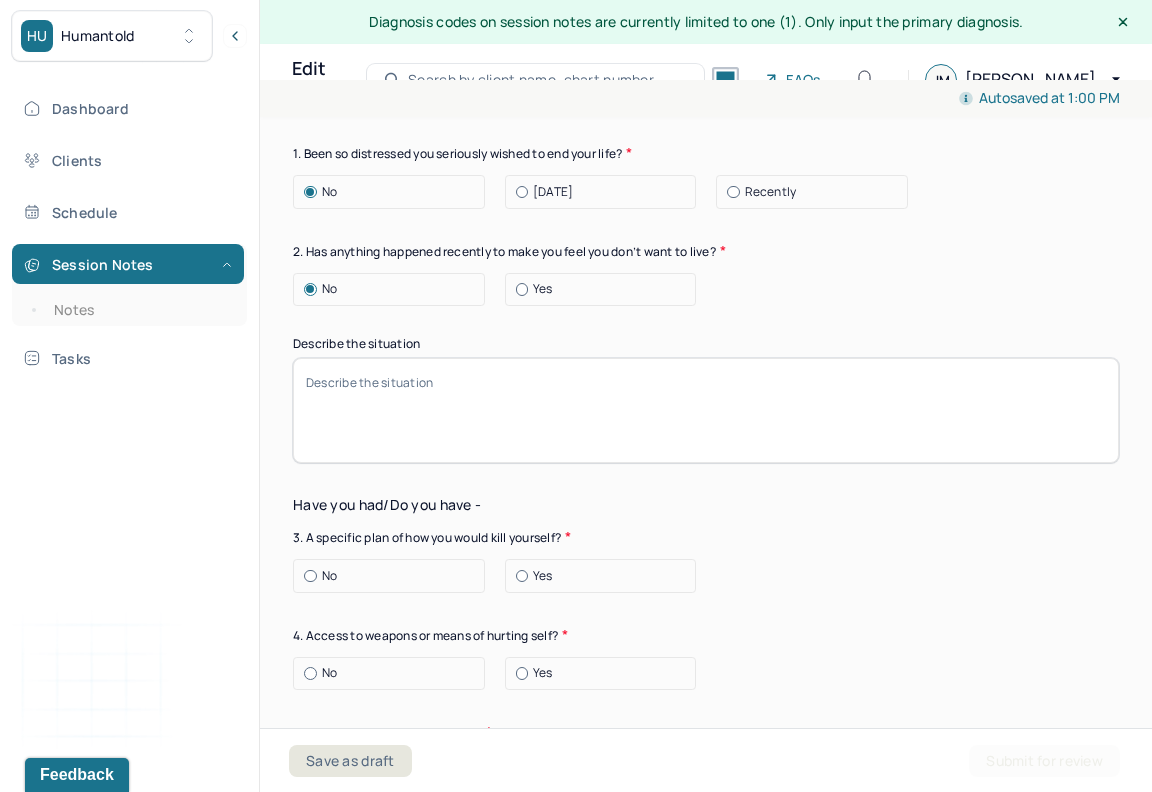 scroll, scrollTop: 2283, scrollLeft: 0, axis: vertical 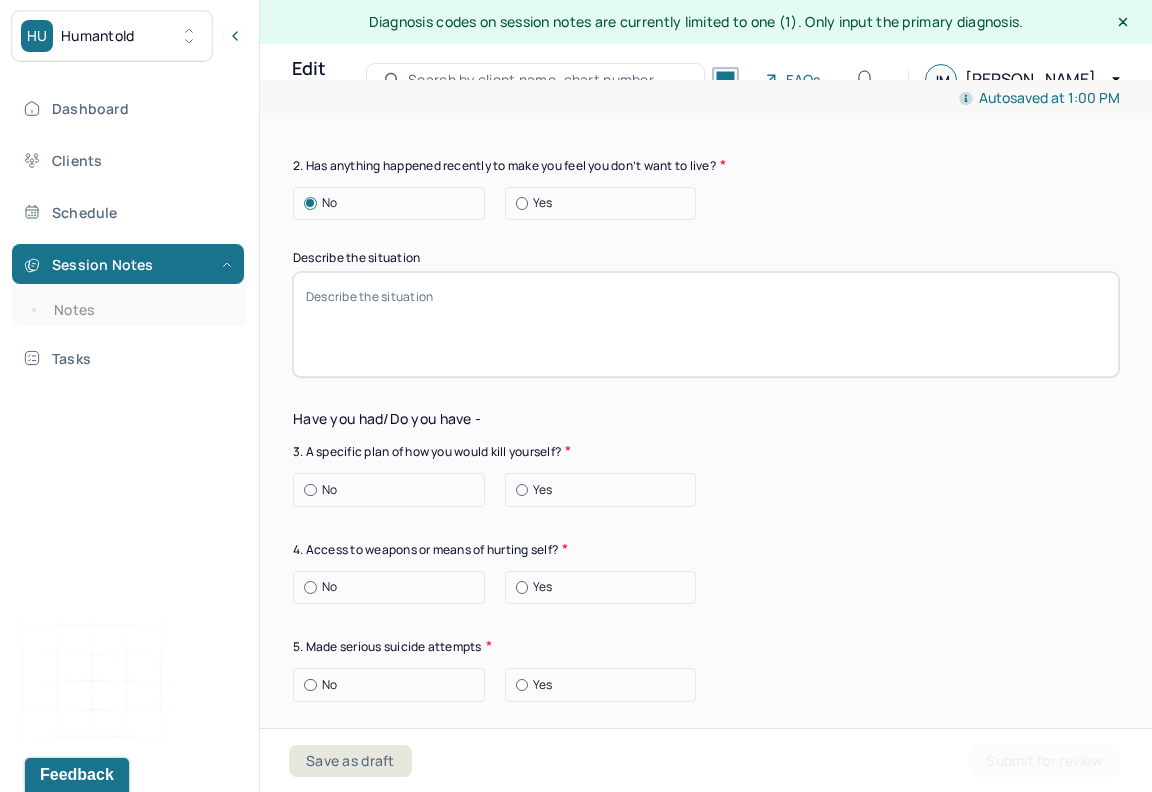 click on "No" at bounding box center (394, 490) 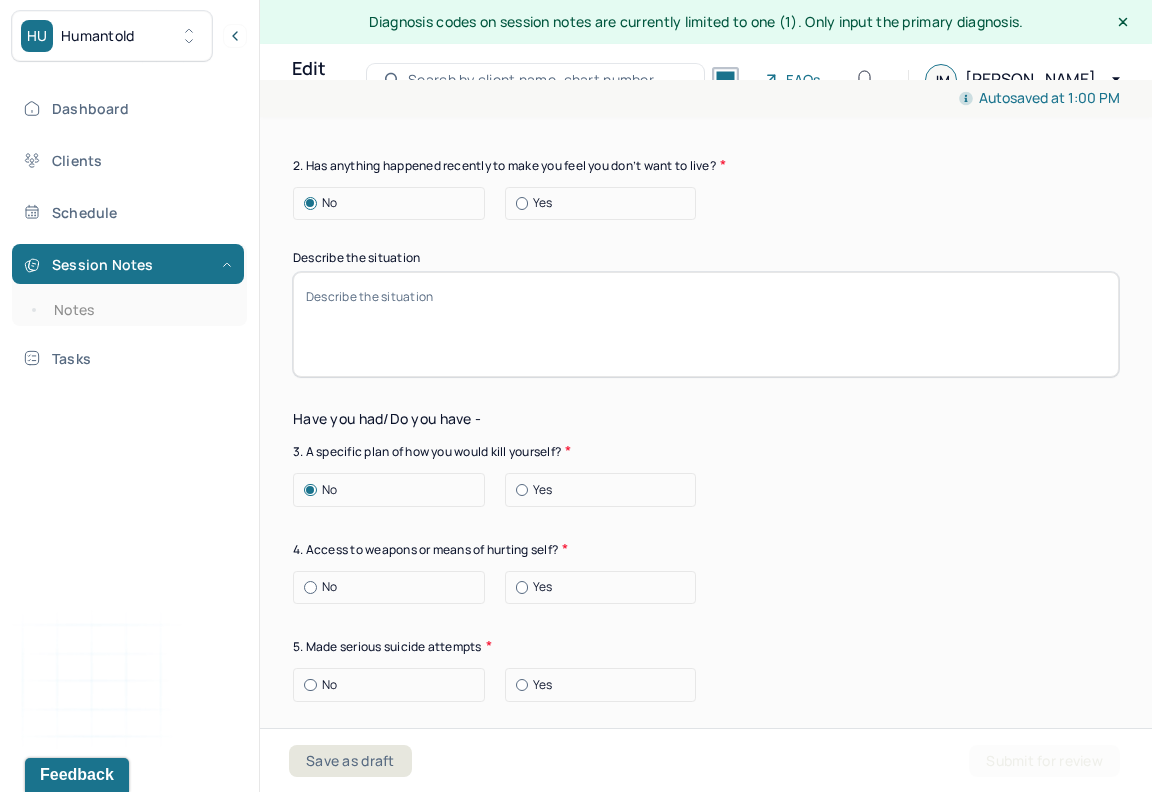click at bounding box center (310, 587) 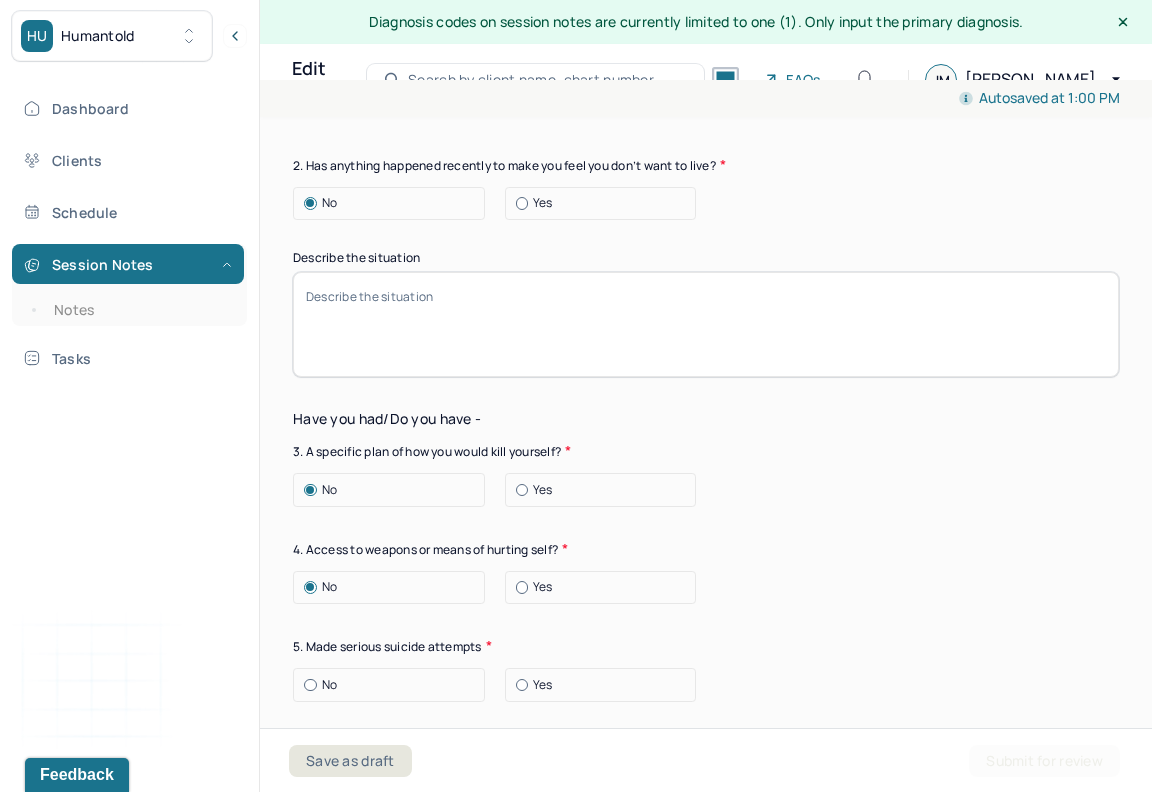 click on "No" at bounding box center [394, 685] 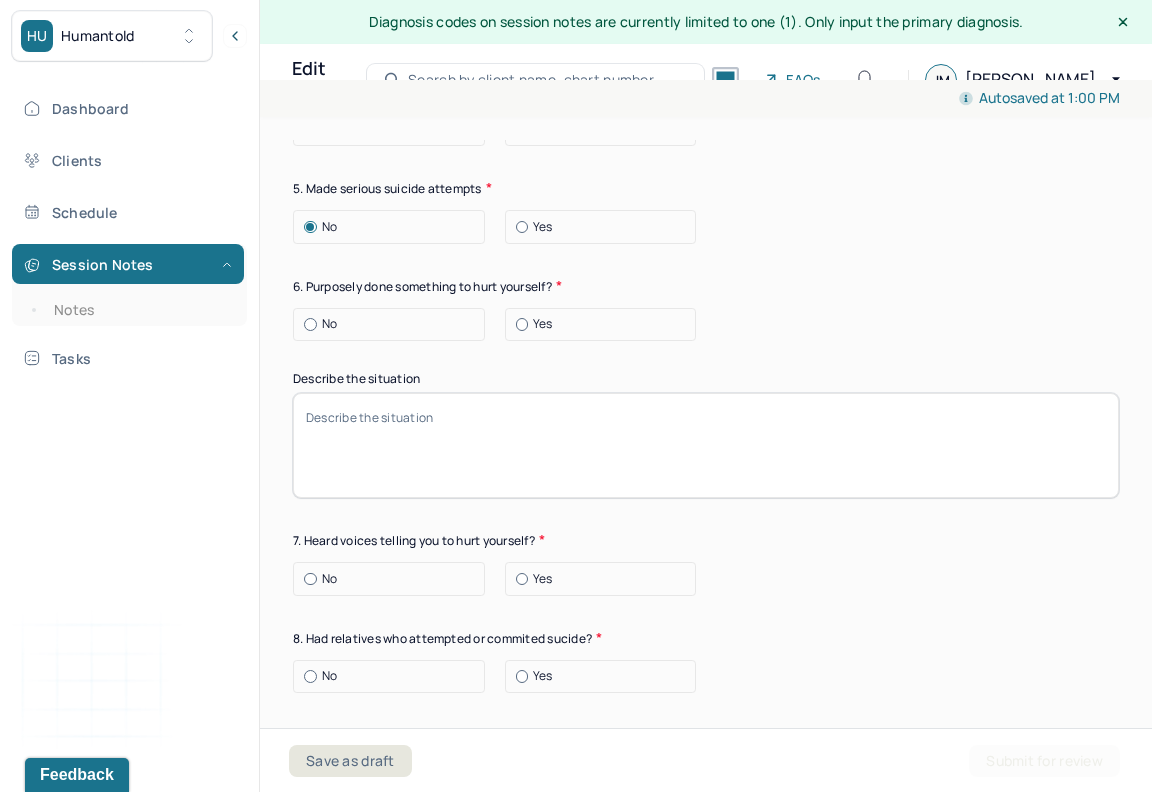 scroll, scrollTop: 2743, scrollLeft: 0, axis: vertical 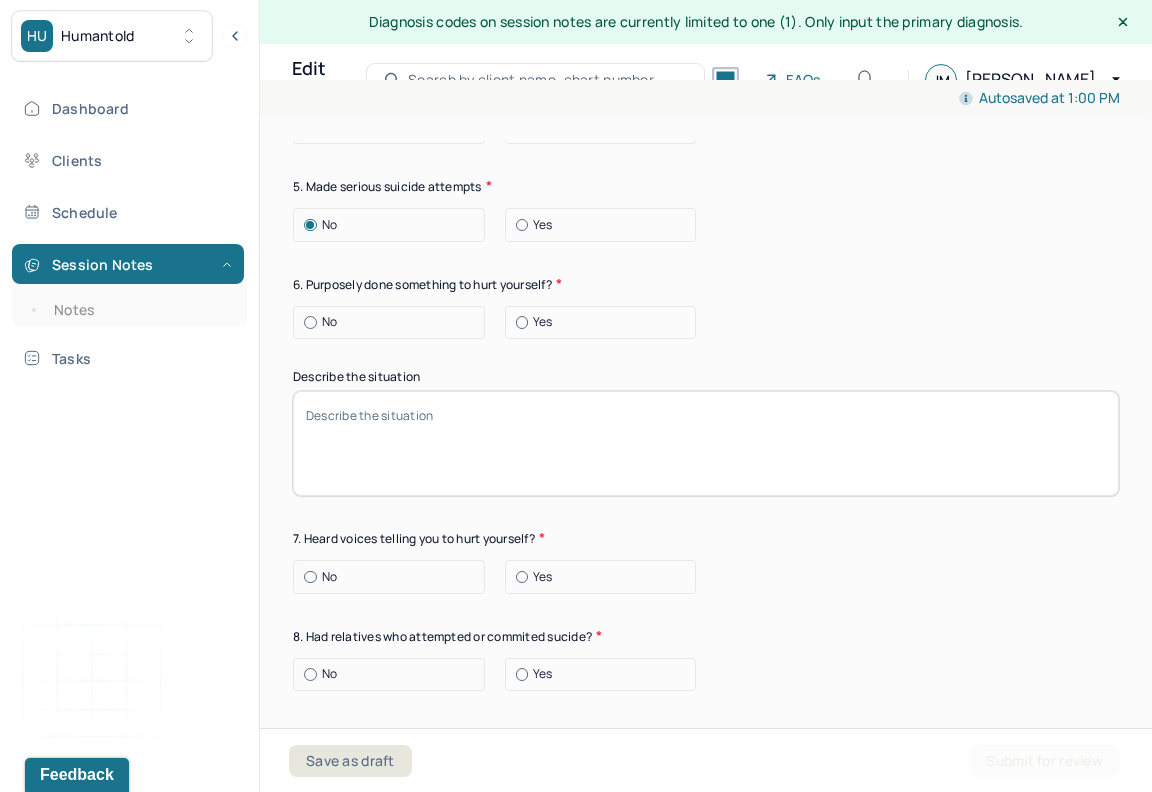 click on "No" at bounding box center [394, 322] 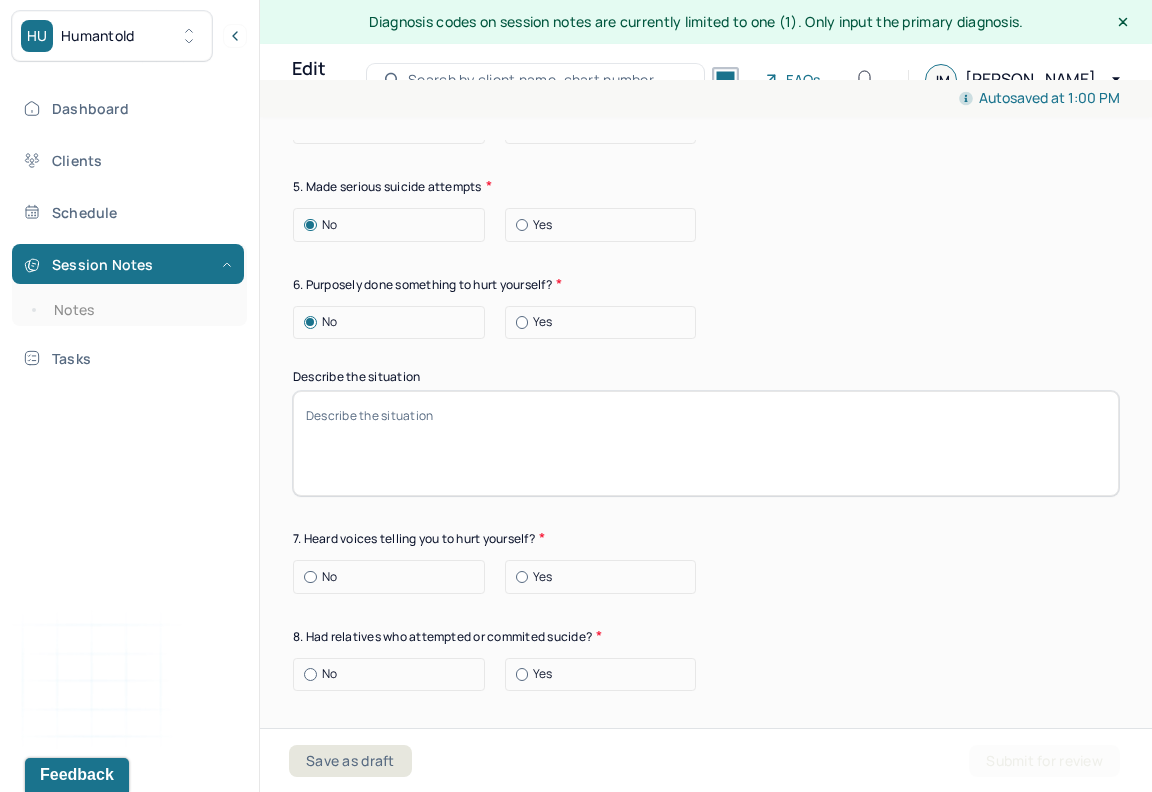 click on "No" at bounding box center (394, 577) 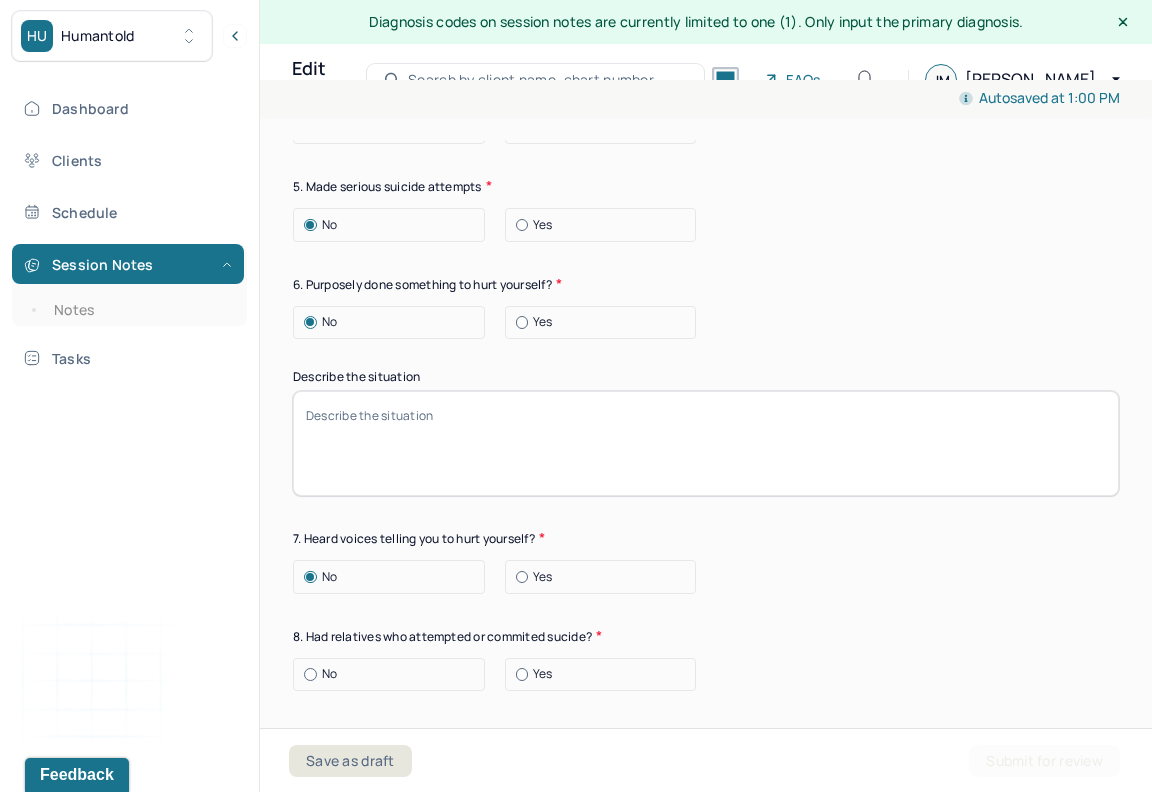 click at bounding box center [310, 674] 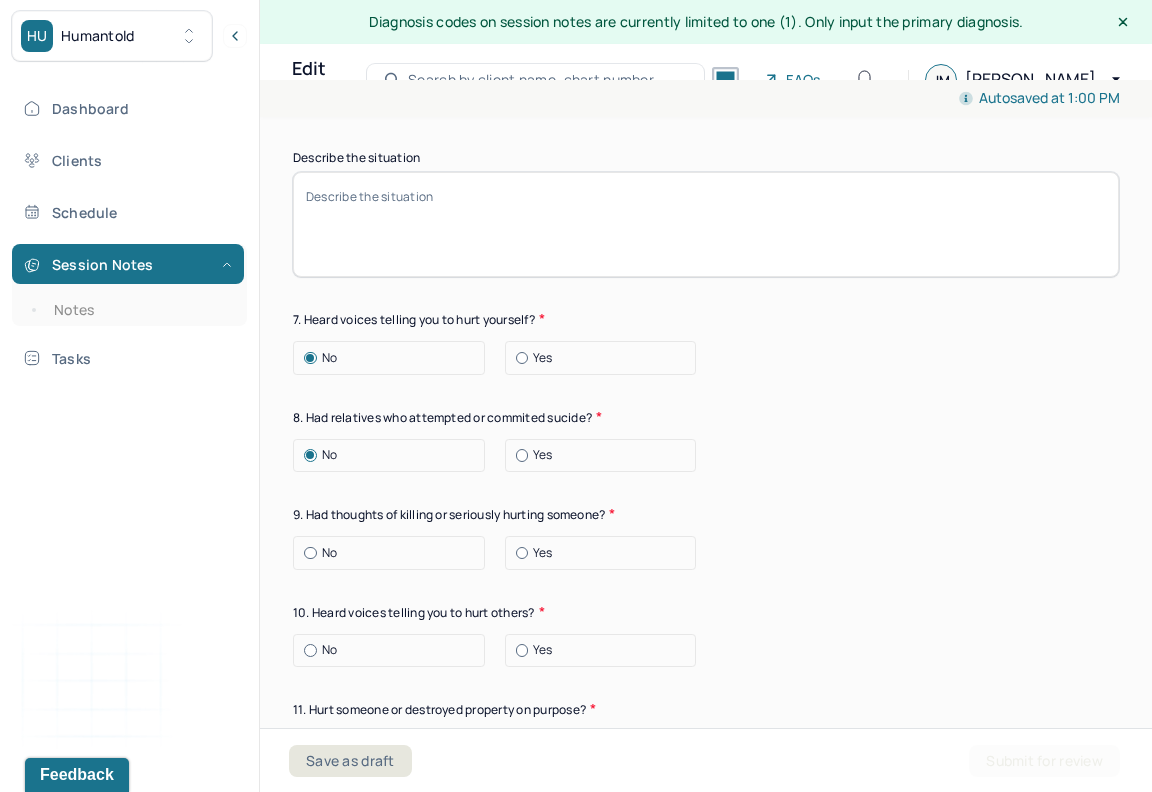 scroll, scrollTop: 2964, scrollLeft: 0, axis: vertical 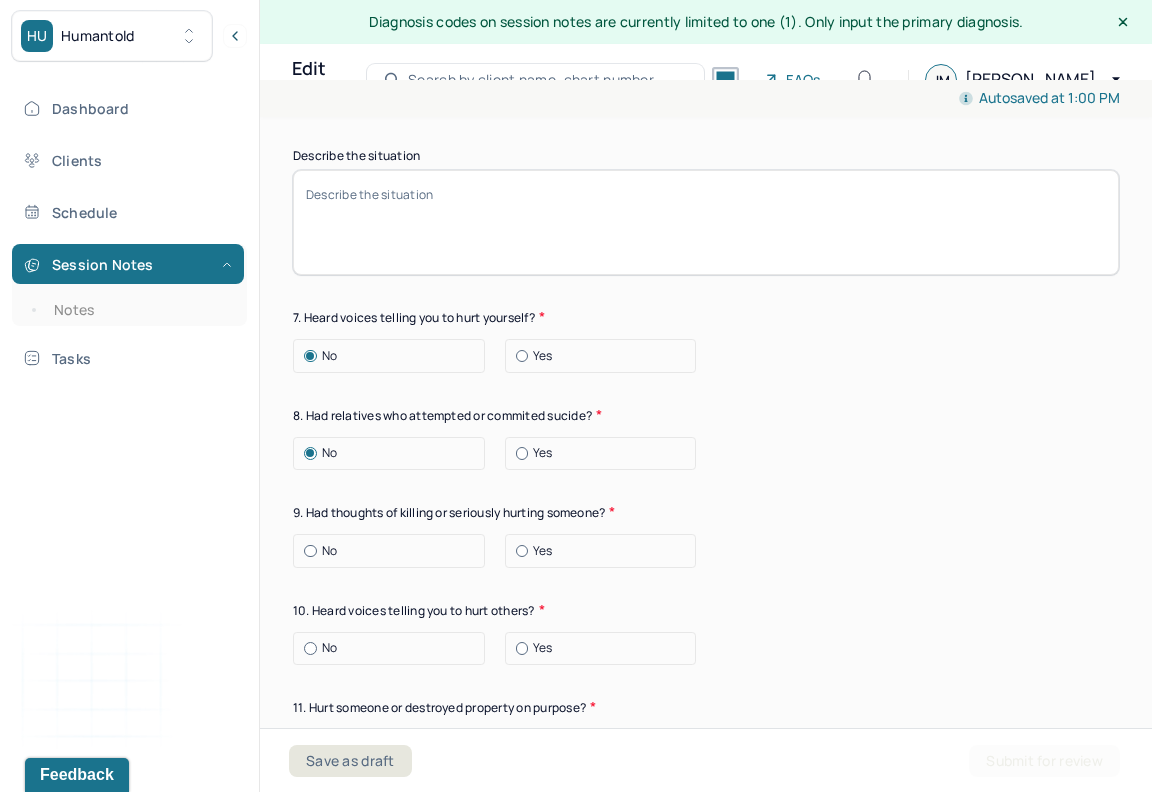 click at bounding box center (310, 551) 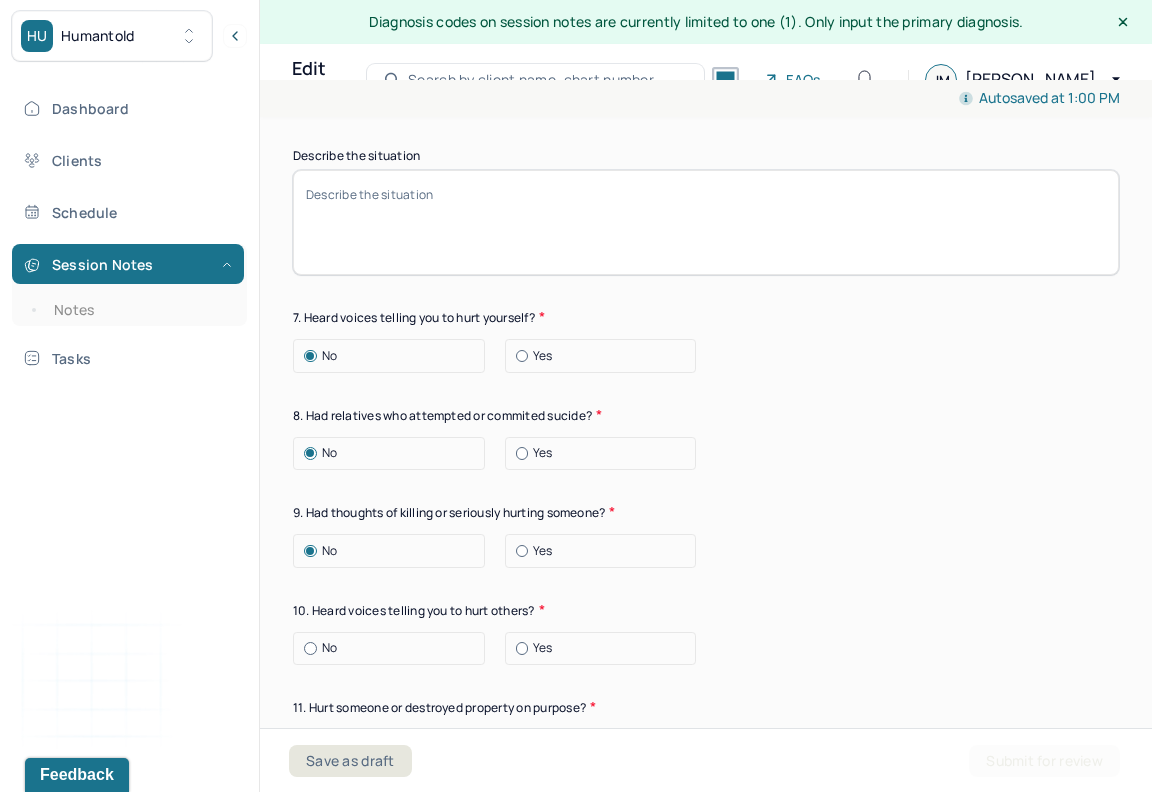 click at bounding box center [310, 648] 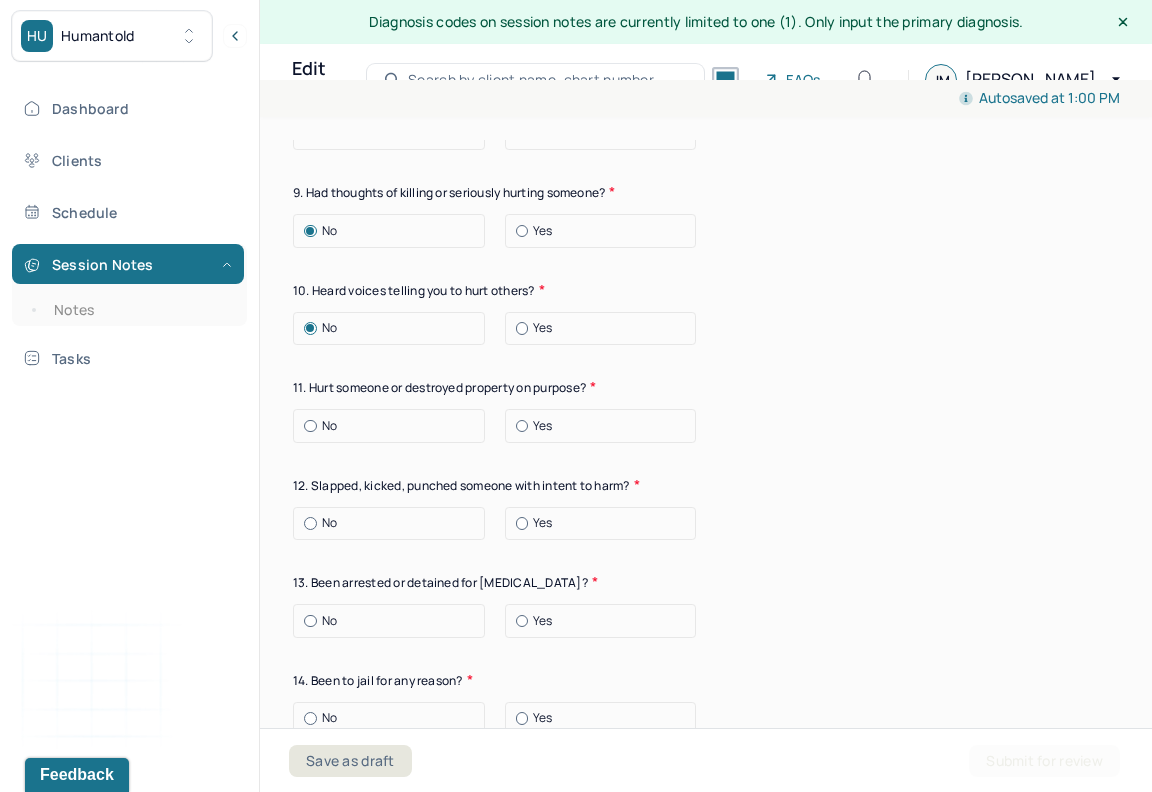 scroll, scrollTop: 3303, scrollLeft: 0, axis: vertical 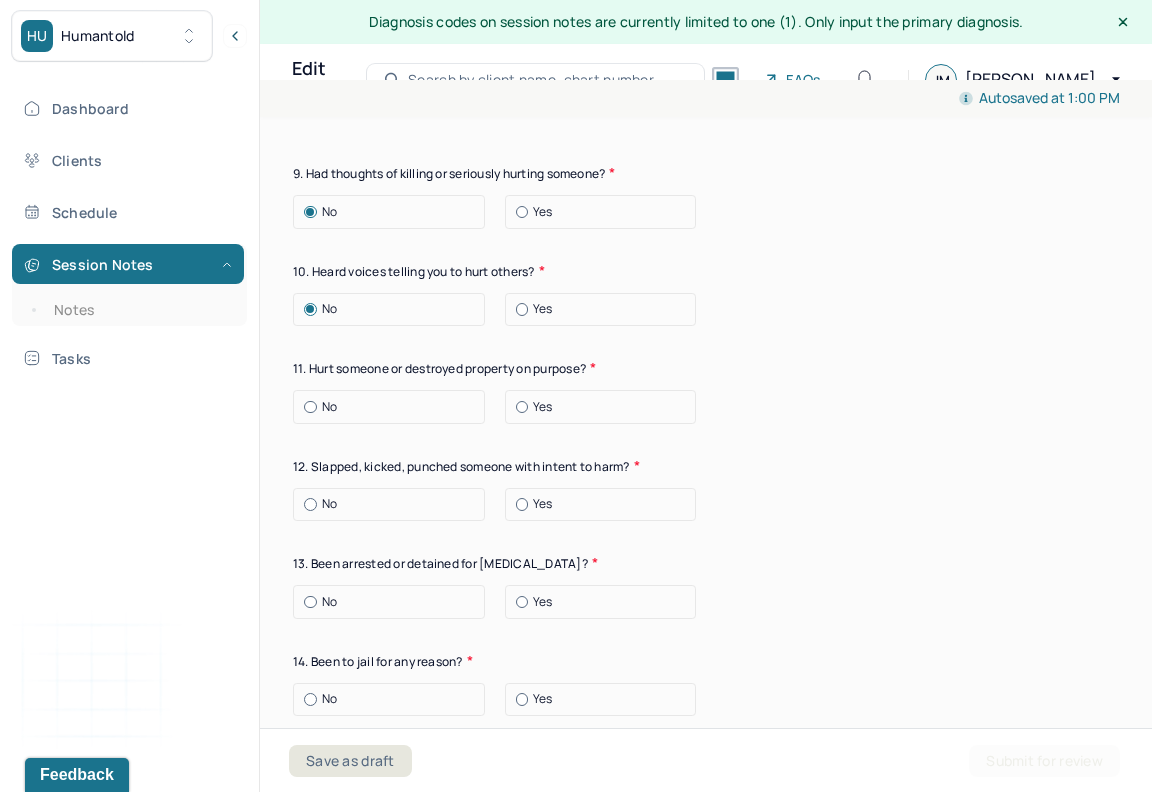 click at bounding box center [310, 407] 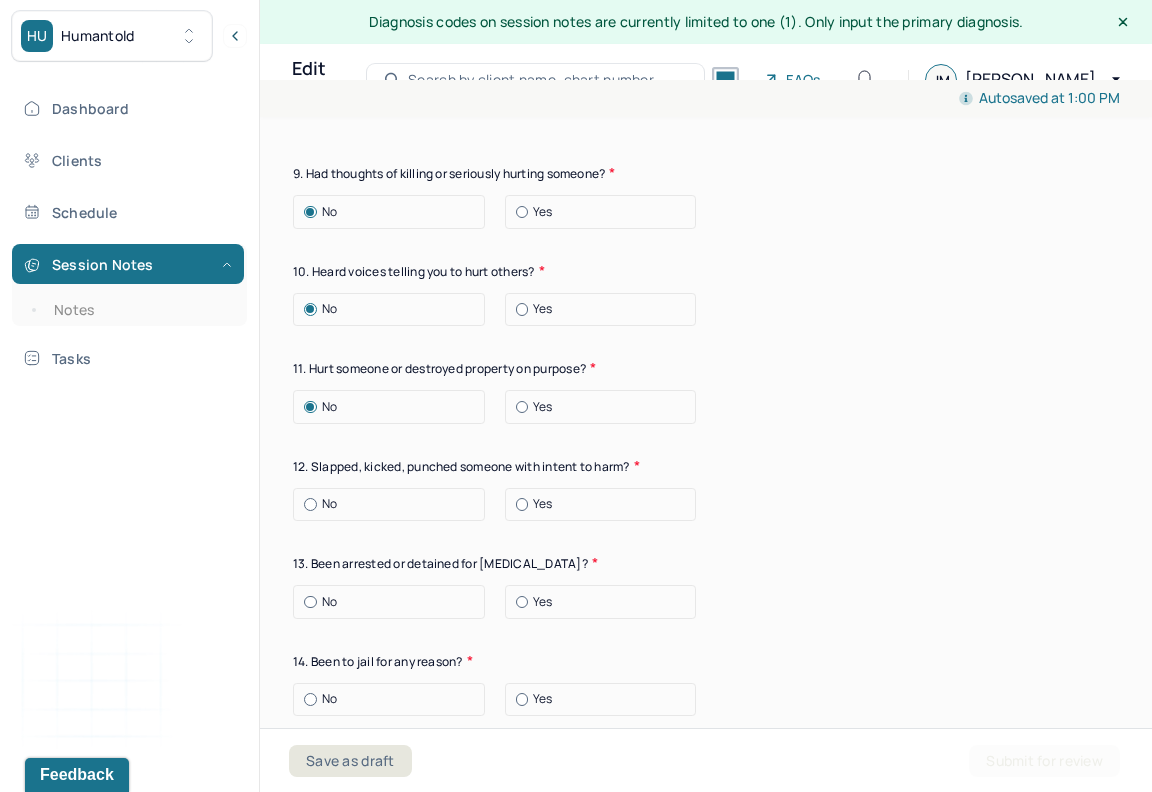 click at bounding box center (310, 504) 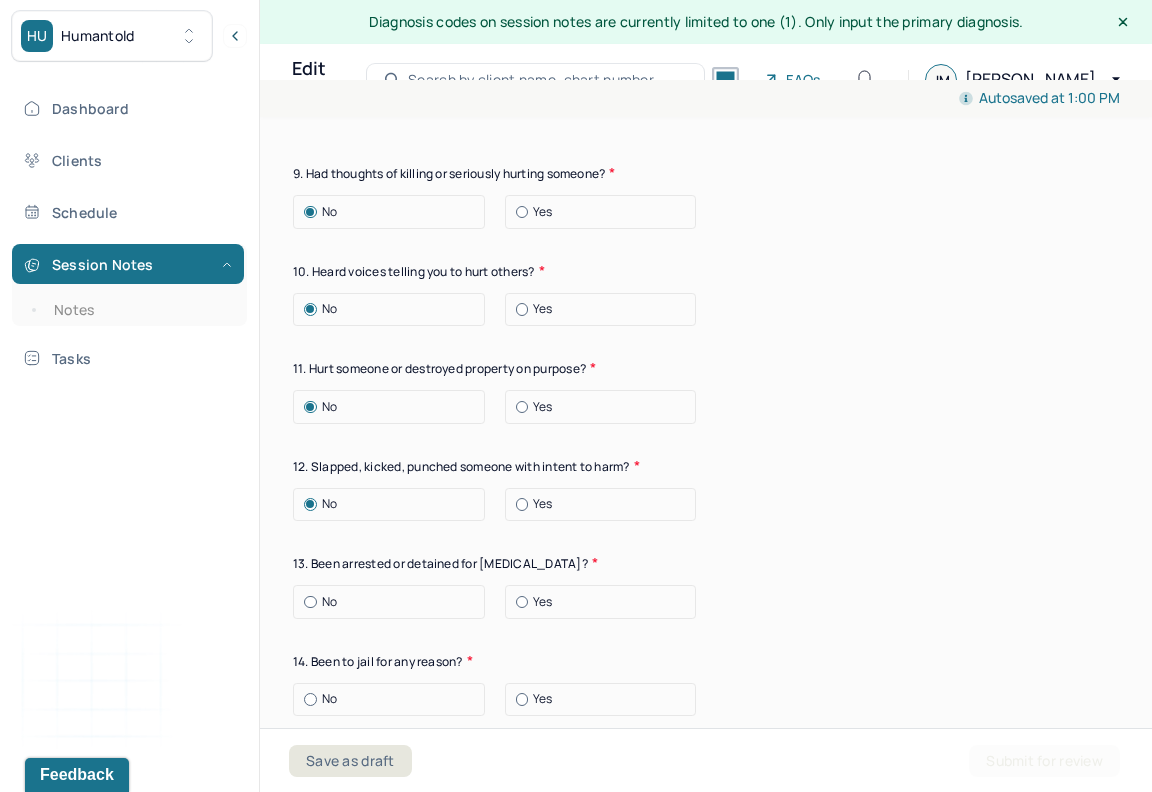 click at bounding box center [310, 602] 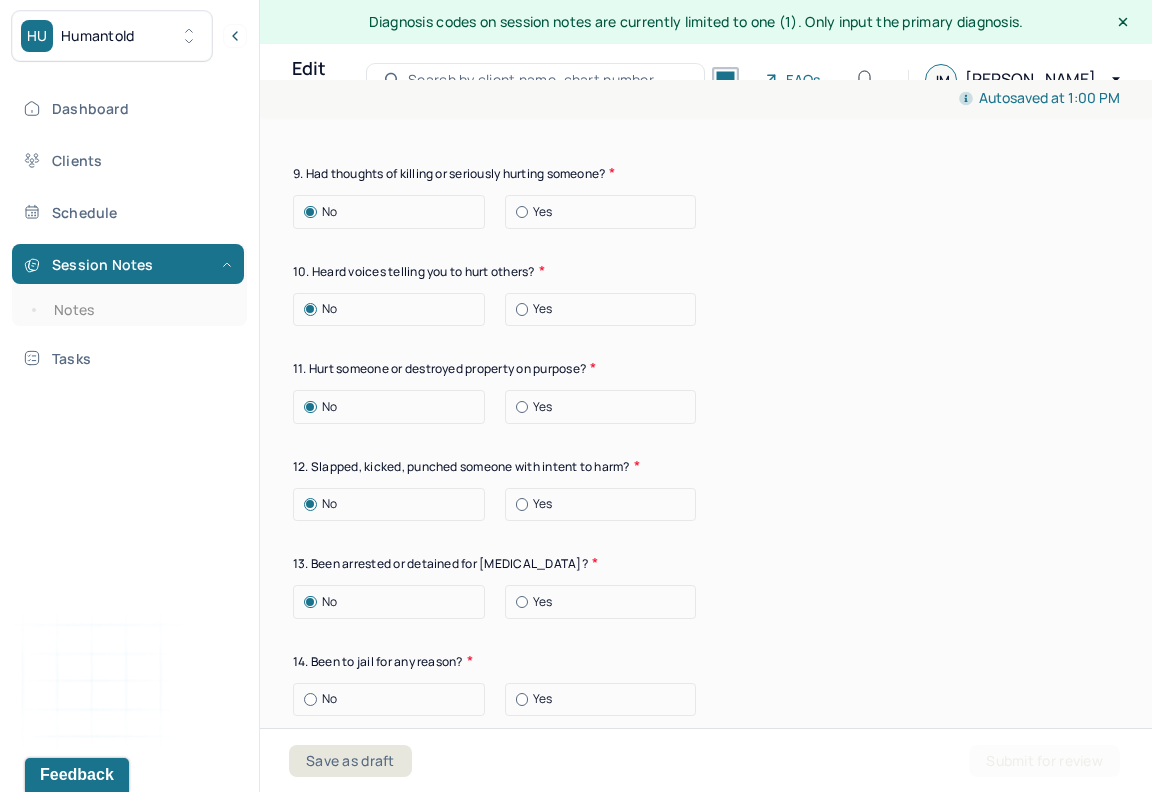 click on "No" at bounding box center (394, 699) 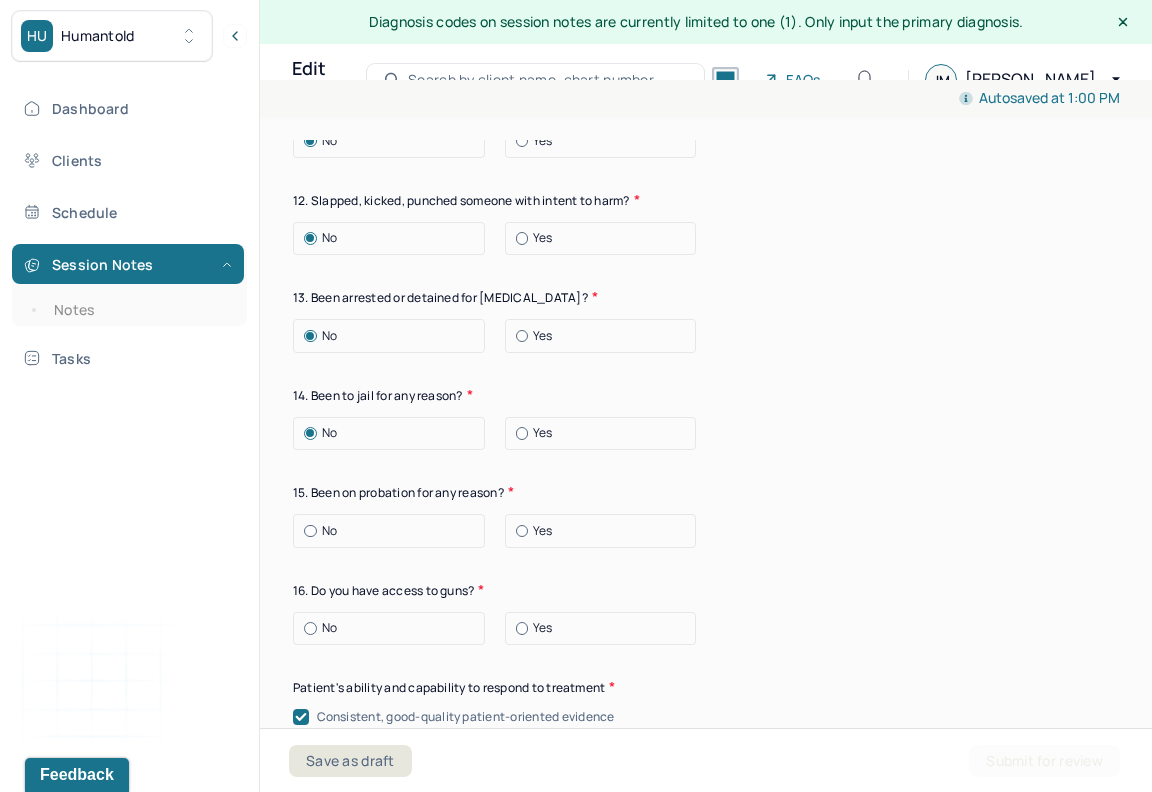 scroll, scrollTop: 3572, scrollLeft: 0, axis: vertical 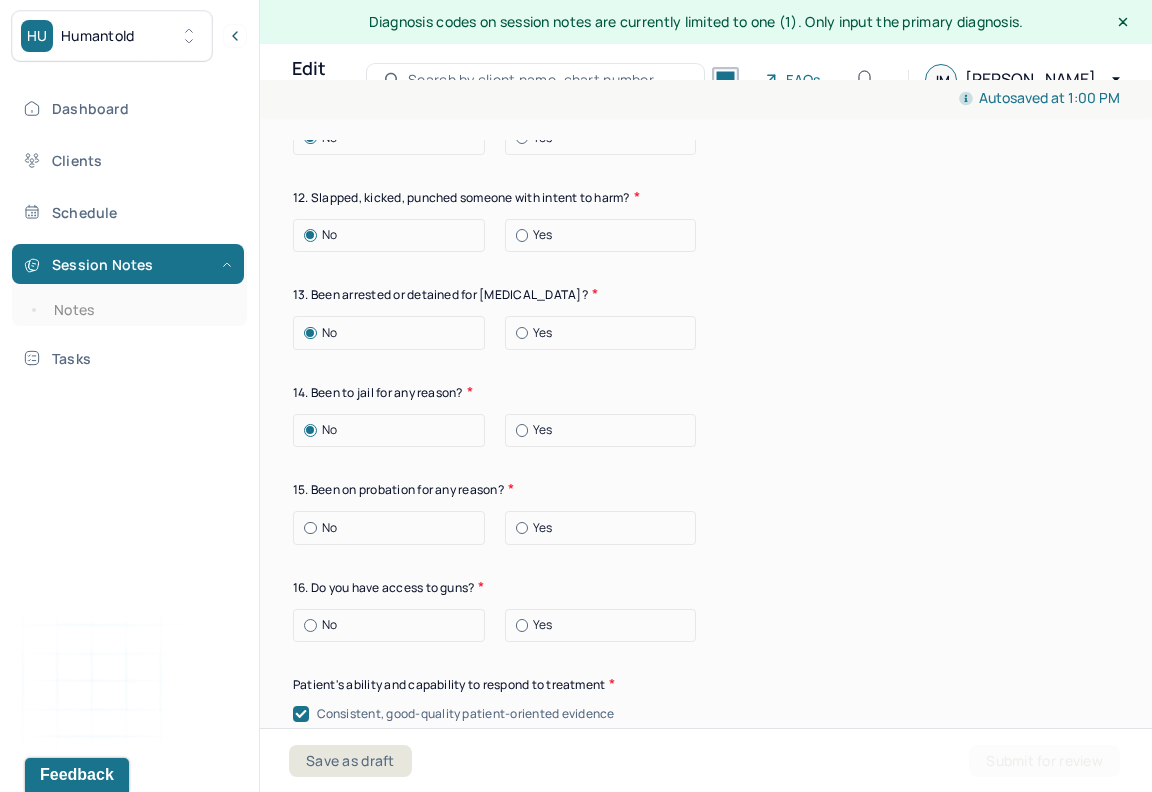 click at bounding box center (310, 528) 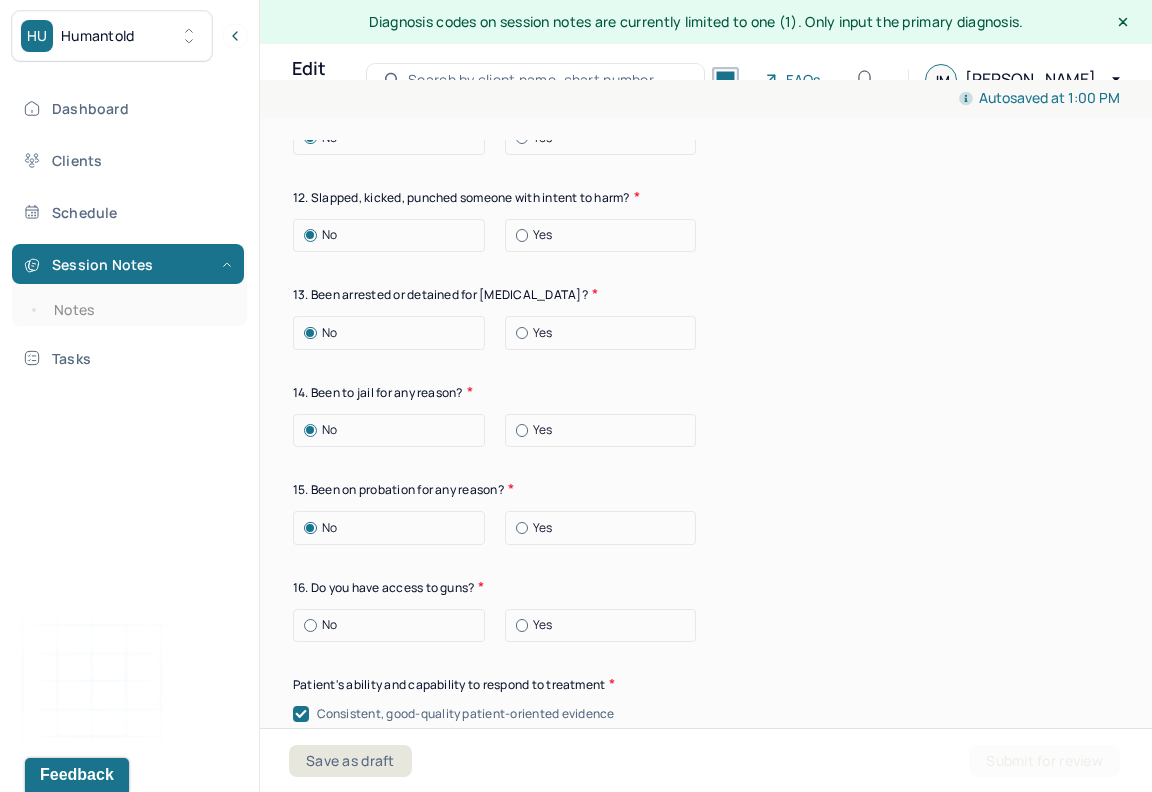click at bounding box center (310, 625) 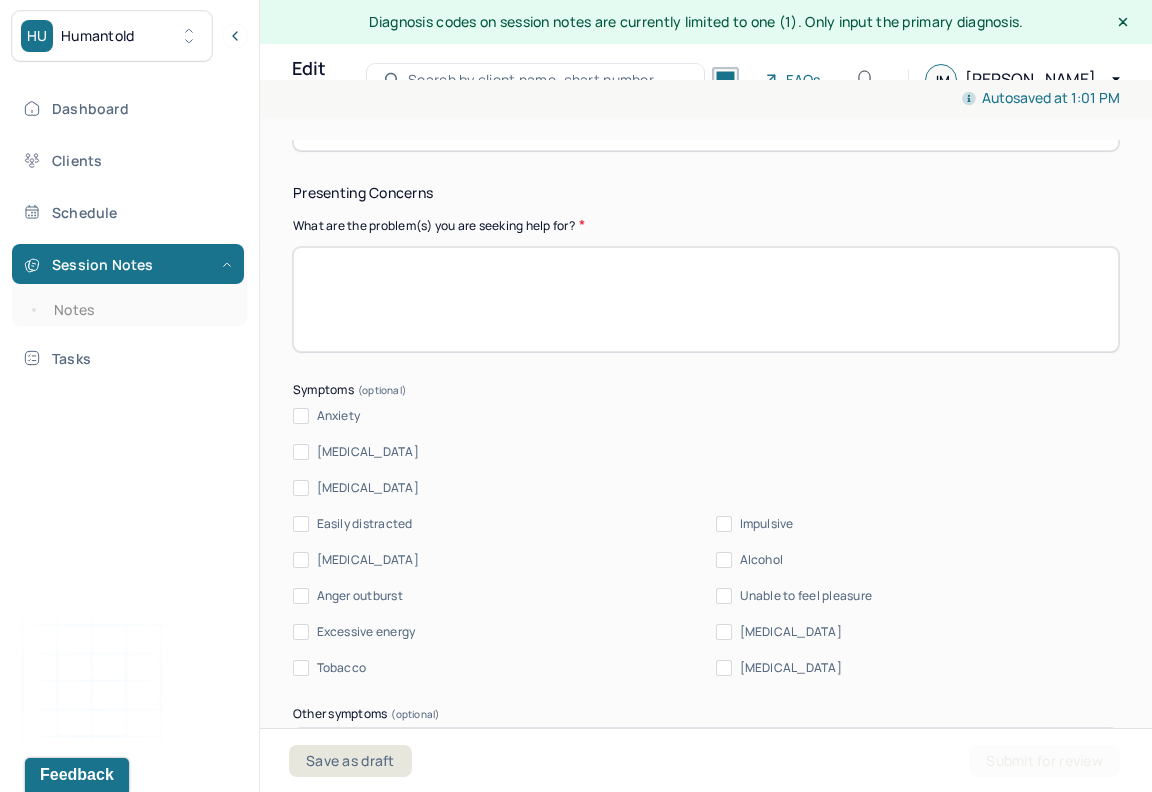 scroll, scrollTop: 0, scrollLeft: 0, axis: both 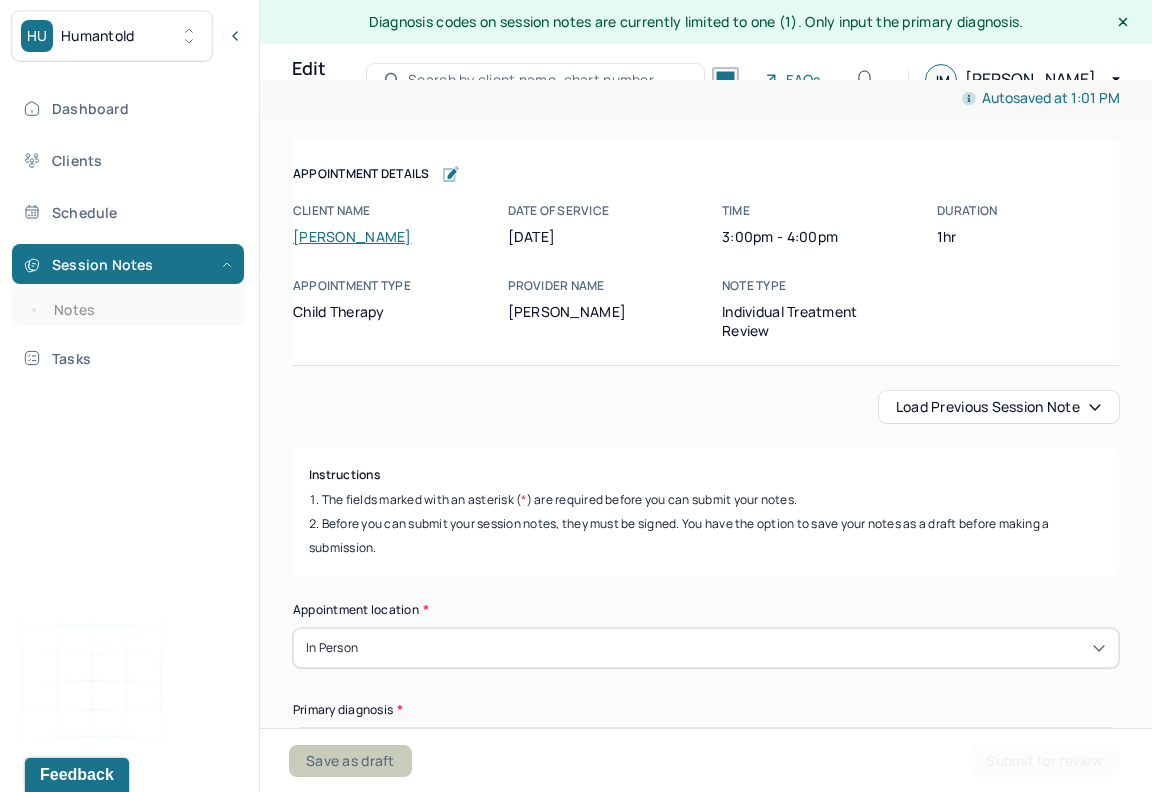 click on "Save as draft" at bounding box center [350, 761] 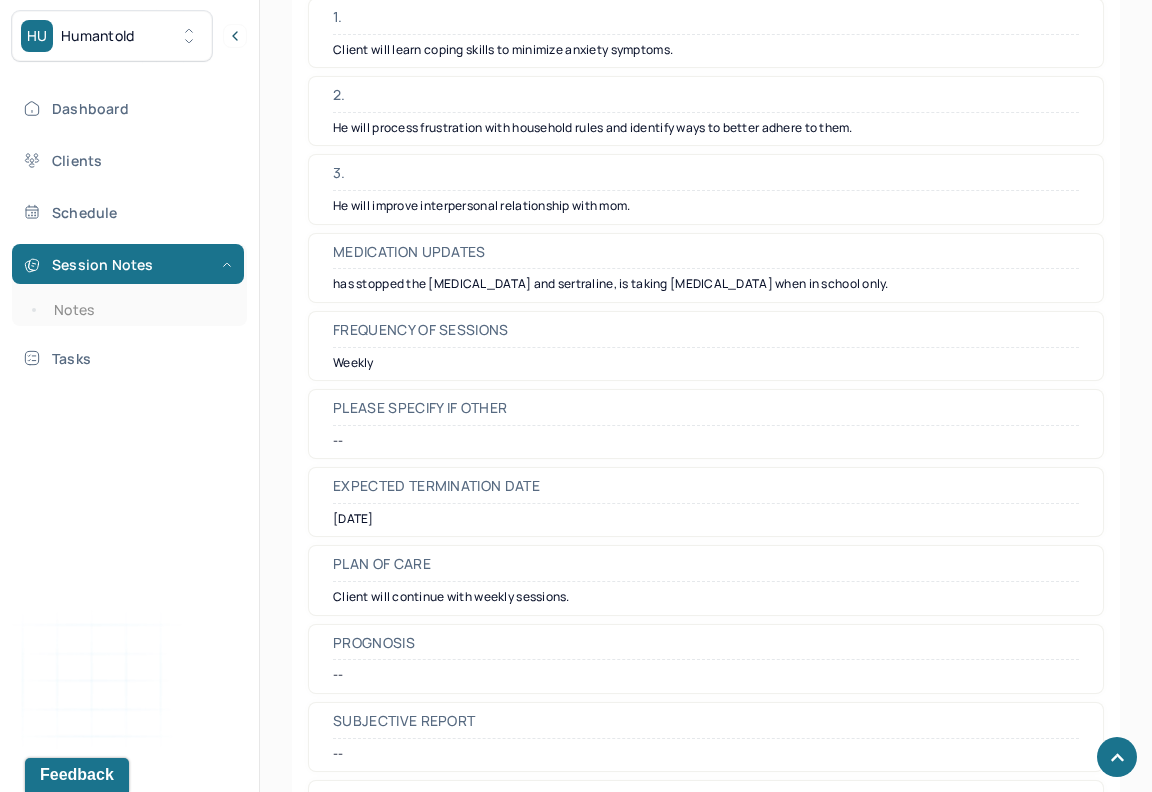 scroll, scrollTop: 5041, scrollLeft: 0, axis: vertical 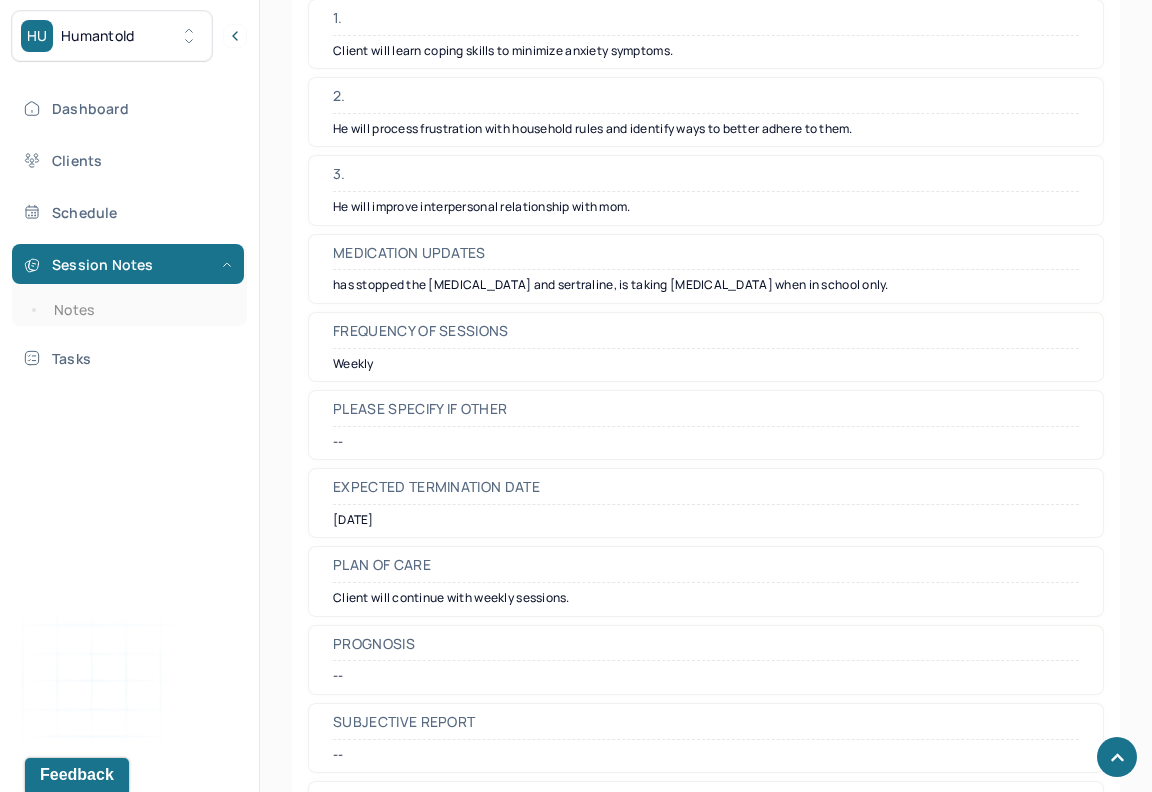 click on "Appointment location in person Client Teletherapy Location -- Provider Teletherapy Location -- Consent was received for the teletherapy session   Consent was received for the teletherapy session The teletherapy session was conducted via video   The teletherapy session was conducted via video Primary diagnosis F41.1 [MEDICAL_DATA] Secondary diagnosis F90.0 ATTENTION-DEFICIT/HYPERACTIVITY DISORDER, PREDOMINANTLY INATTENTIVE PRESENTATION  Tertiary diagnosis -- What are the problem(s) you are seeking help for? -- Symptoms Anxiety Anxiety Anxiety frequency -- Anxiety details -- [MEDICAL_DATA] [MEDICAL_DATA] [MEDICAL_DATA] frequency -- [MEDICAL_DATA] details -- [MEDICAL_DATA] [MEDICAL_DATA] [MEDICAL_DATA] frequency -- [MEDICAL_DATA] details -- Selected Symptoms -- Other symptoms -- Physical symptoms -- Medication physical/psychiatric He is currently off the [MEDICAL_DATA] and sertraline. He is taking generic [MEDICAL_DATA] still on school days only.
Sleeping habits and concerns Difficulties with appetite or eating patterns No No" at bounding box center [706, -1686] 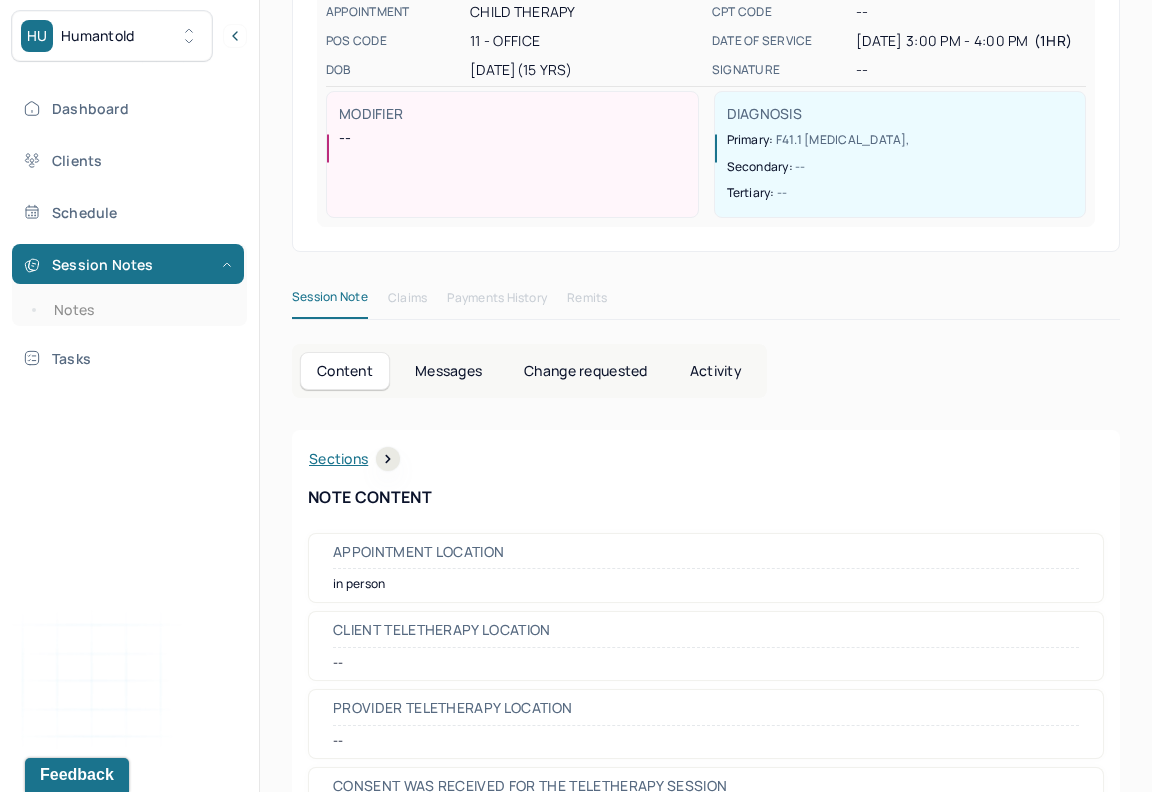 scroll, scrollTop: 0, scrollLeft: 0, axis: both 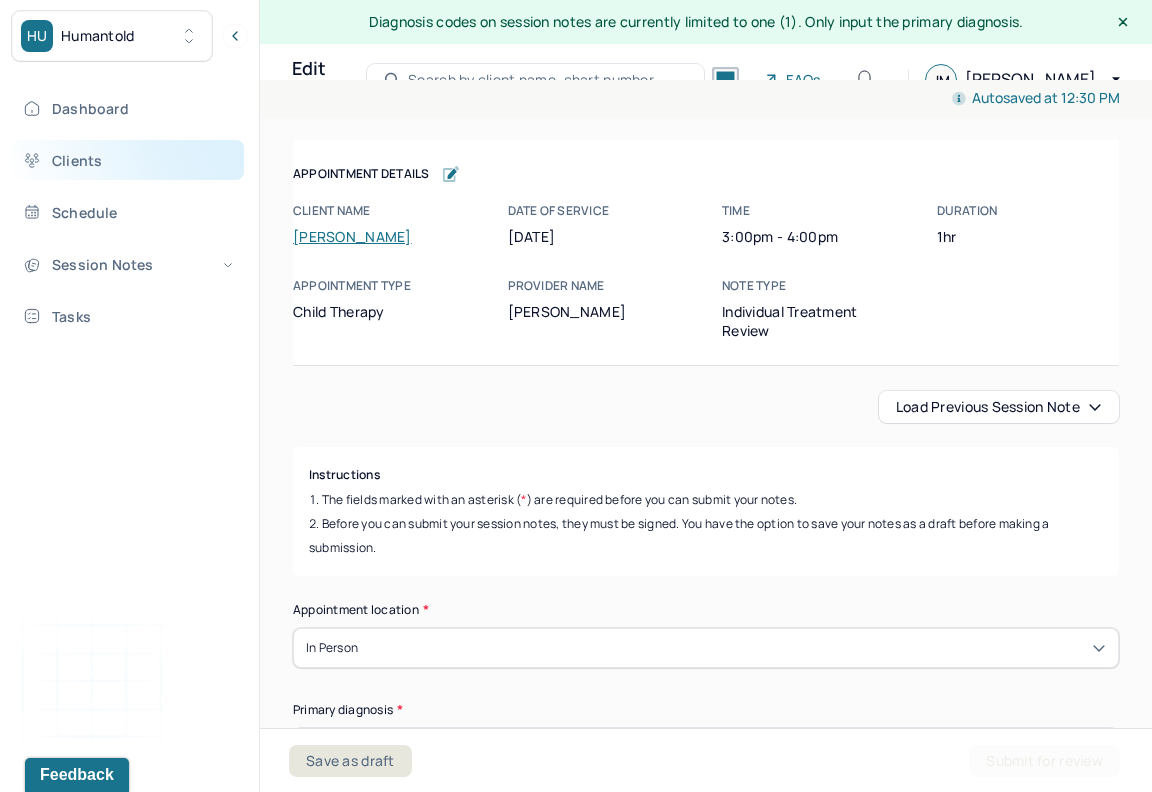click on "Clients" at bounding box center [128, 160] 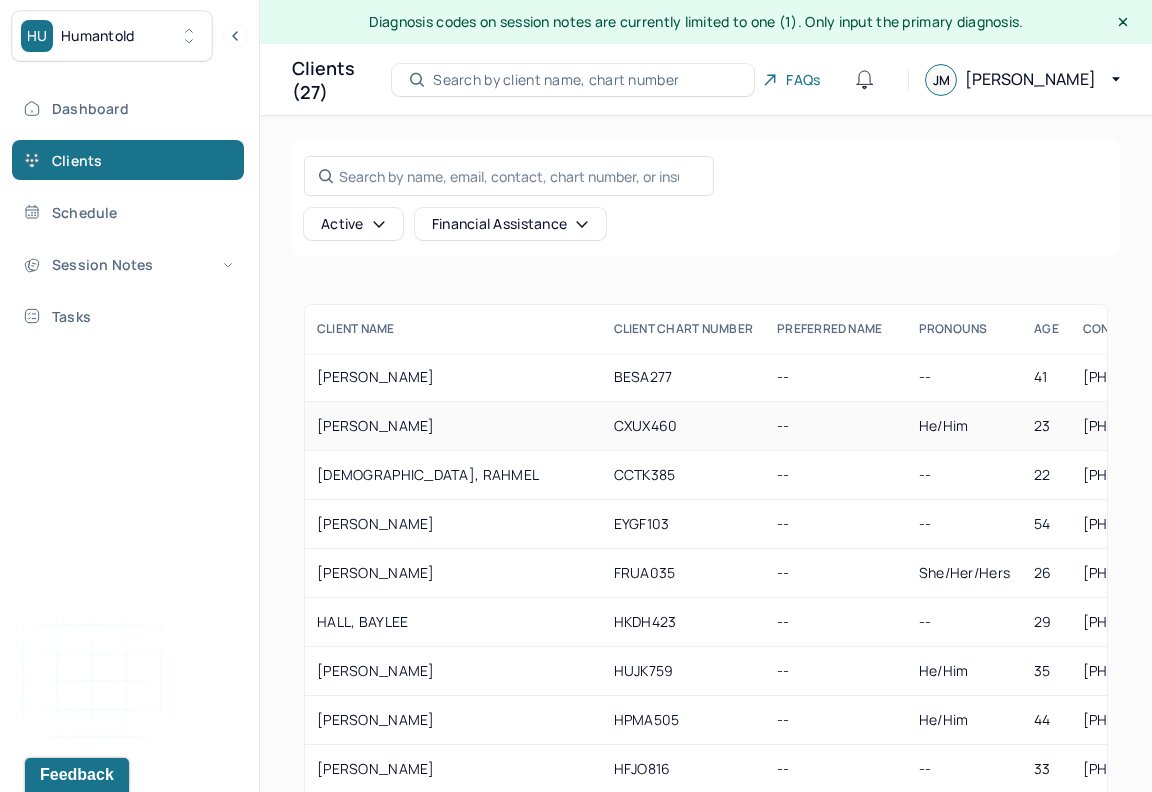 scroll, scrollTop: 0, scrollLeft: 0, axis: both 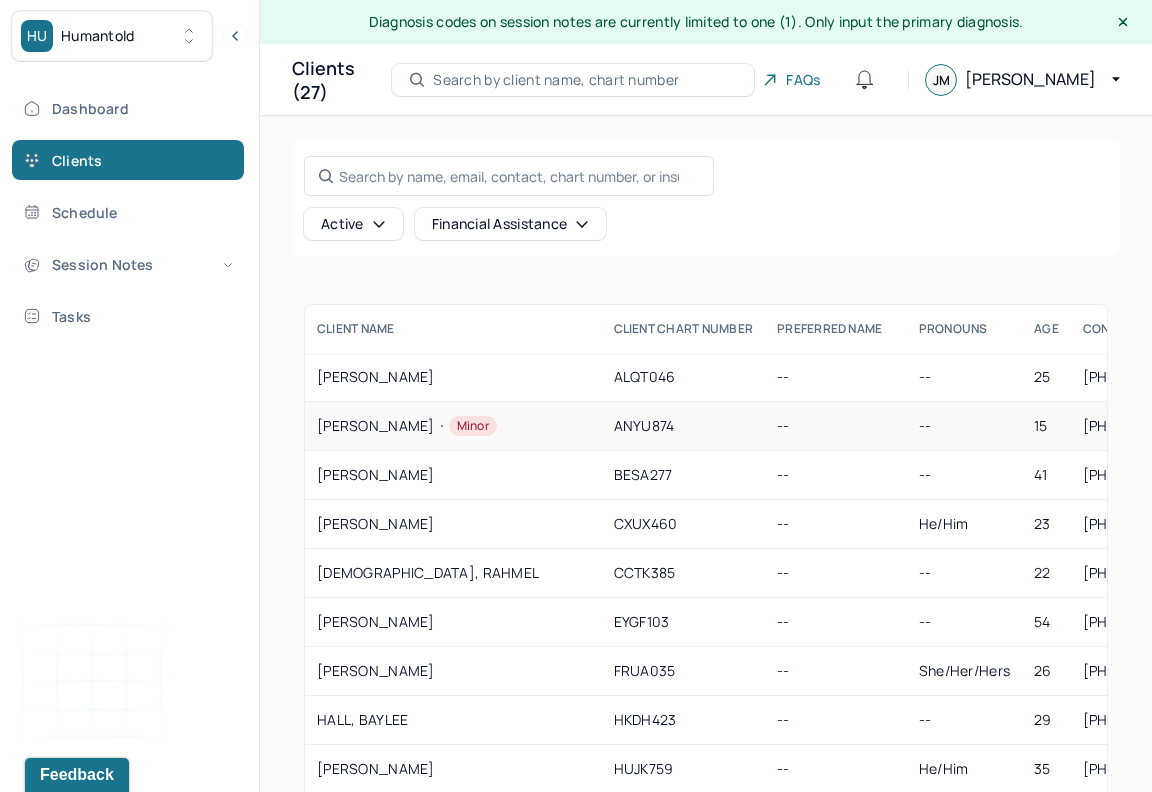 click on "ANDREWS, HENRY Minor" at bounding box center [453, 426] 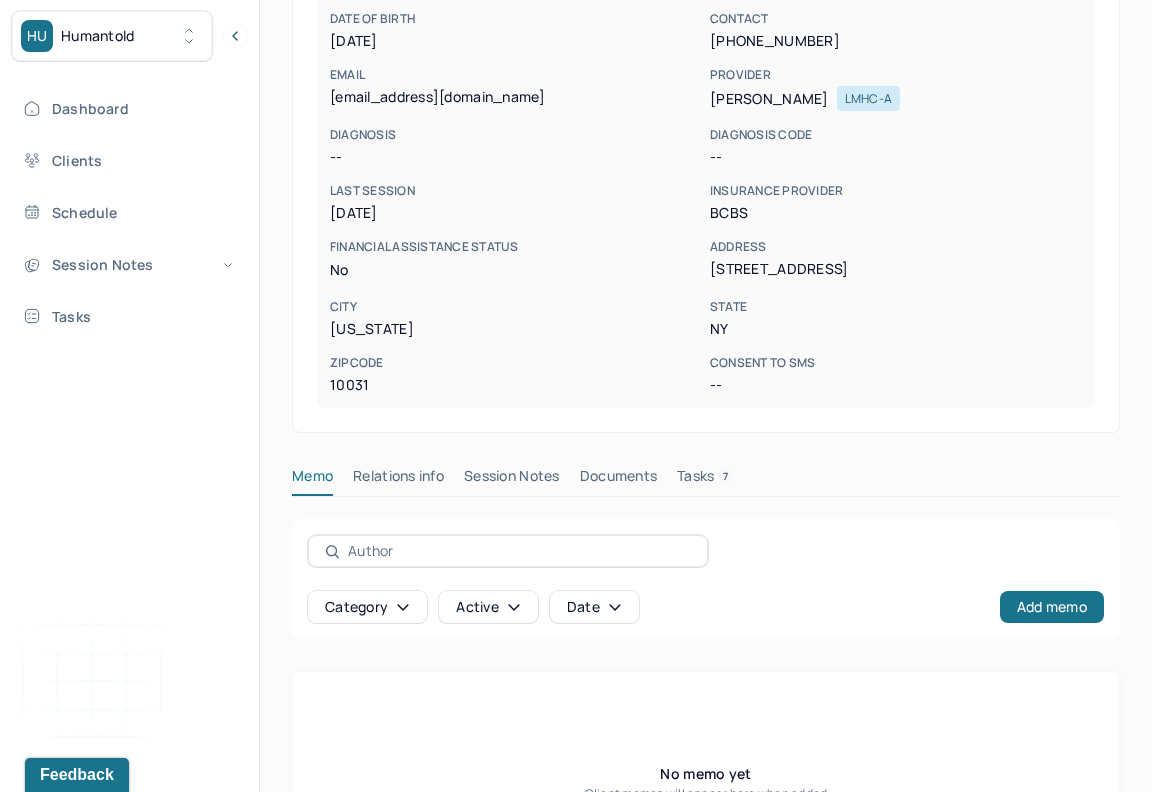 scroll, scrollTop: 390, scrollLeft: 0, axis: vertical 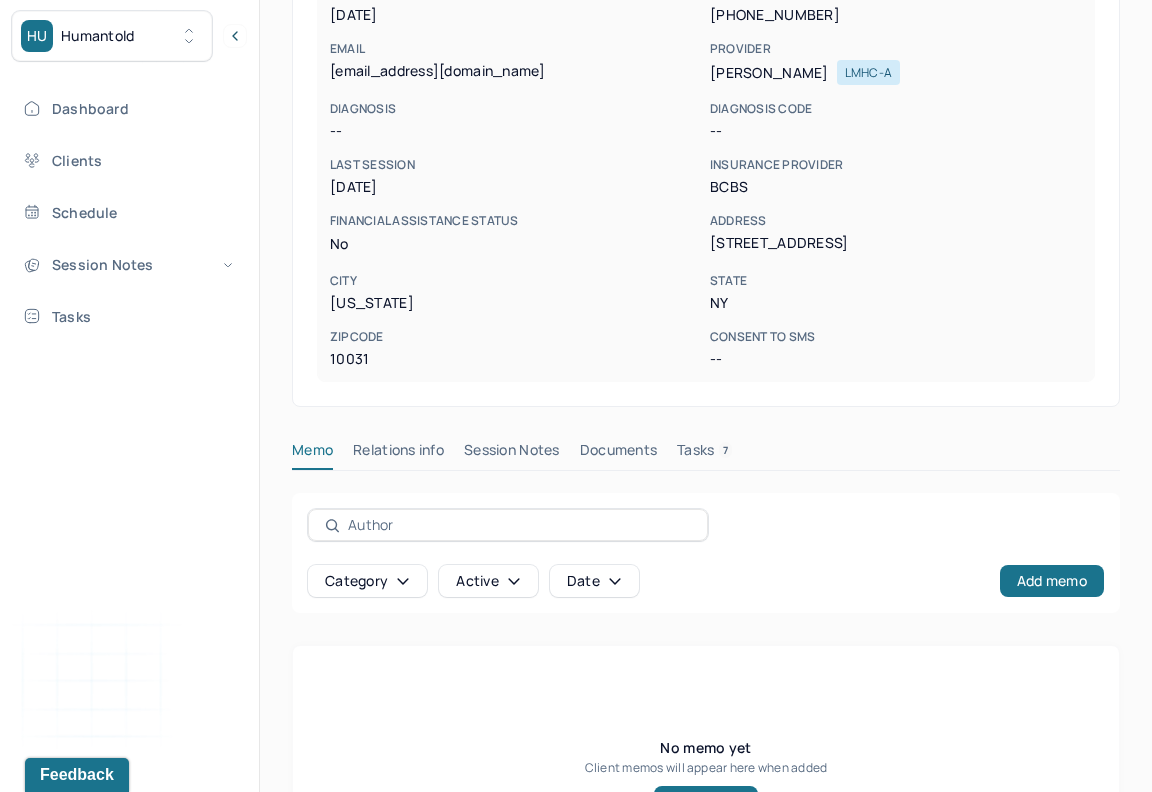 click on "Session Notes" at bounding box center (512, 454) 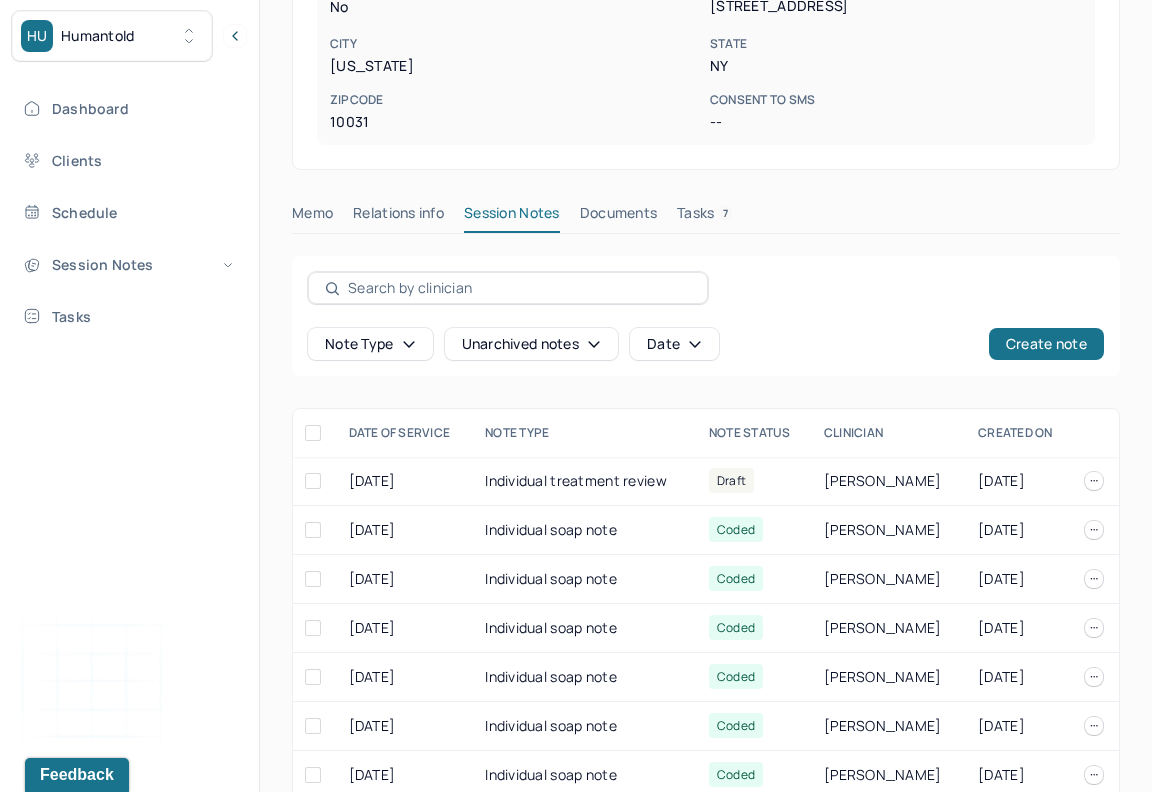 scroll, scrollTop: 640, scrollLeft: 0, axis: vertical 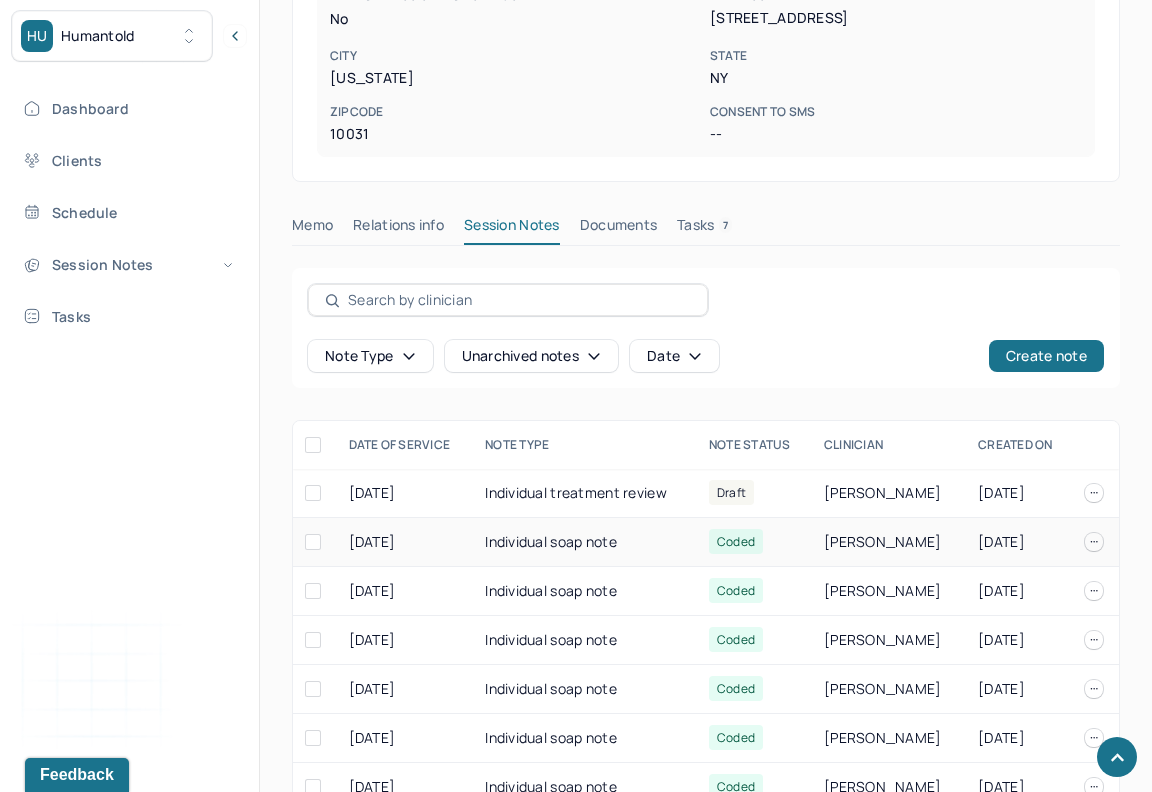 click on "Individual soap note" at bounding box center (585, 542) 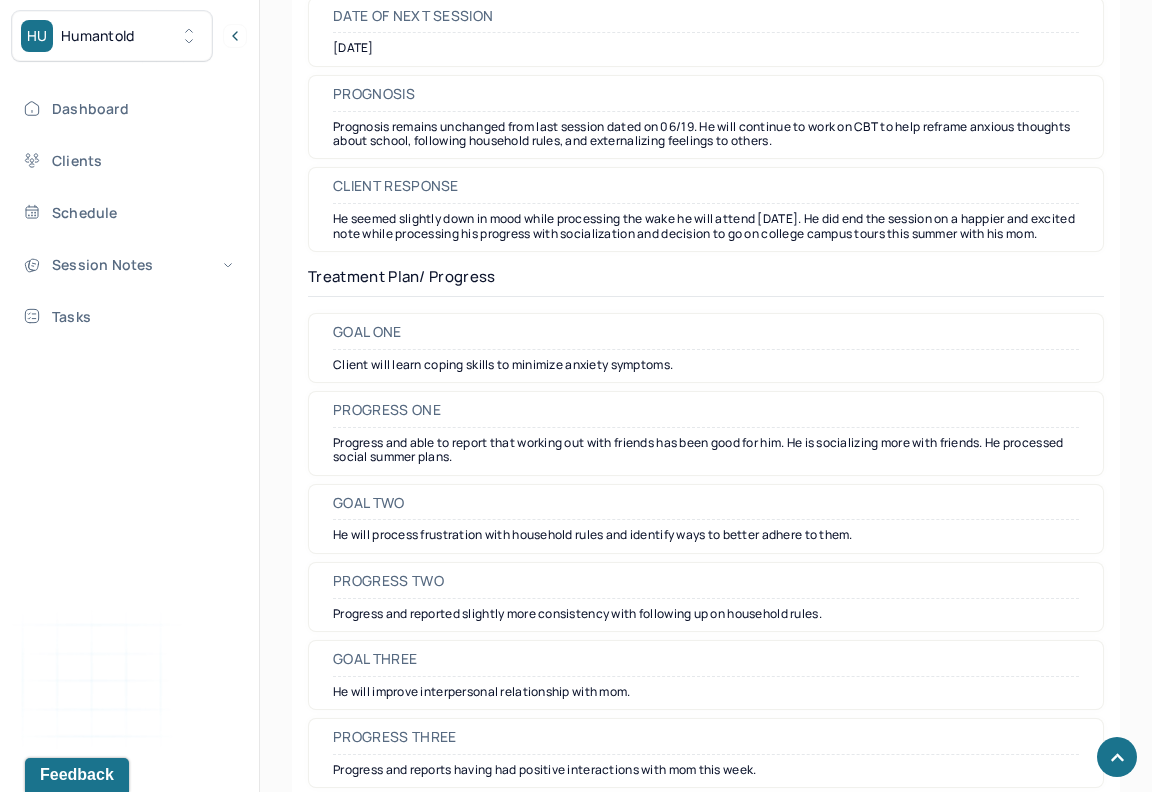 scroll, scrollTop: 2838, scrollLeft: 0, axis: vertical 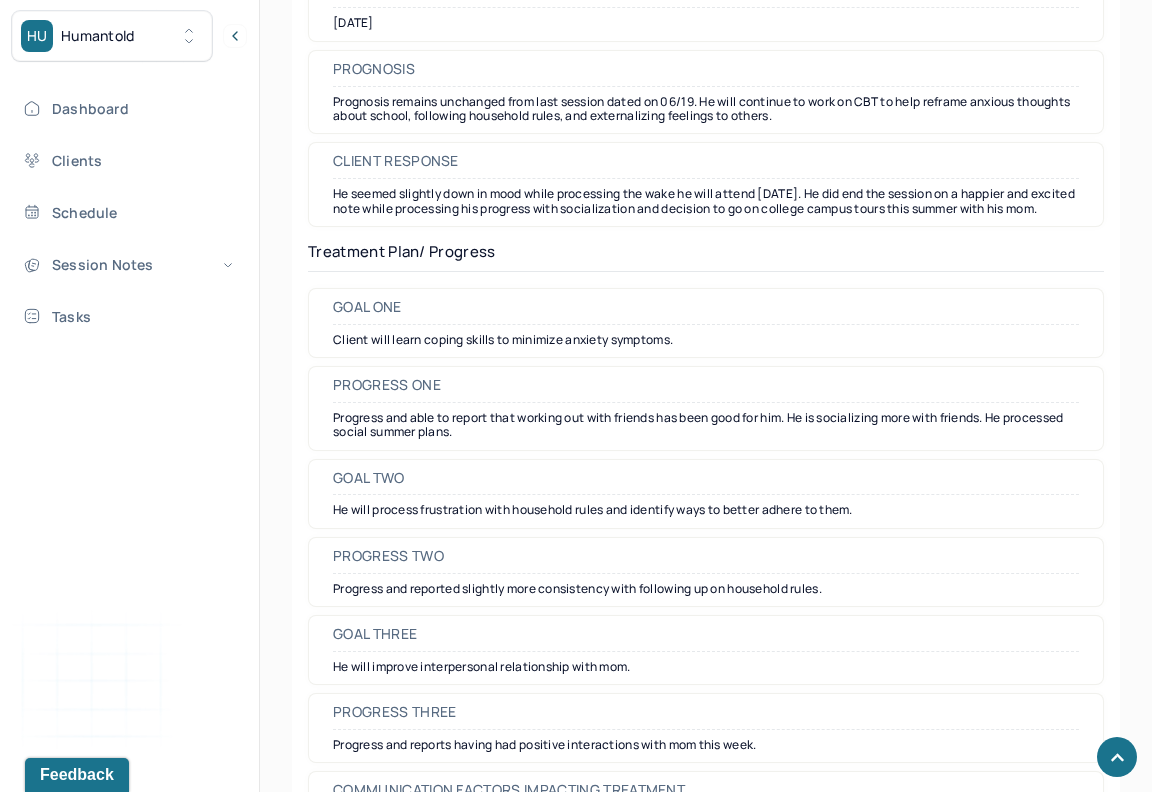 click on "Client will learn coping skills to minimize anxiety symptoms." at bounding box center (706, 340) 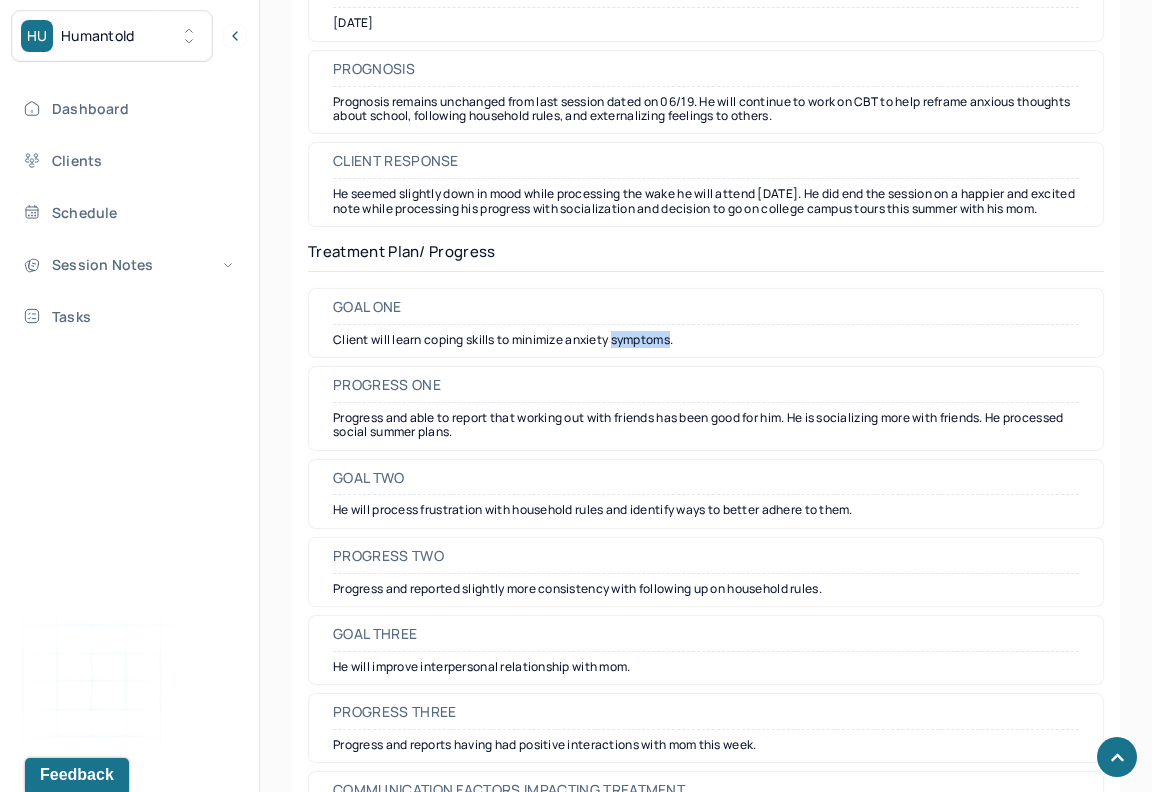 click on "Client will learn coping skills to minimize anxiety symptoms." at bounding box center (706, 340) 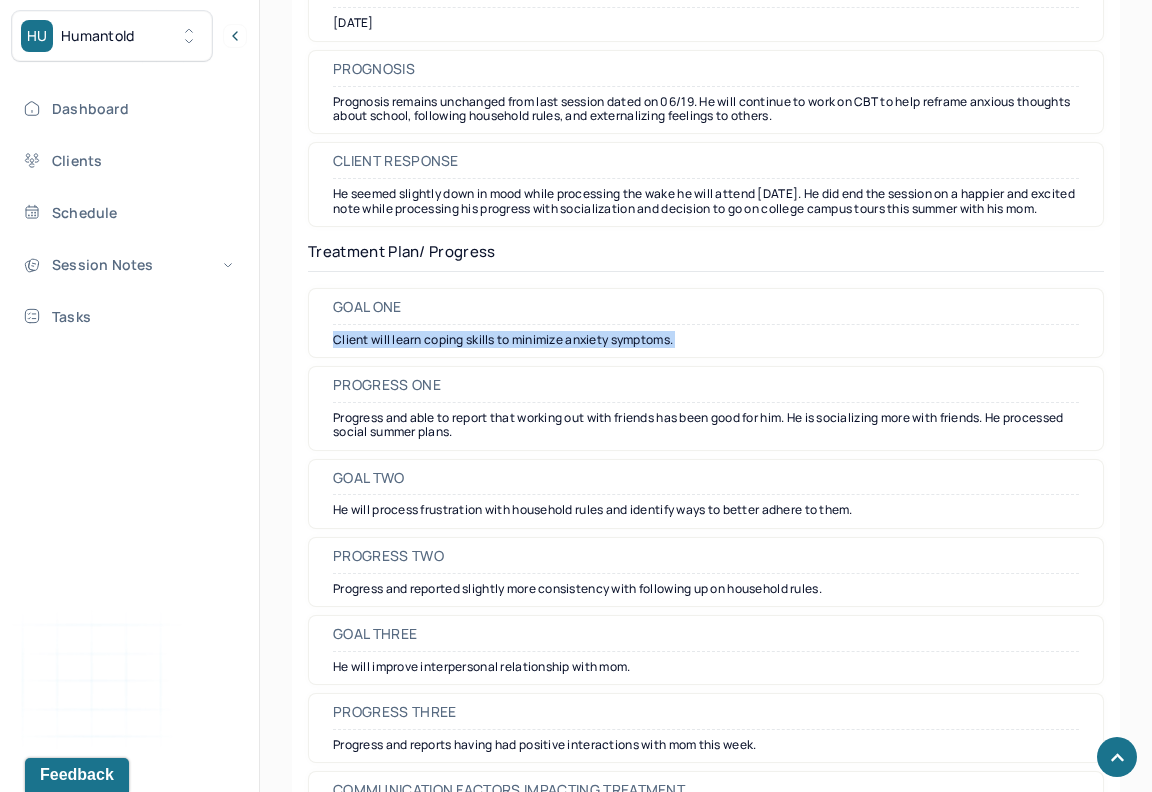 click on "Client will learn coping skills to minimize anxiety symptoms." at bounding box center (706, 340) 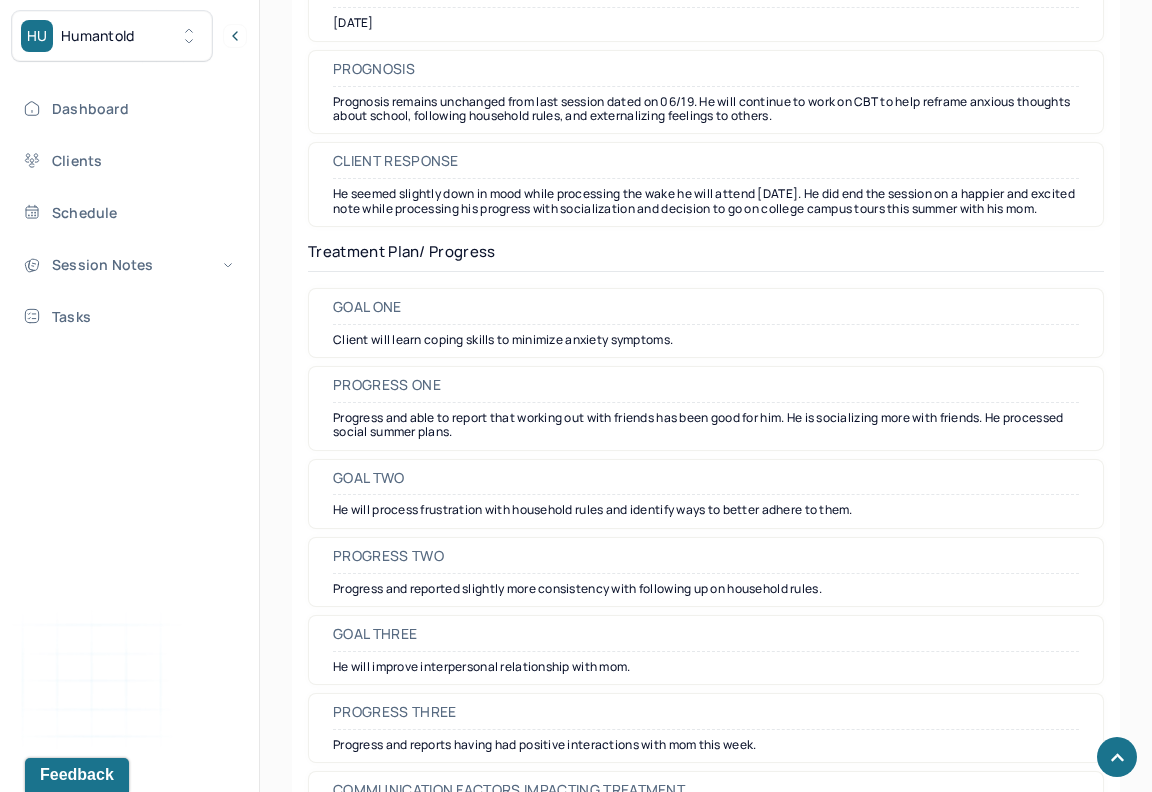 click on "He will process frustration with household rules and identify ways to better adhere to them." at bounding box center [706, 510] 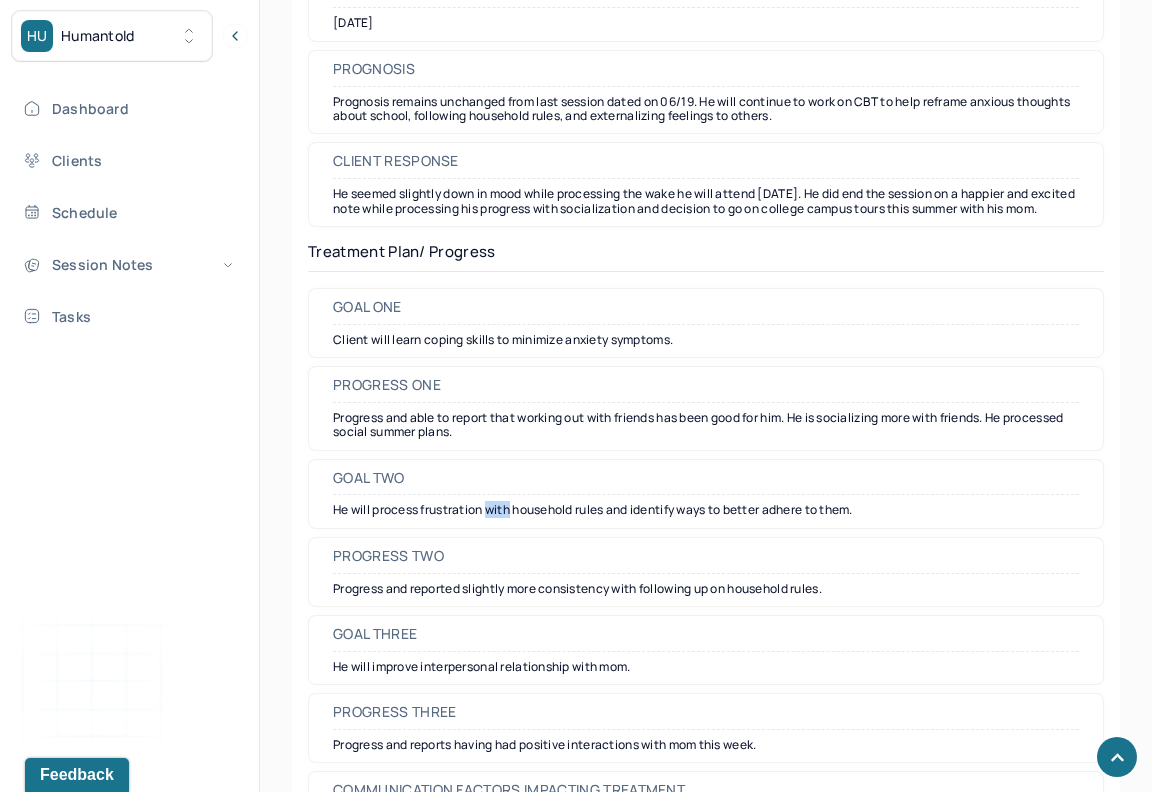 click on "He will process frustration with household rules and identify ways to better adhere to them." at bounding box center [706, 510] 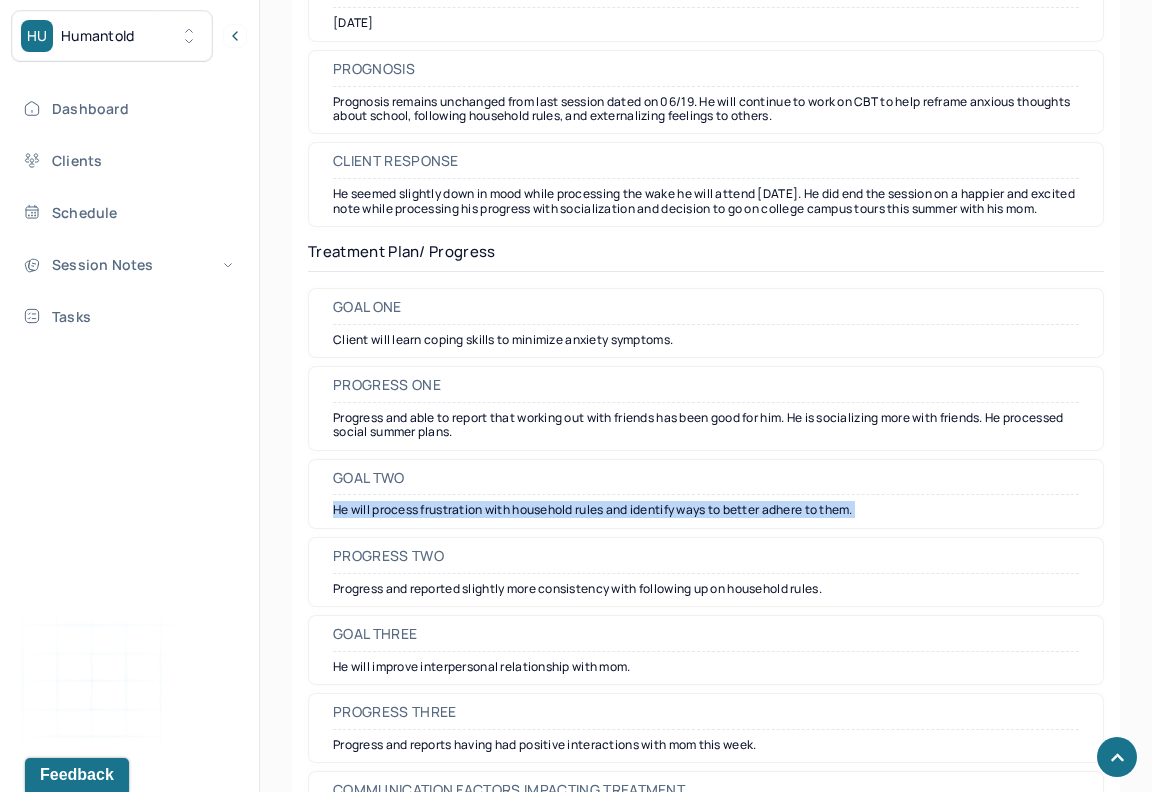 click on "He will process frustration with household rules and identify ways to better adhere to them." at bounding box center [706, 510] 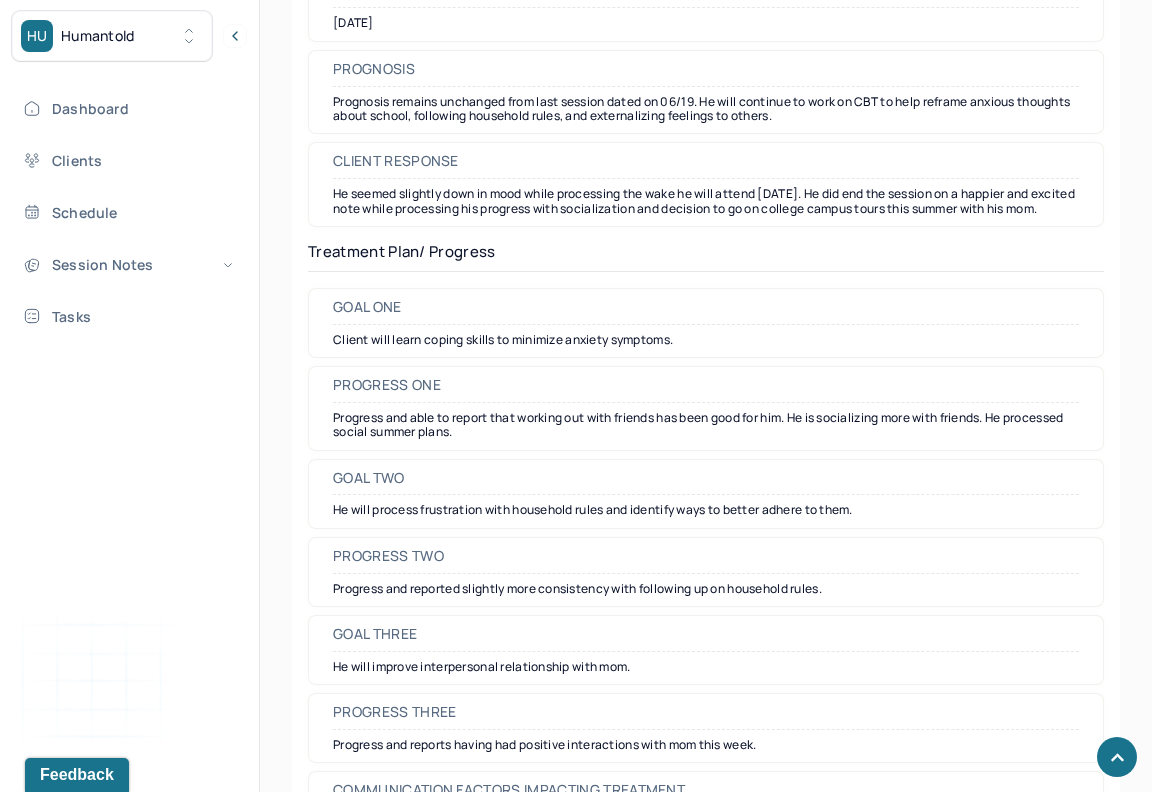 click on "He will improve interpersonal relationship with mom." at bounding box center [706, 667] 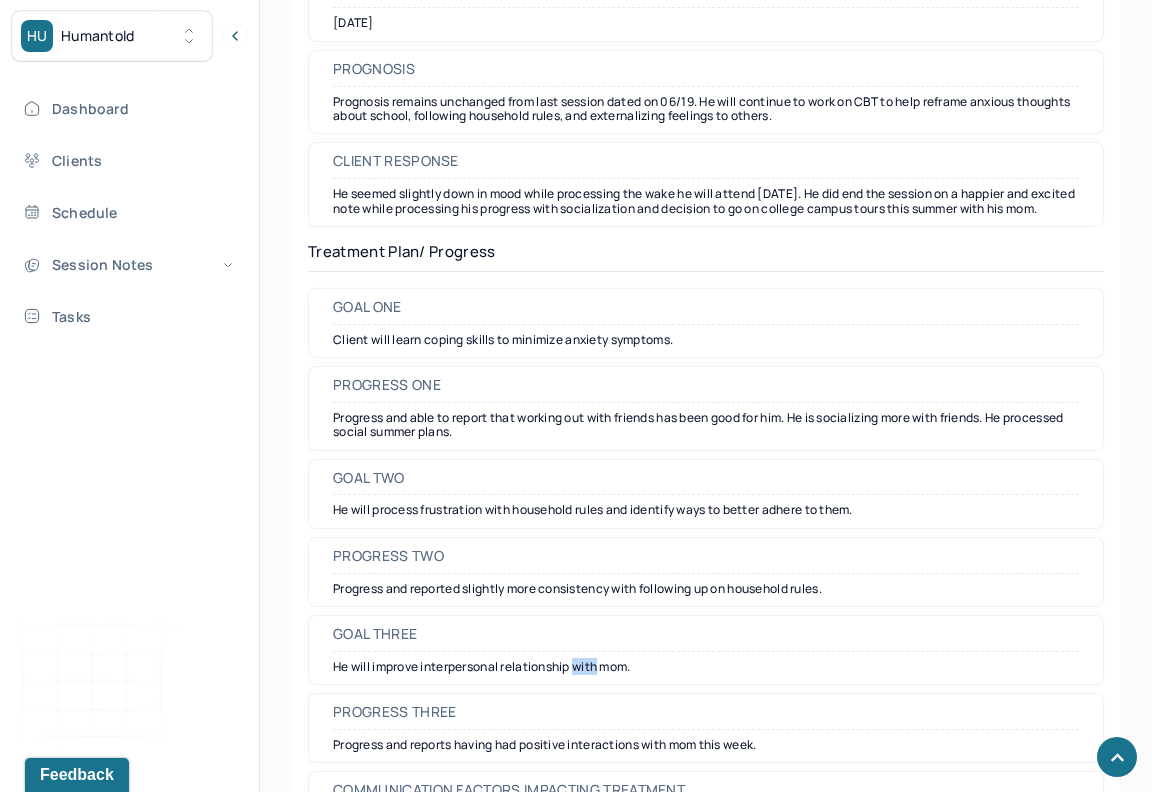 click on "He will improve interpersonal relationship with mom." at bounding box center [706, 667] 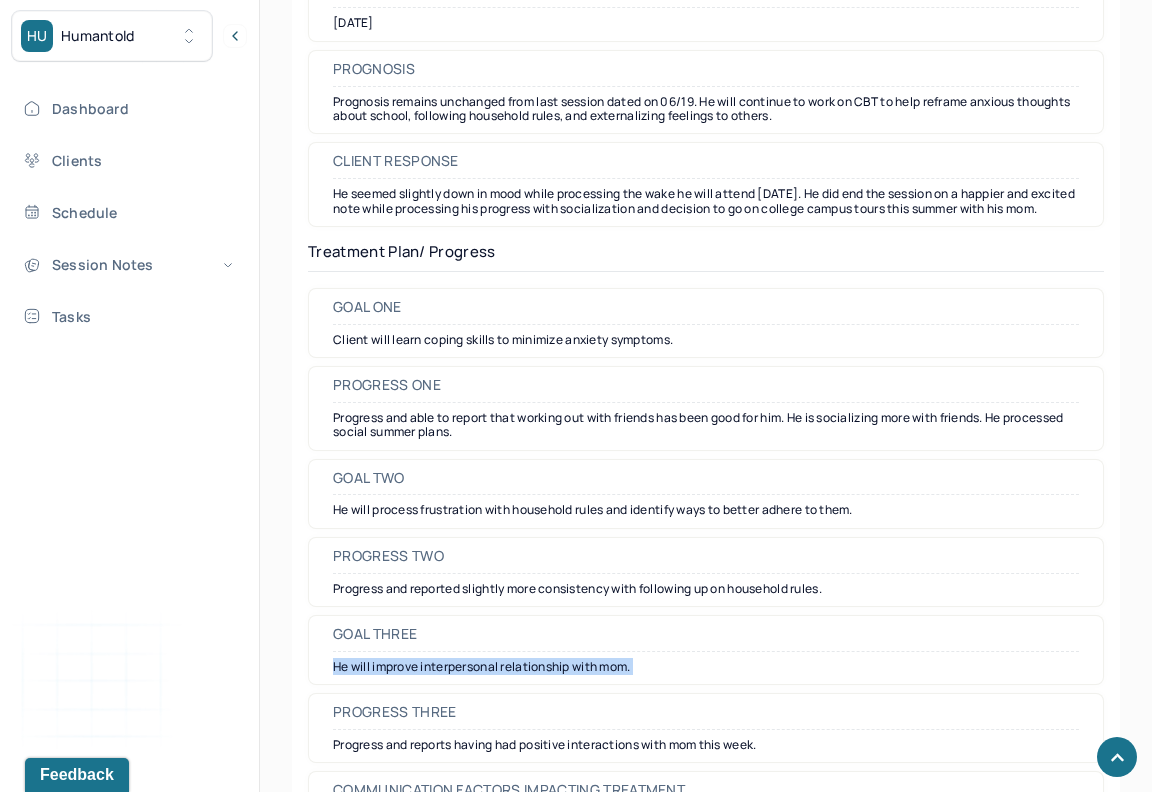 click on "He will improve interpersonal relationship with mom." at bounding box center (706, 667) 